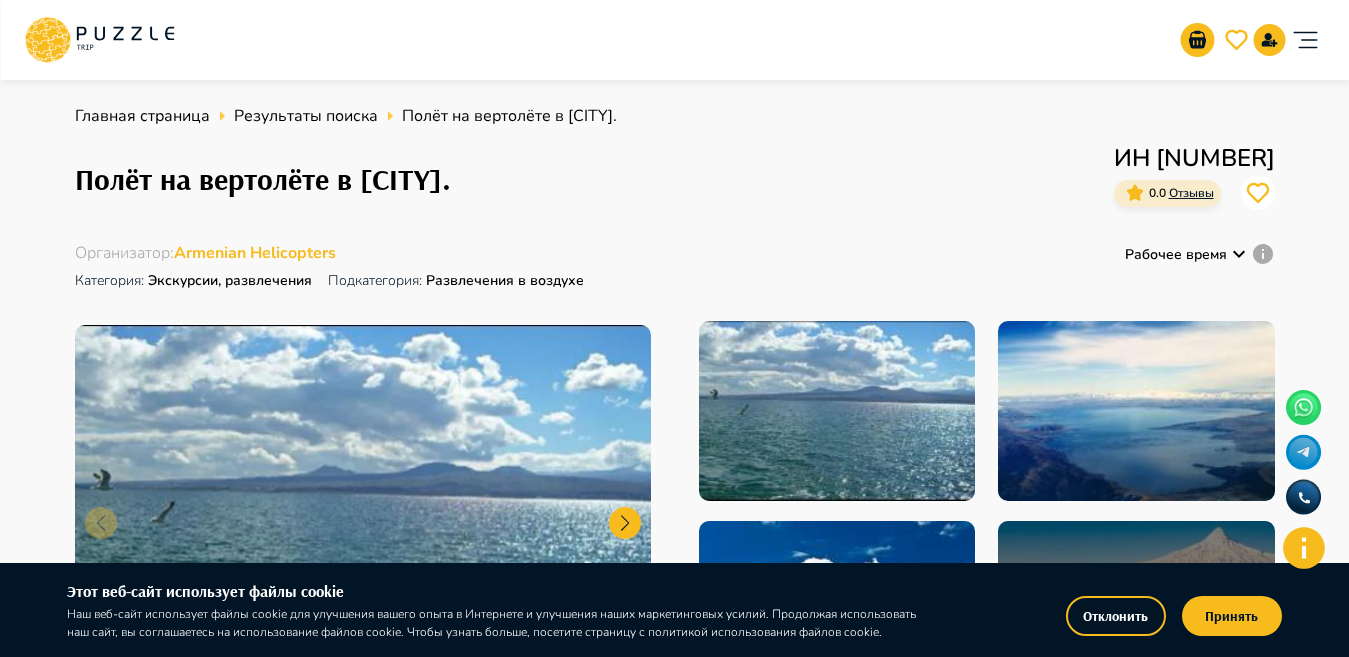scroll, scrollTop: 97, scrollLeft: 0, axis: vertical 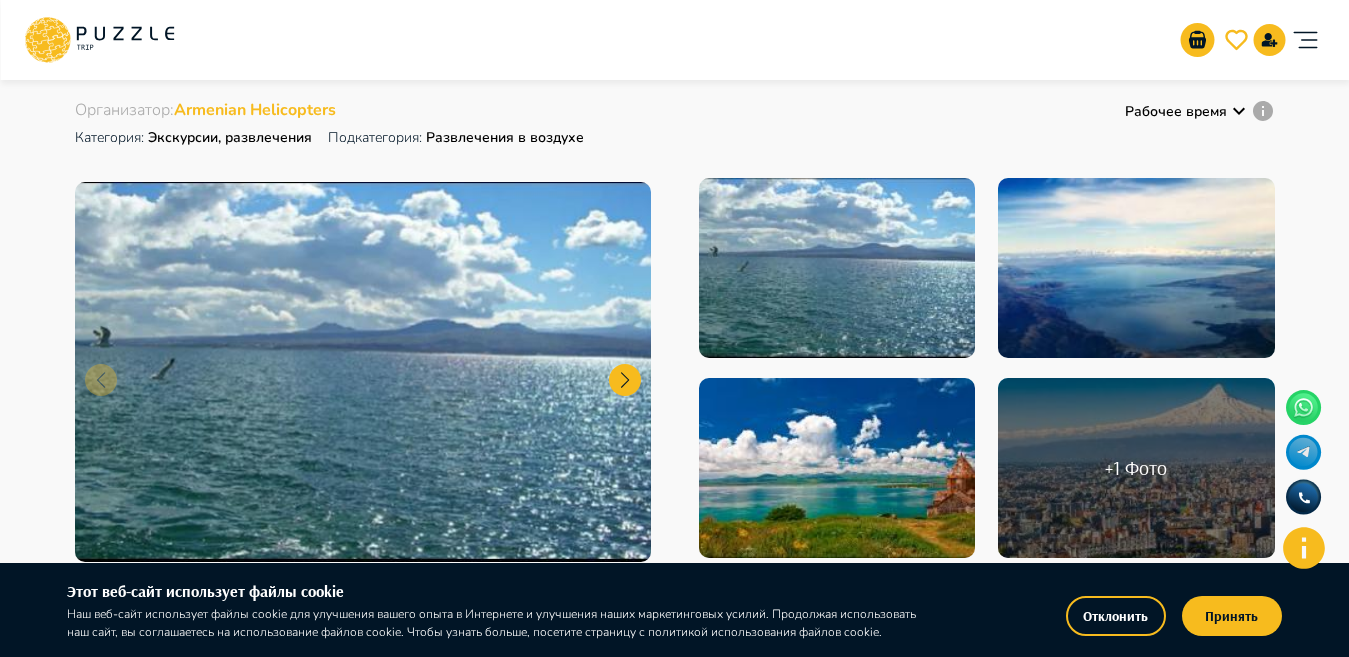 click on "Организатор :  Armenian Helicopters   Категория :     Экскурсии, развлечения Подкатегория:     Развлечения в воздухе" at bounding box center [331, 126] 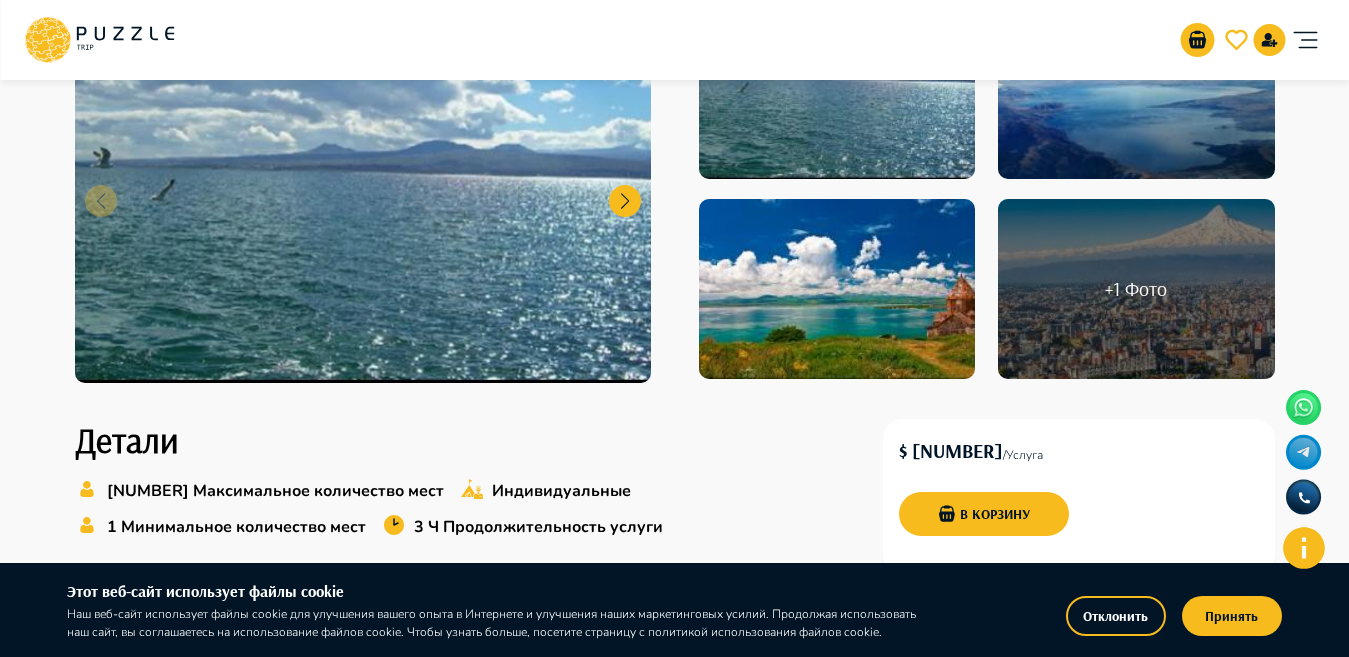 scroll, scrollTop: 0, scrollLeft: 0, axis: both 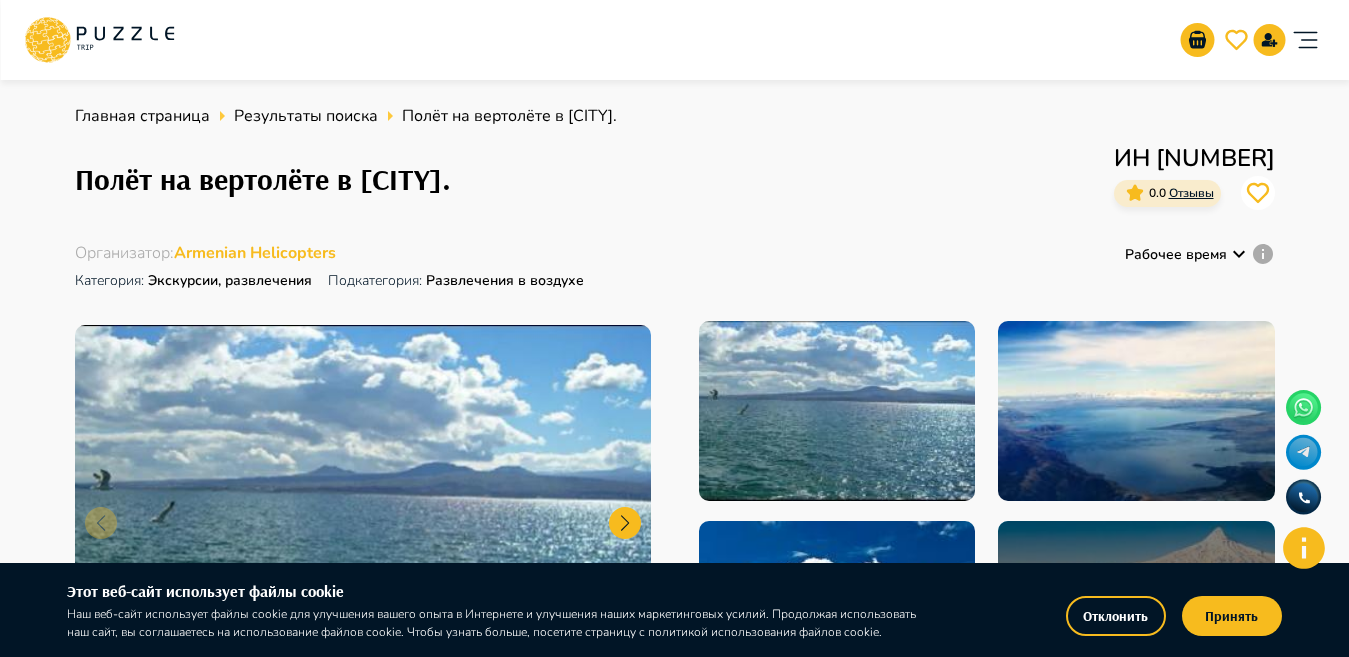 click 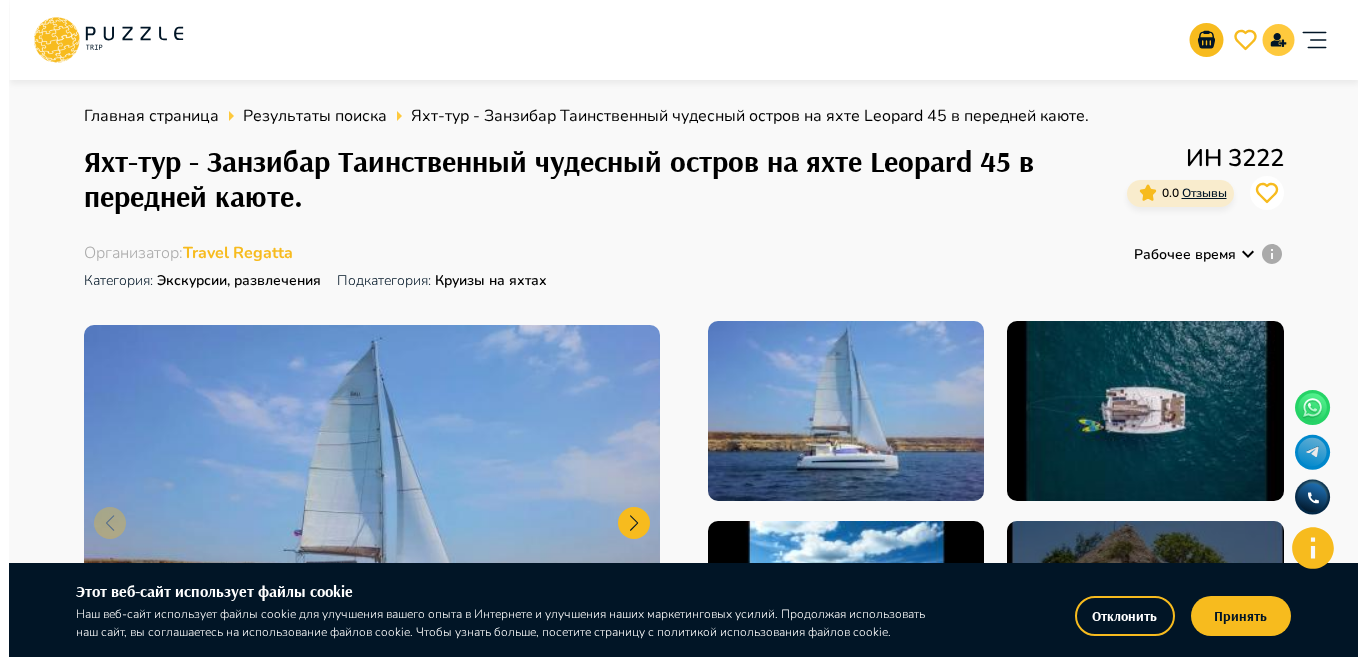 scroll, scrollTop: 561, scrollLeft: 0, axis: vertical 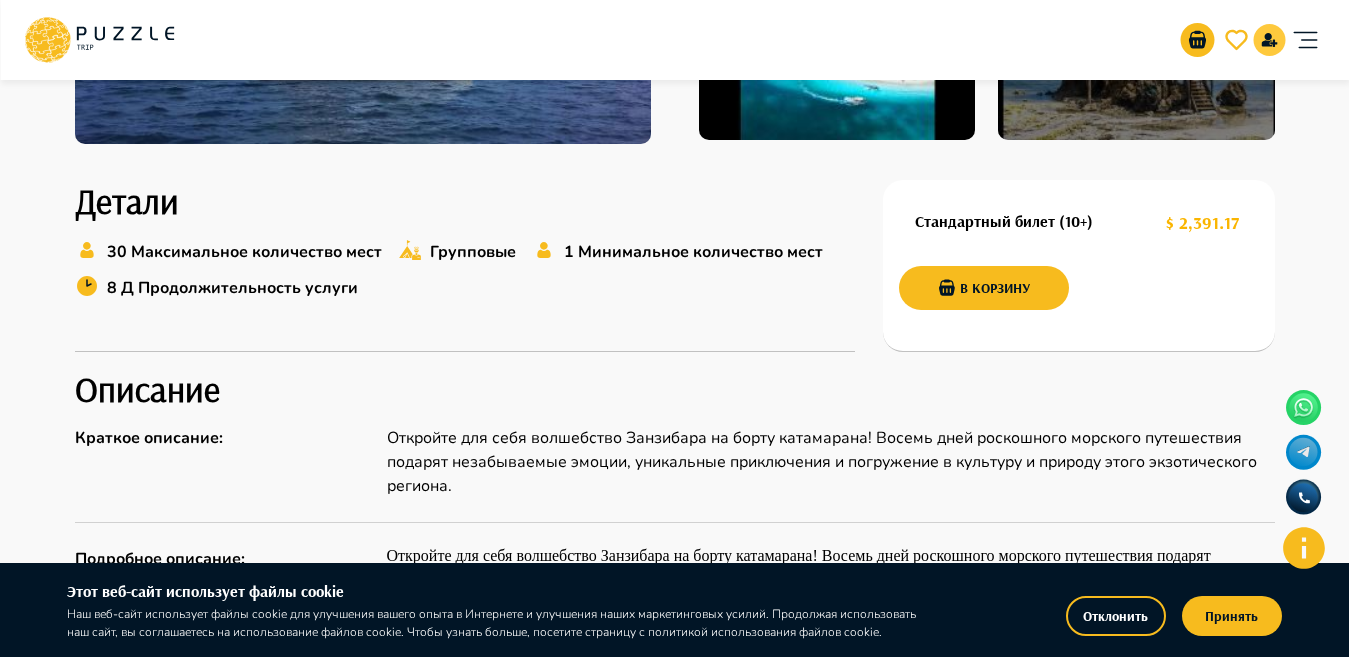 click 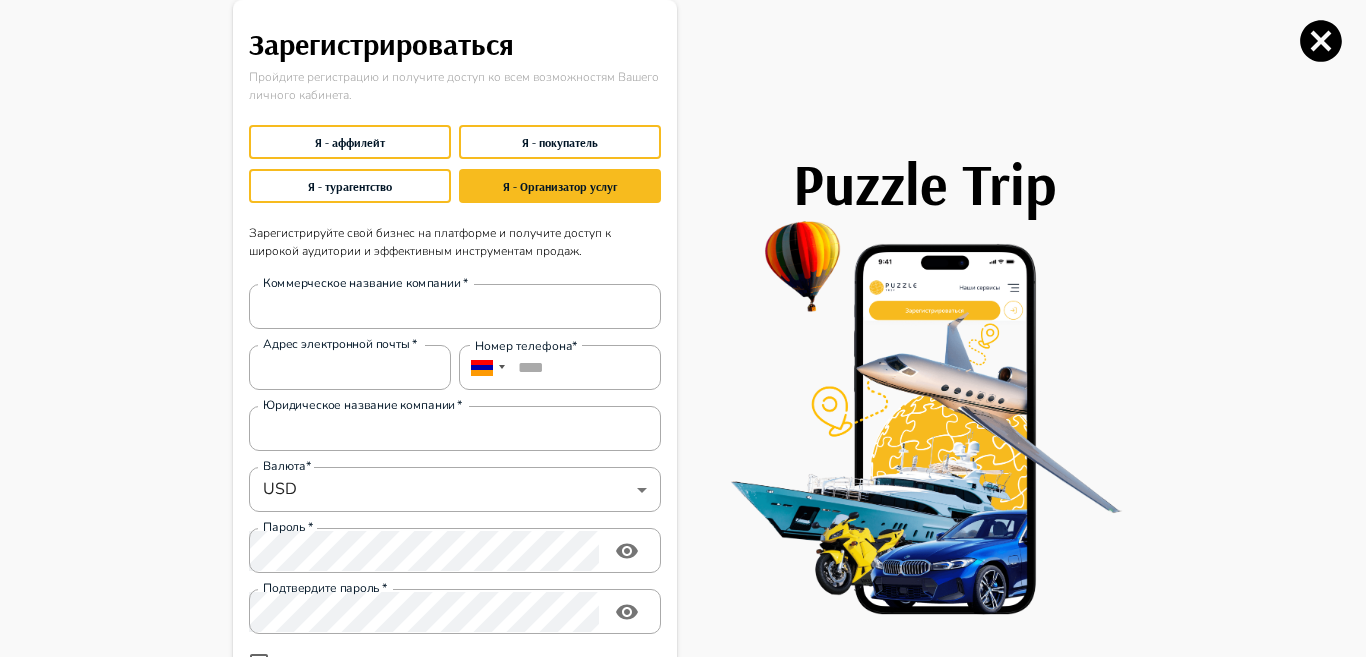 click 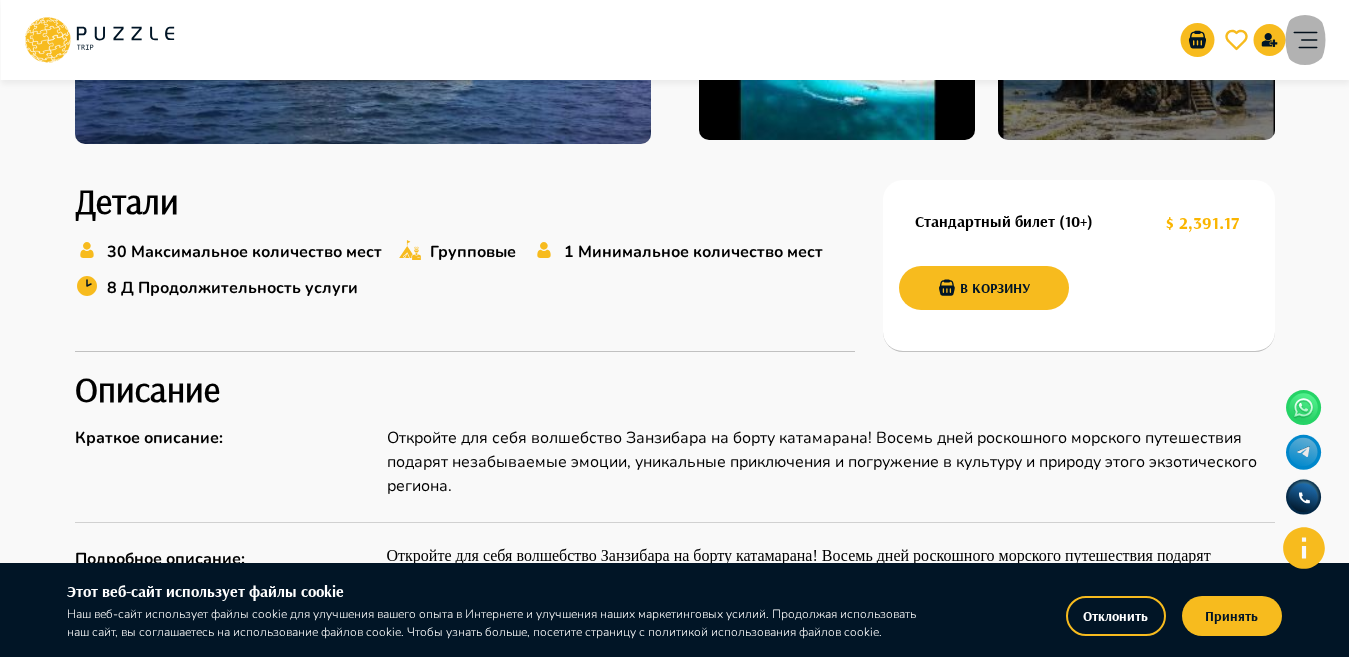 click 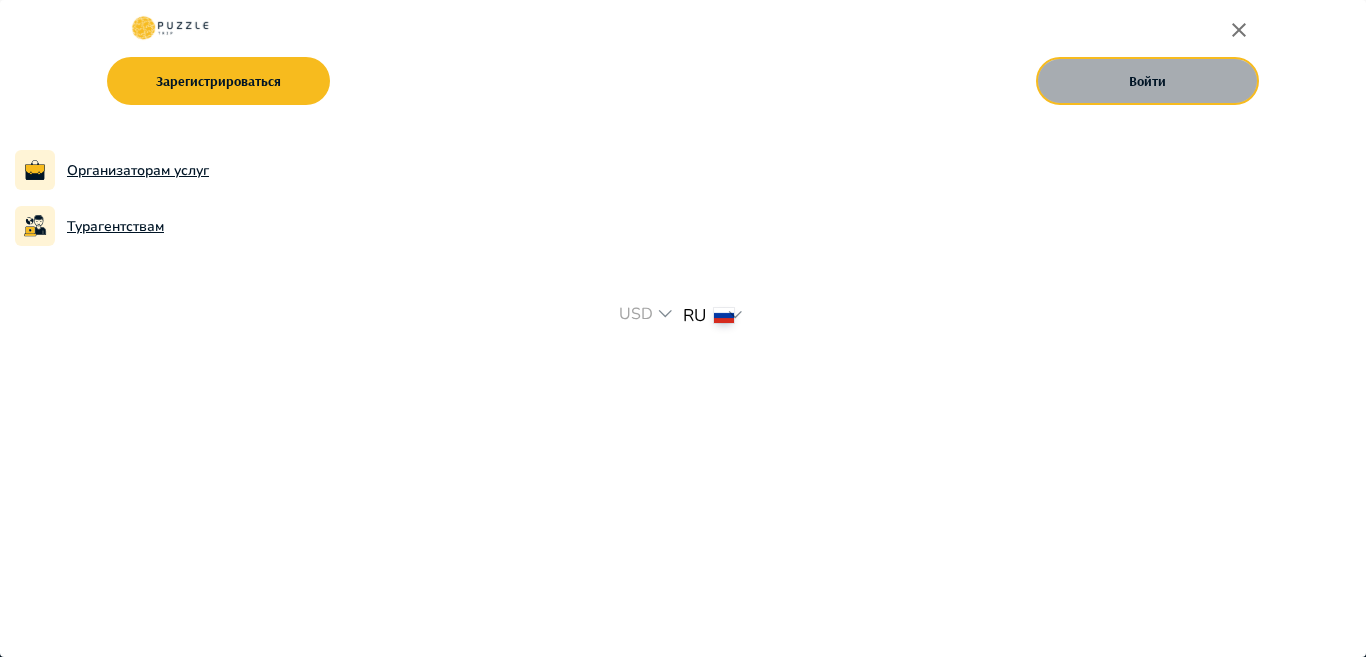 click on "Войти" at bounding box center [1147, 81] 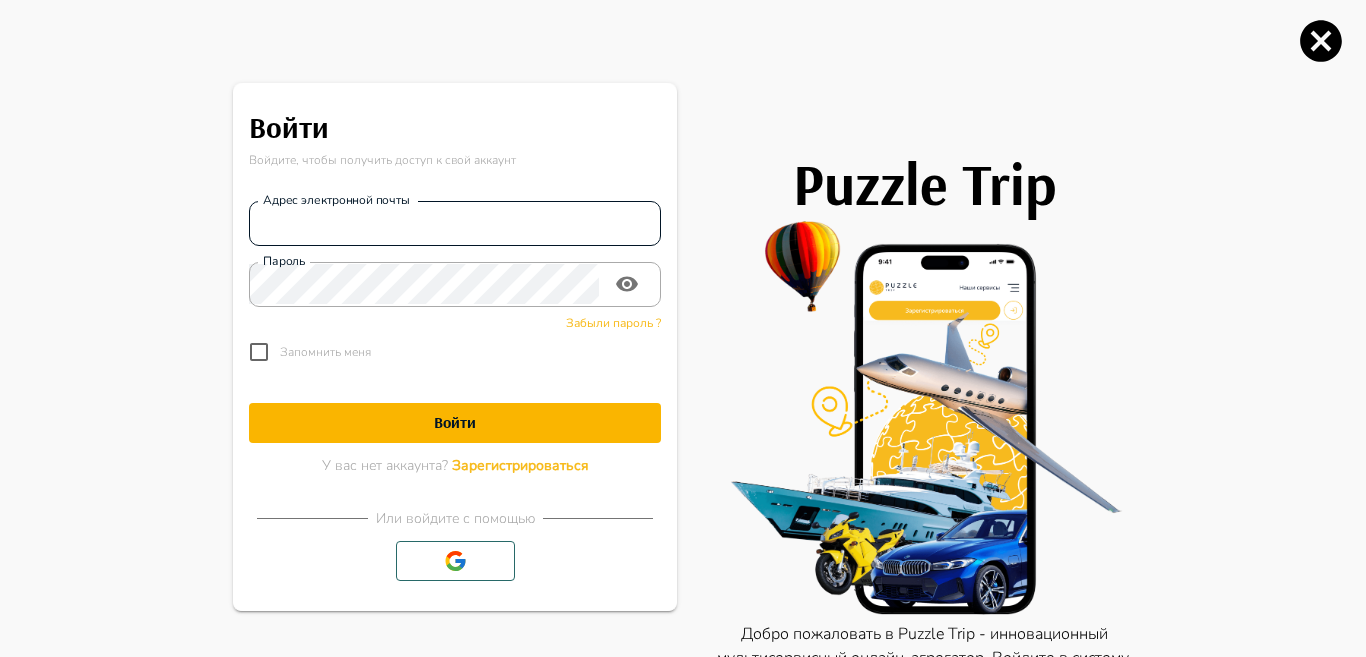 click on "Адрес электронной почты" at bounding box center [455, 223] 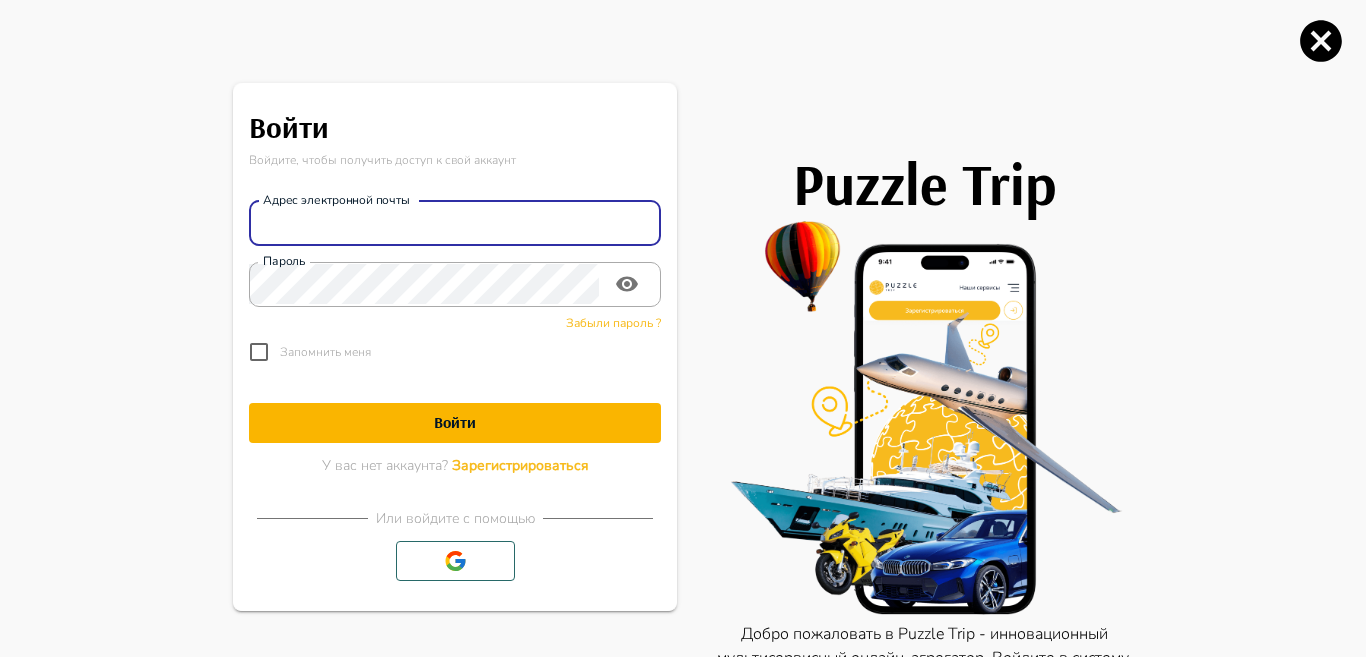type on "**********" 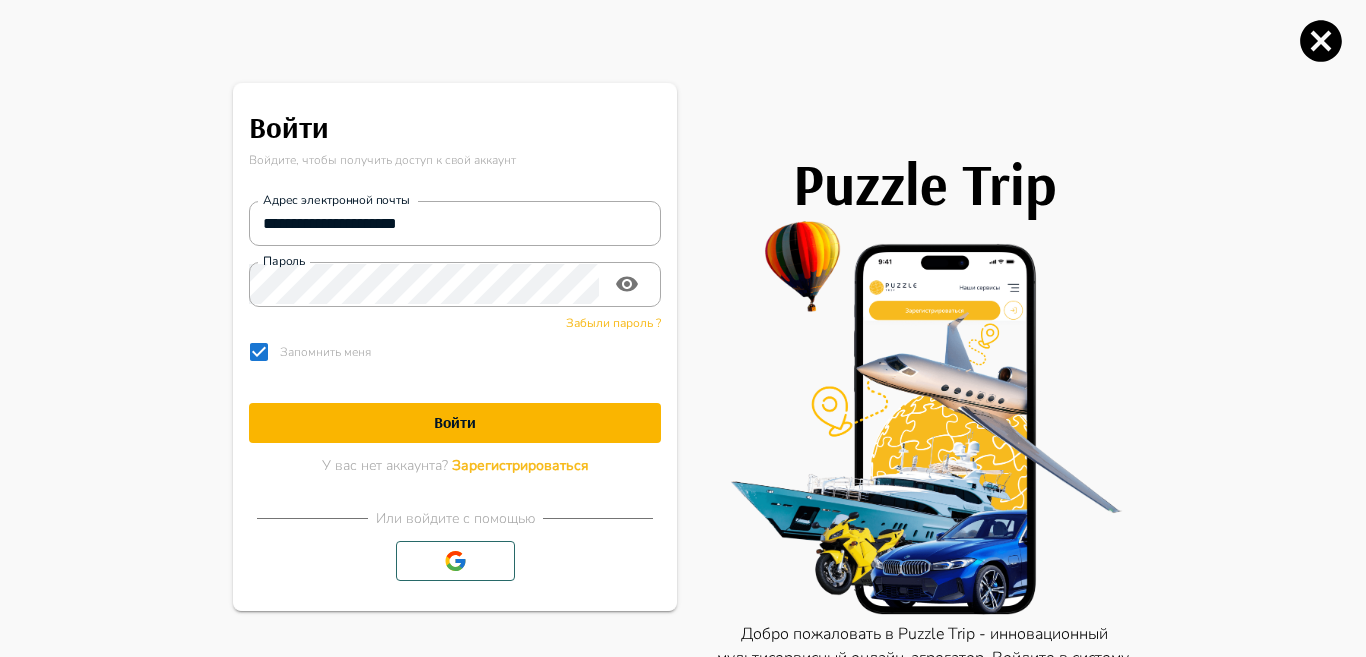 click on "Войти" at bounding box center (455, 422) 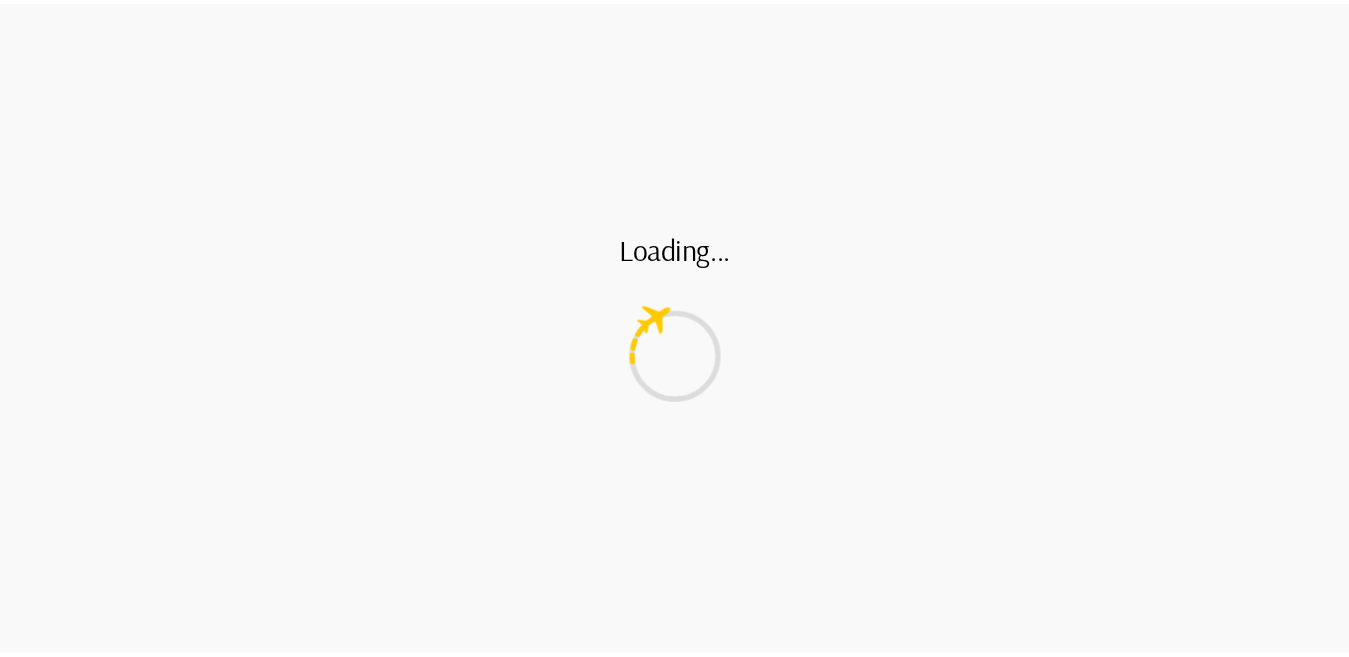 scroll, scrollTop: 0, scrollLeft: 0, axis: both 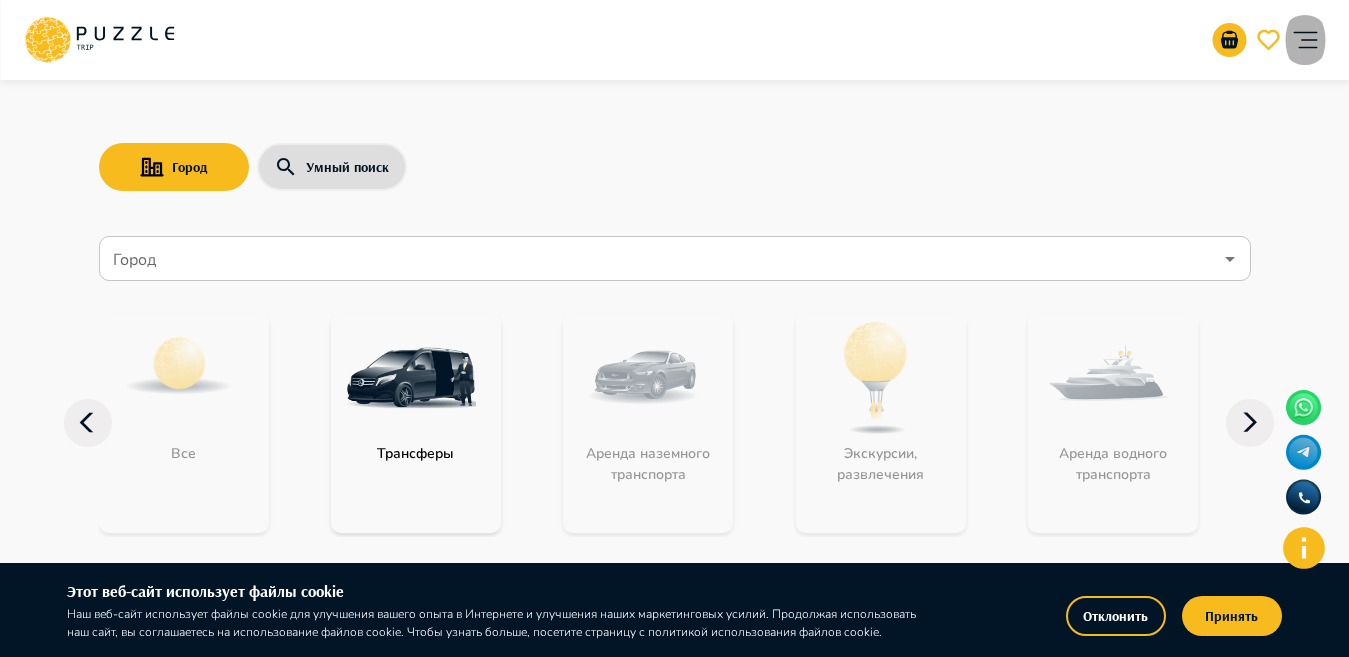 click 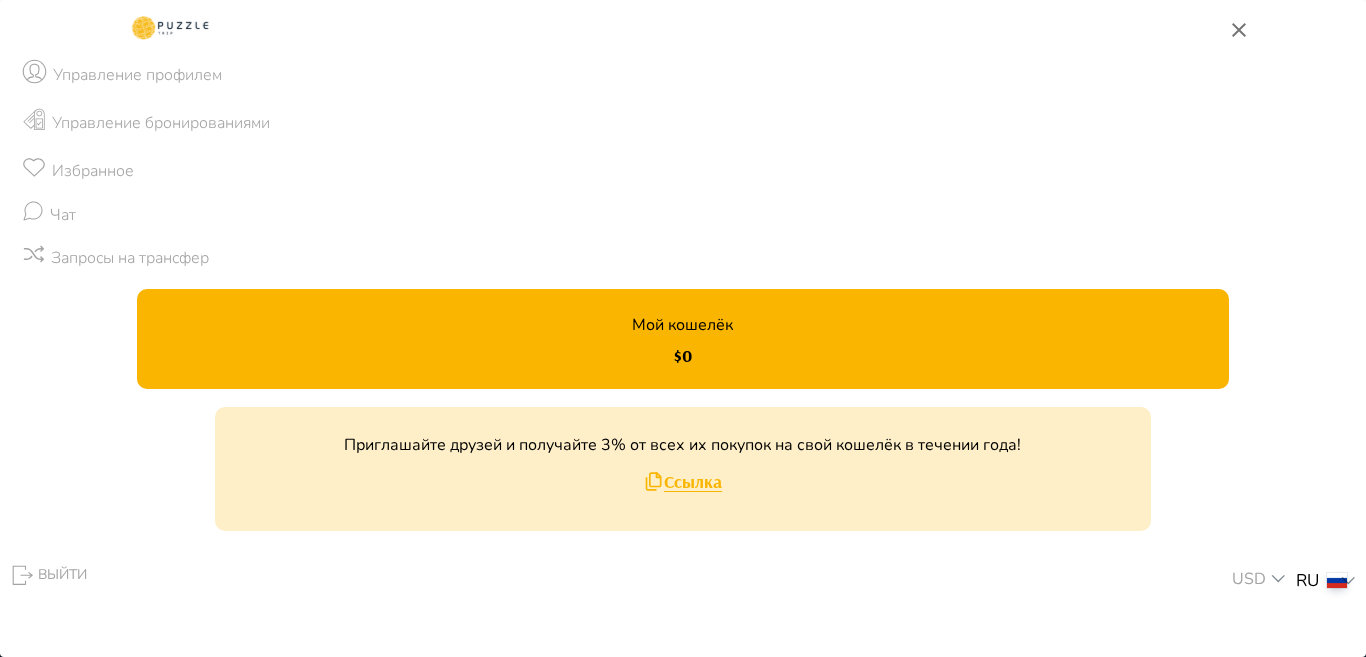 click 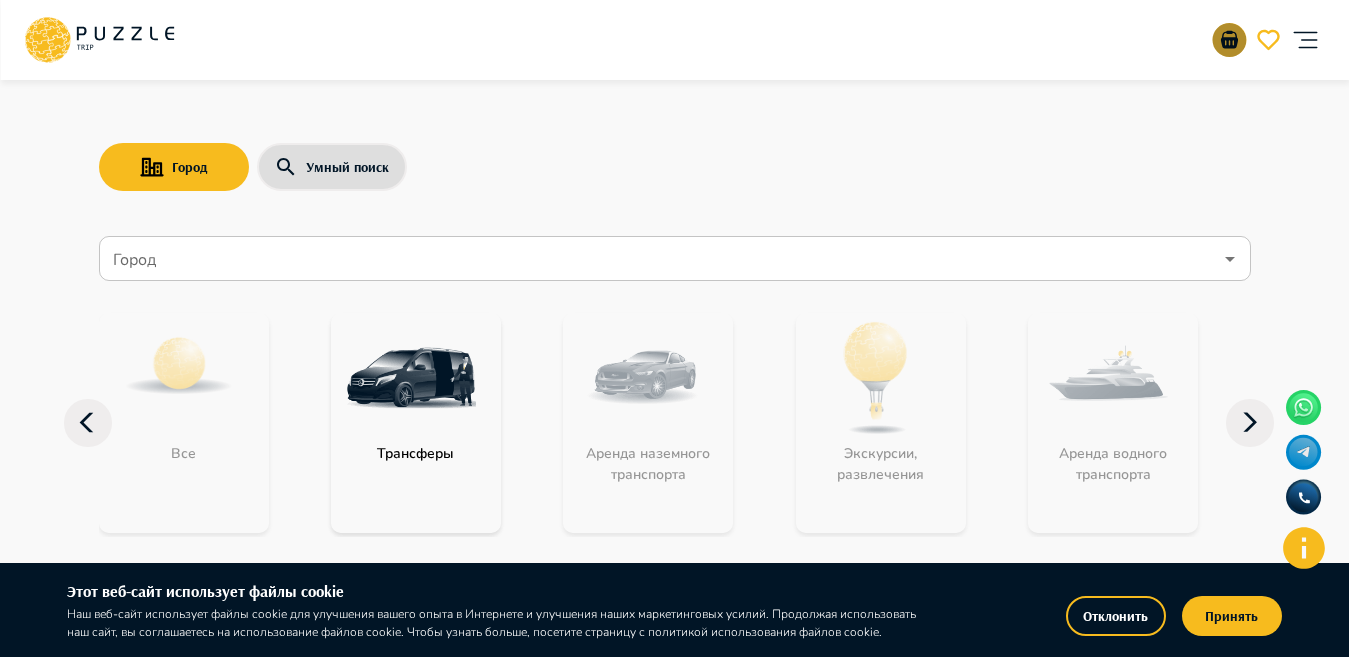 click at bounding box center (1229, 40) 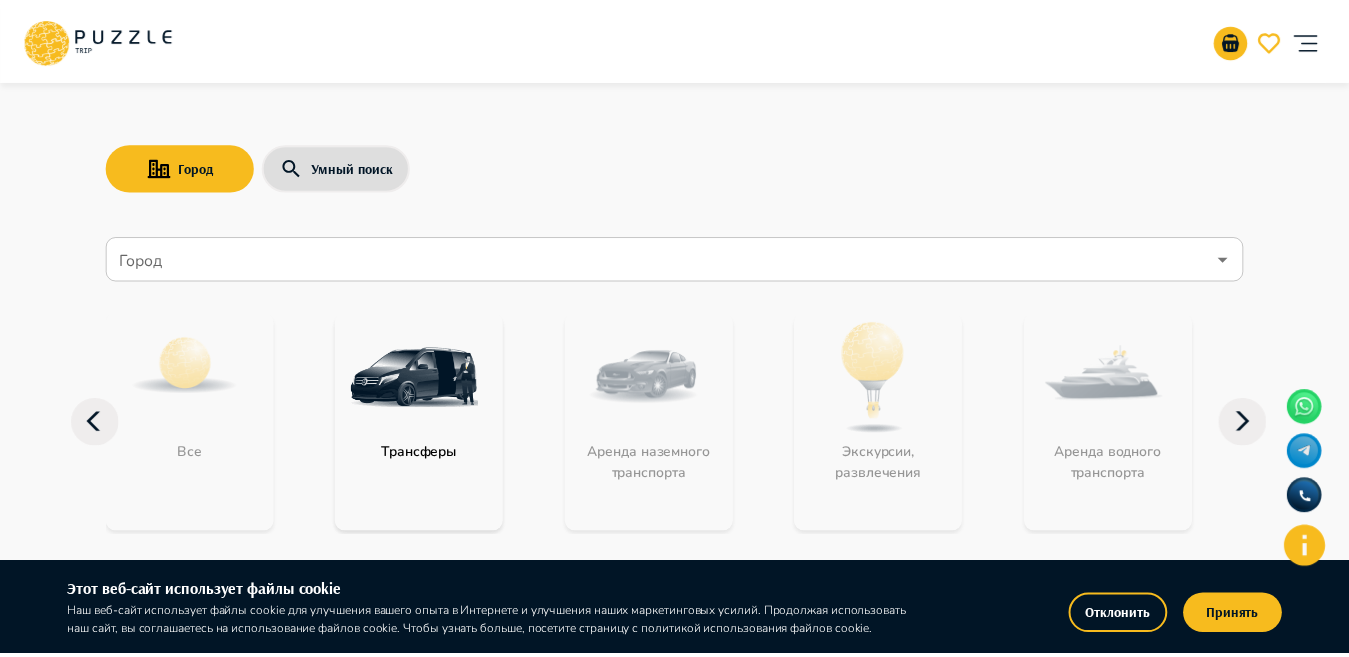 scroll, scrollTop: 0, scrollLeft: 0, axis: both 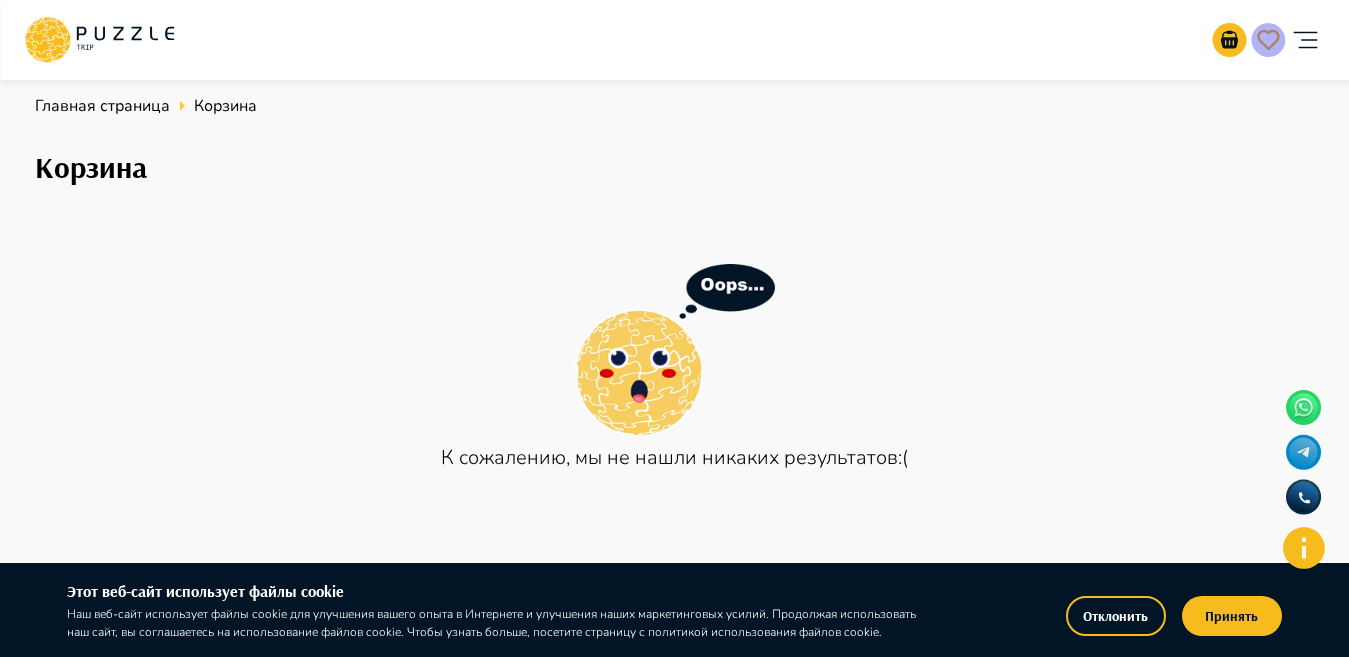 click 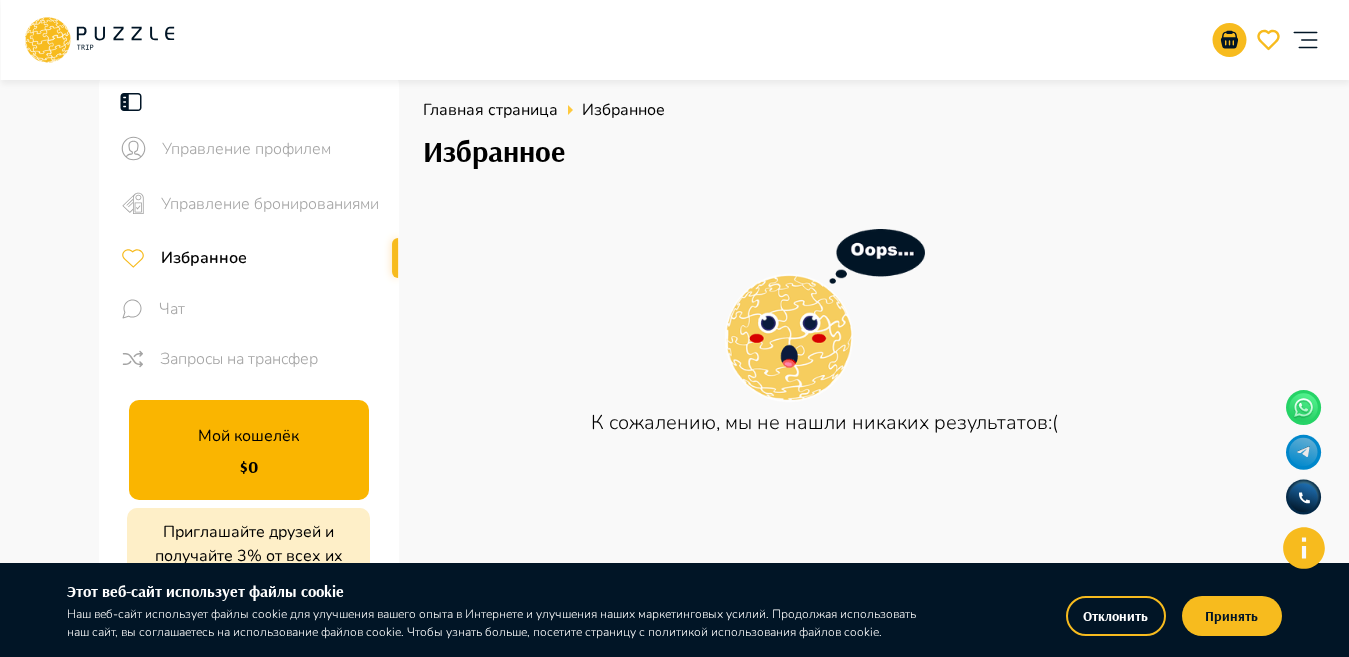 click 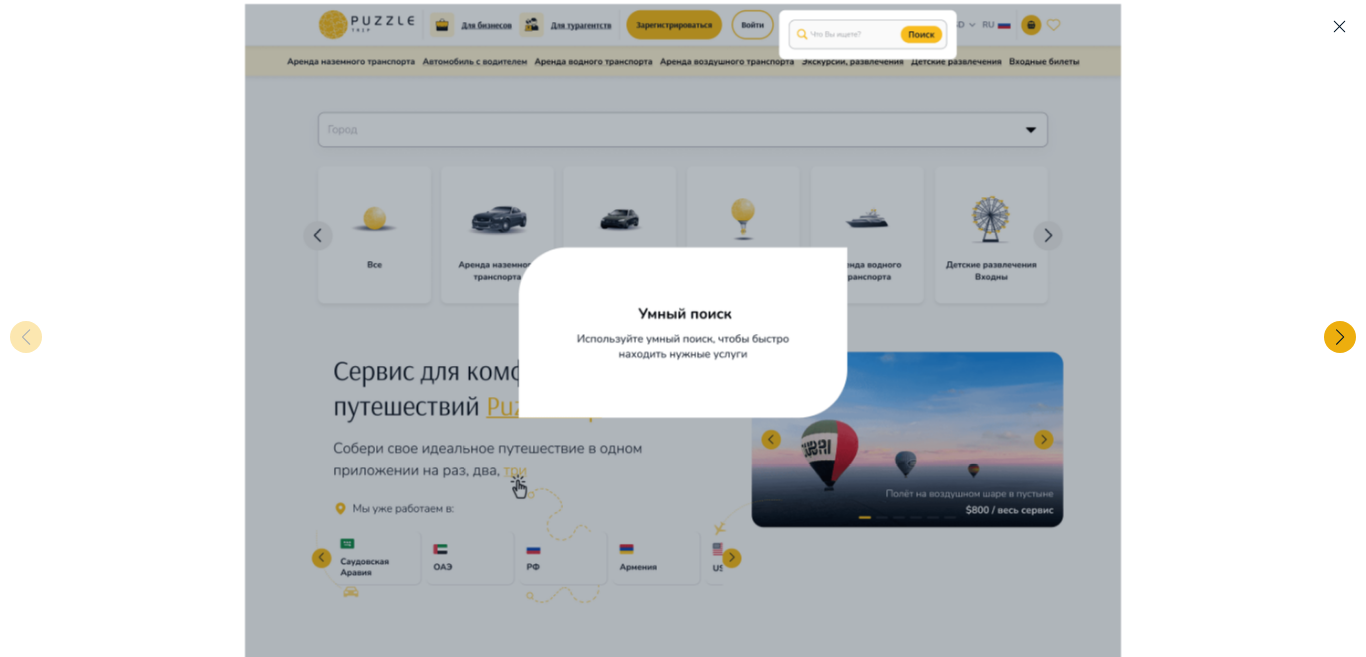click at bounding box center (1340, 337) 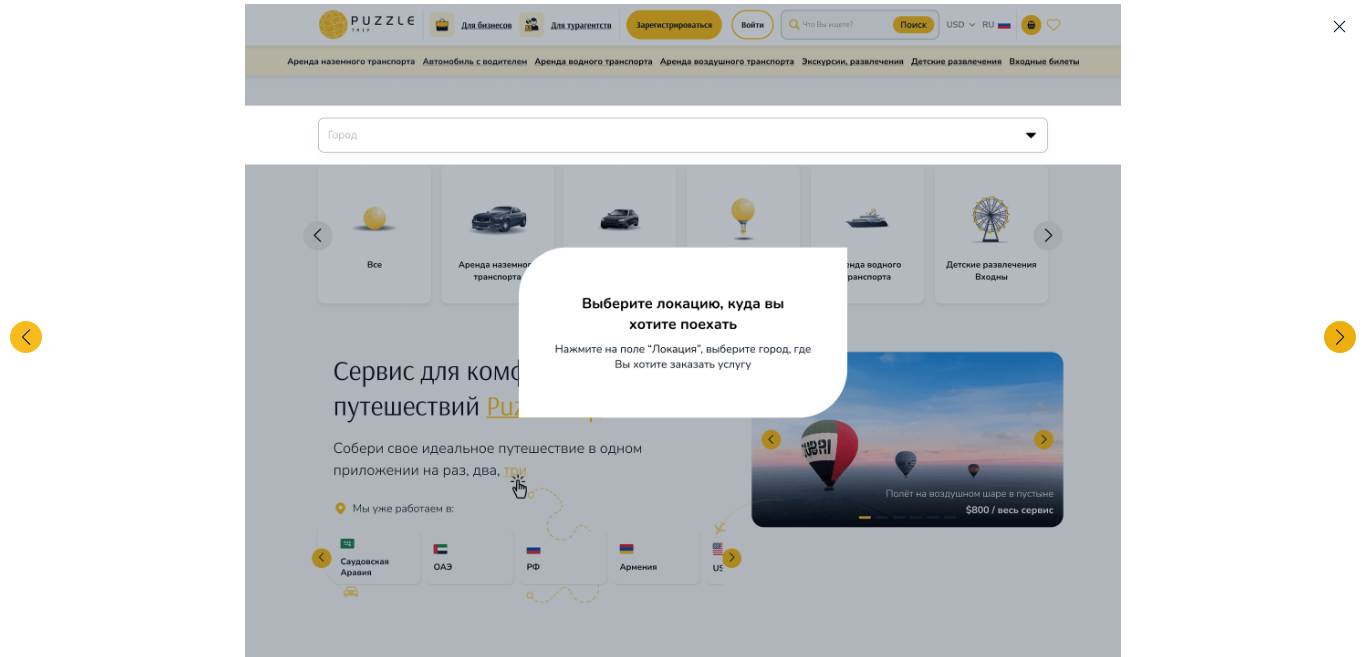 click at bounding box center [1340, 337] 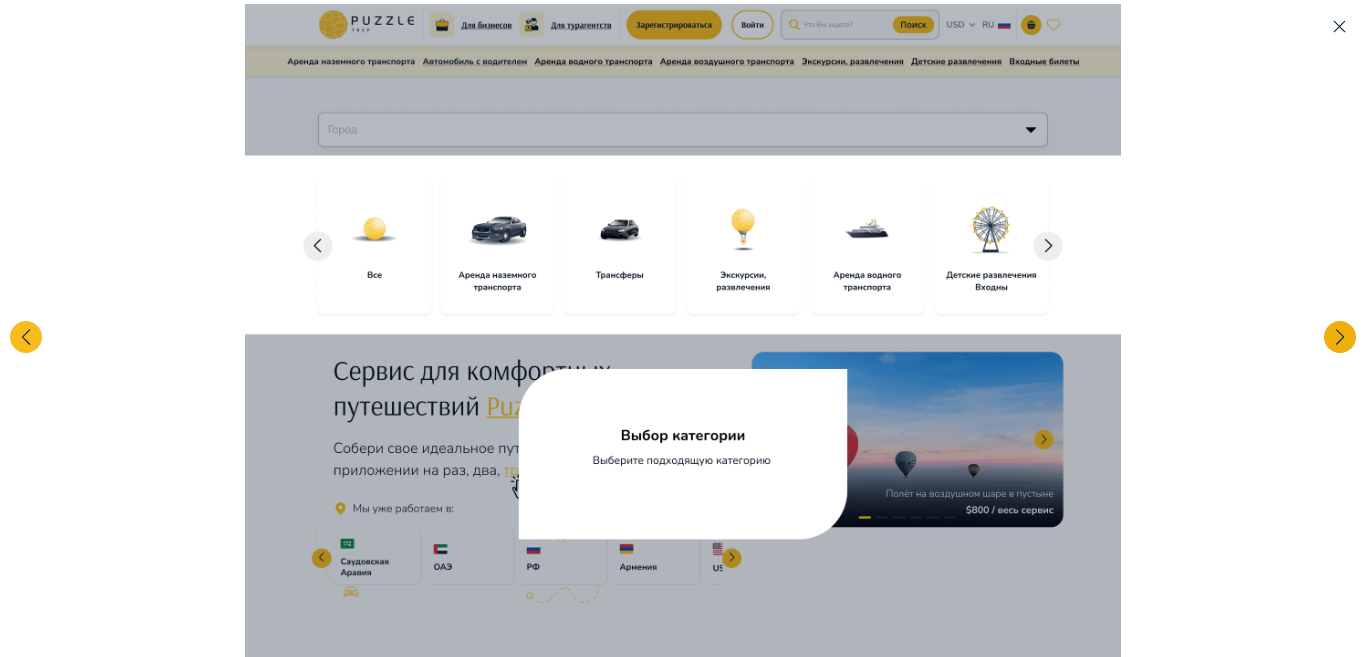 click at bounding box center [1340, 337] 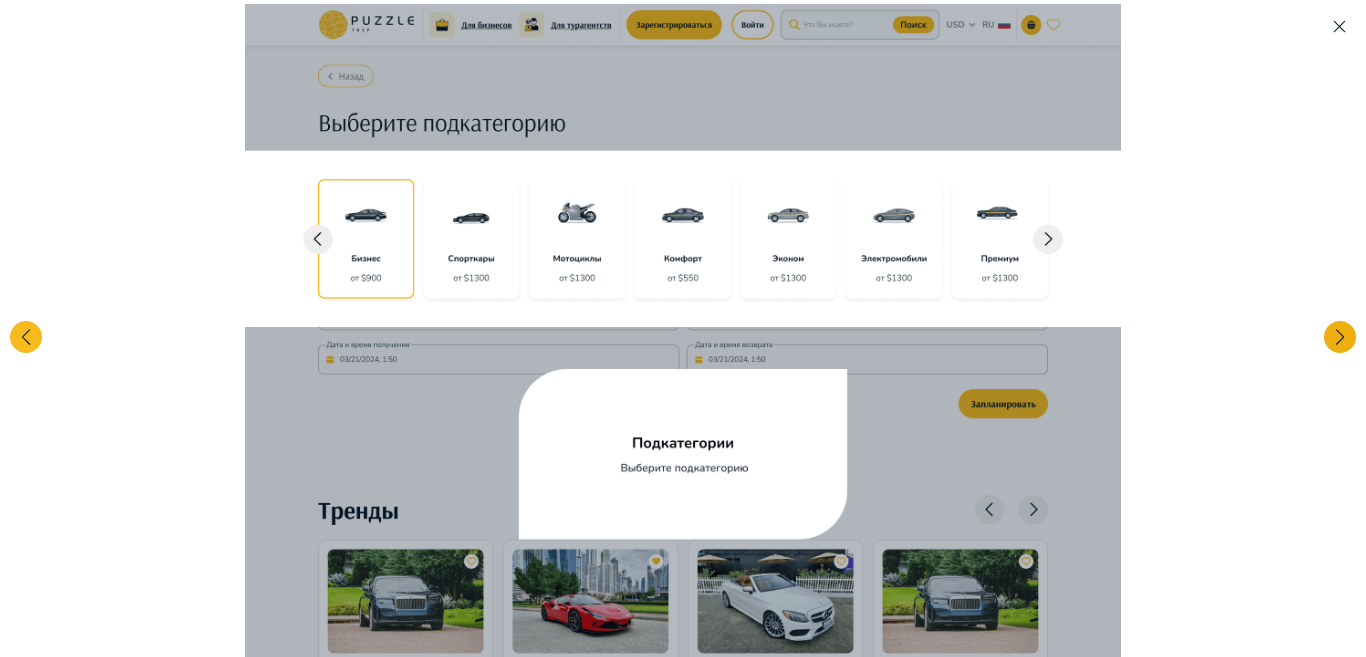 click at bounding box center (1340, 337) 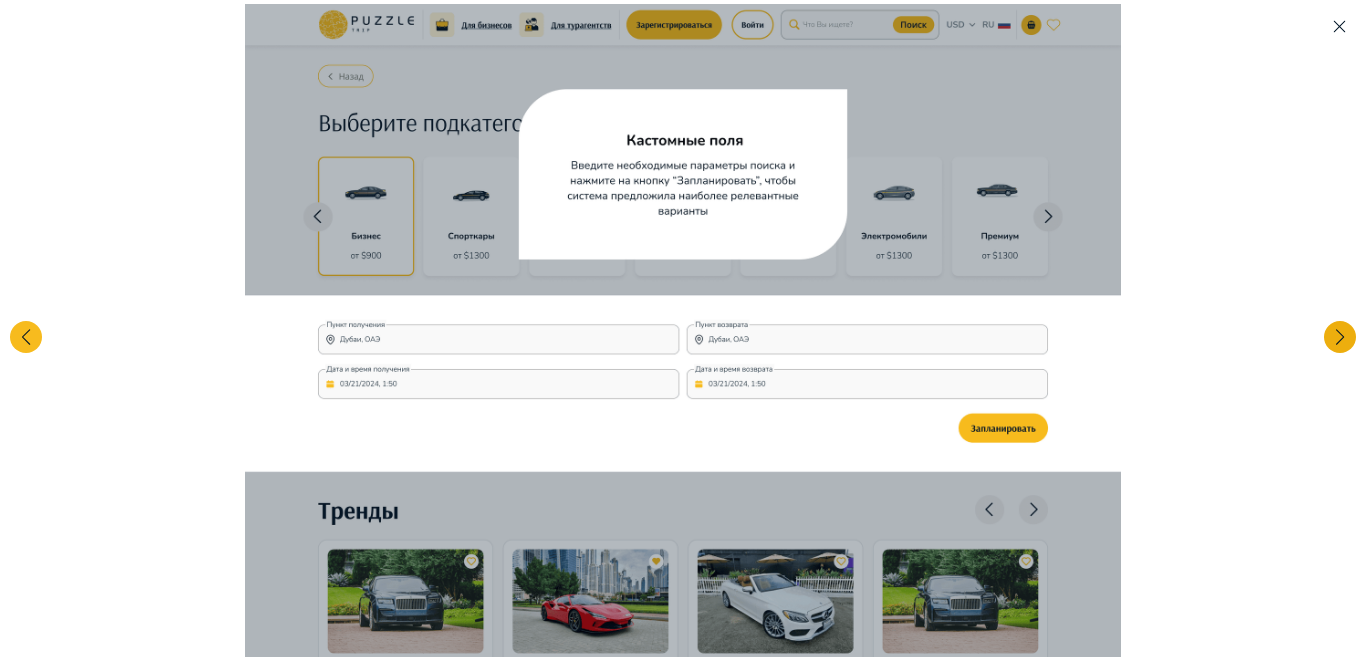click at bounding box center [1340, 337] 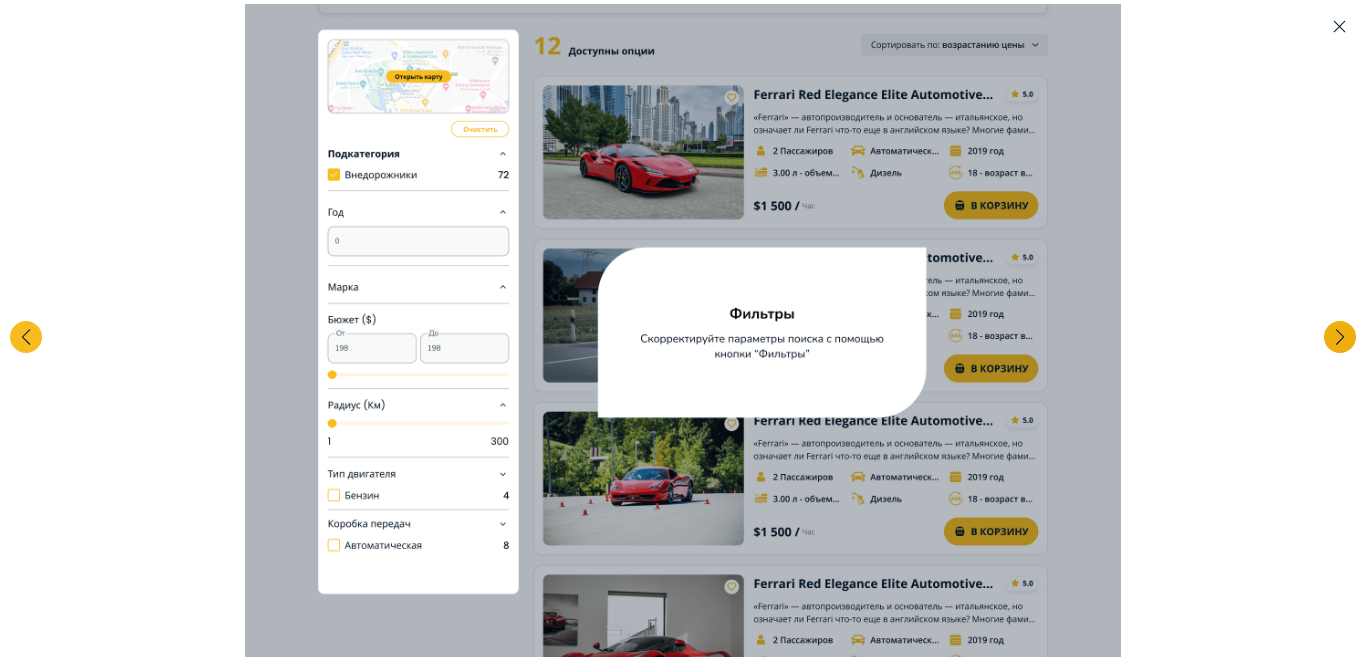 click at bounding box center [1340, 337] 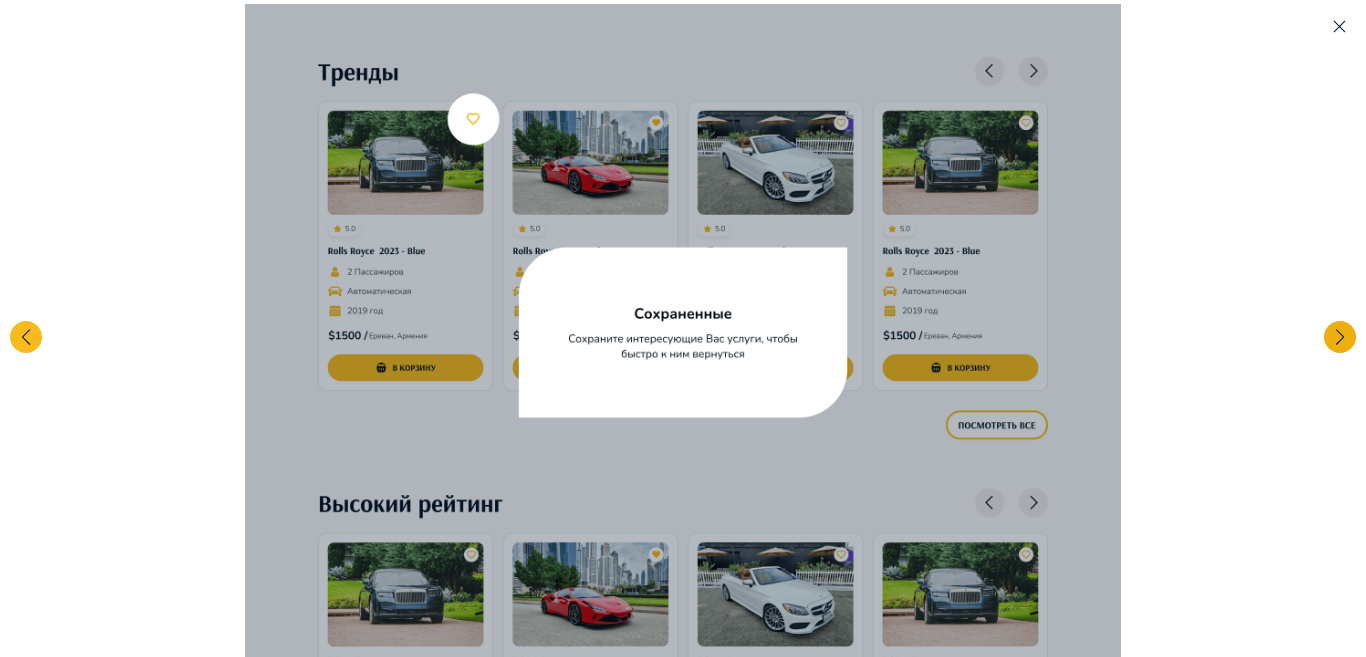 click at bounding box center (1340, 337) 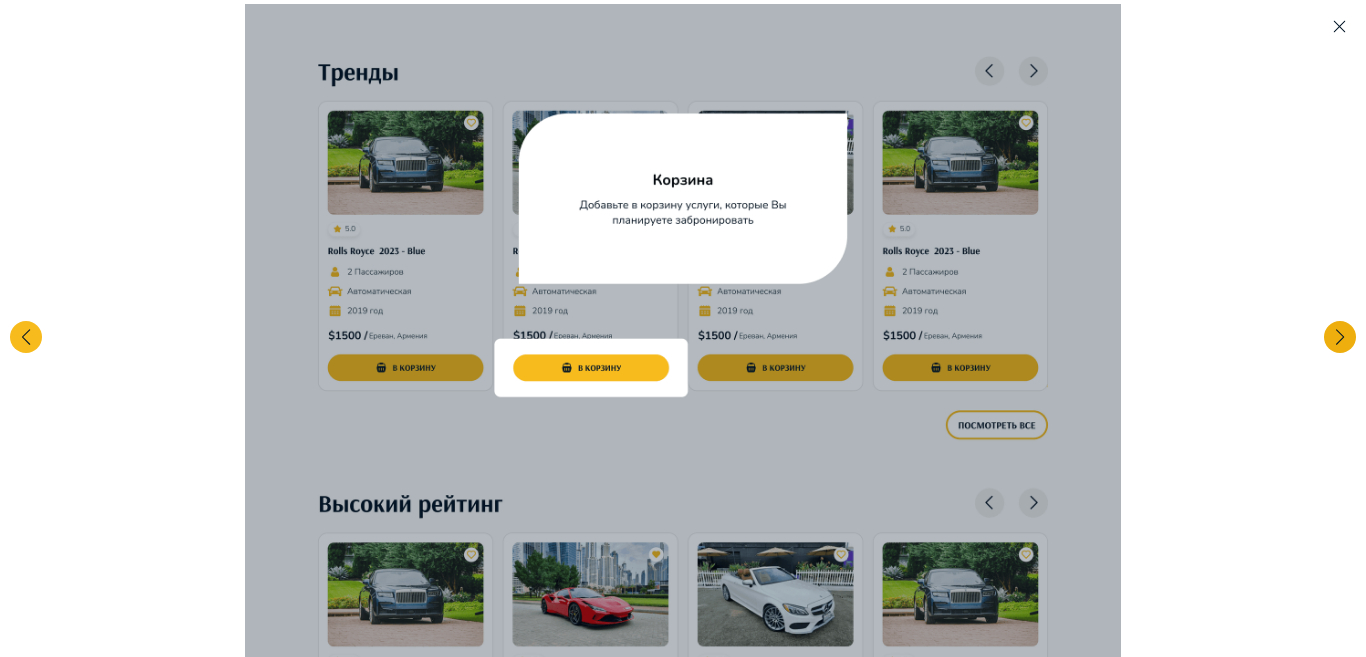 click at bounding box center [1340, 337] 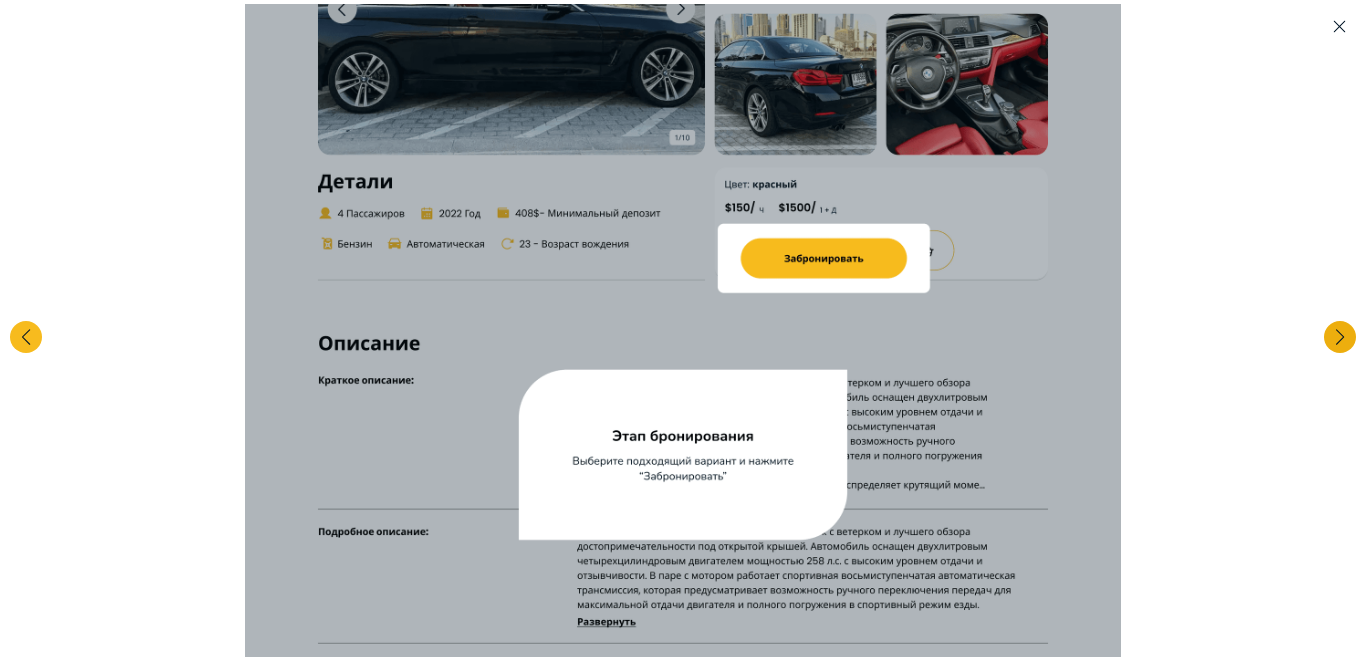 click at bounding box center (1340, 337) 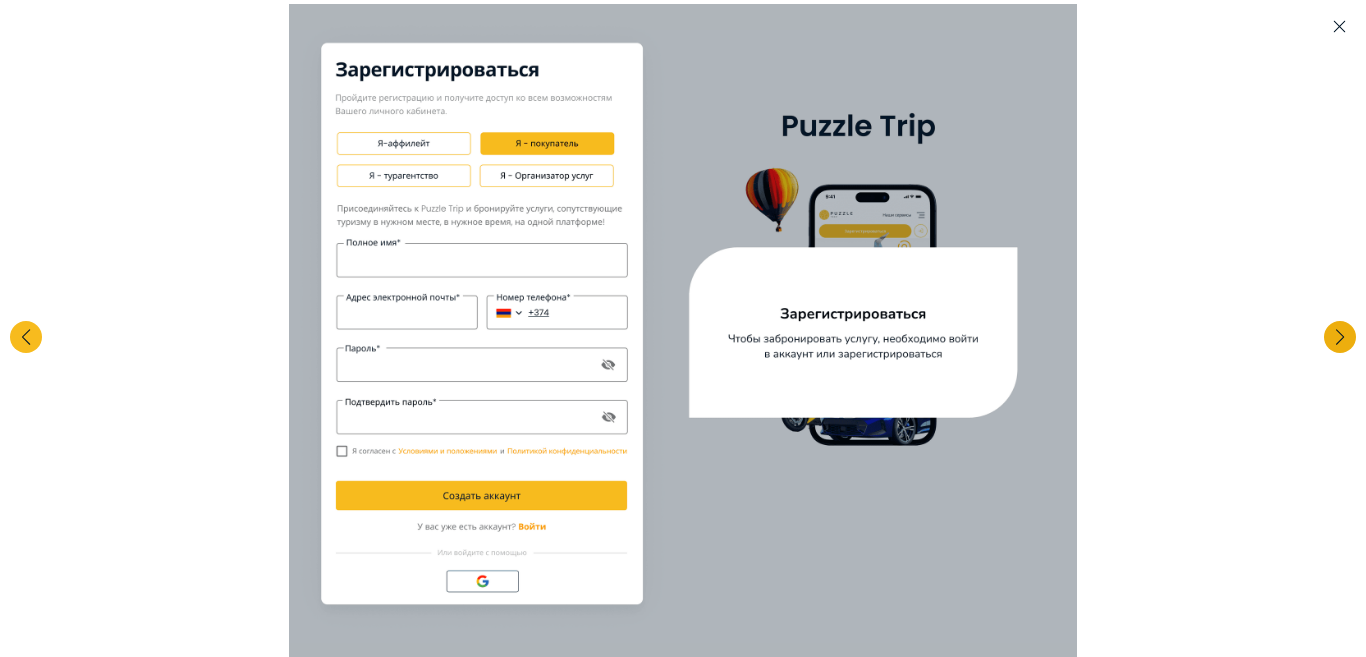 click at bounding box center (1340, 337) 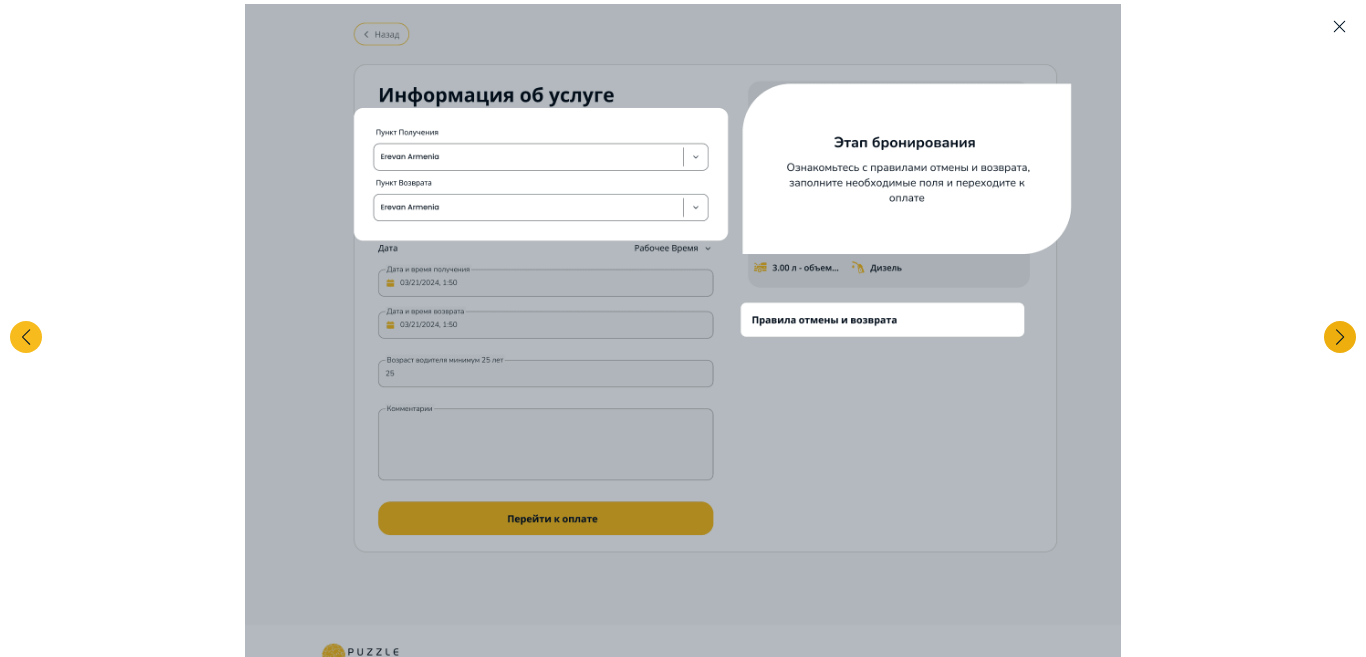 click at bounding box center [1340, 337] 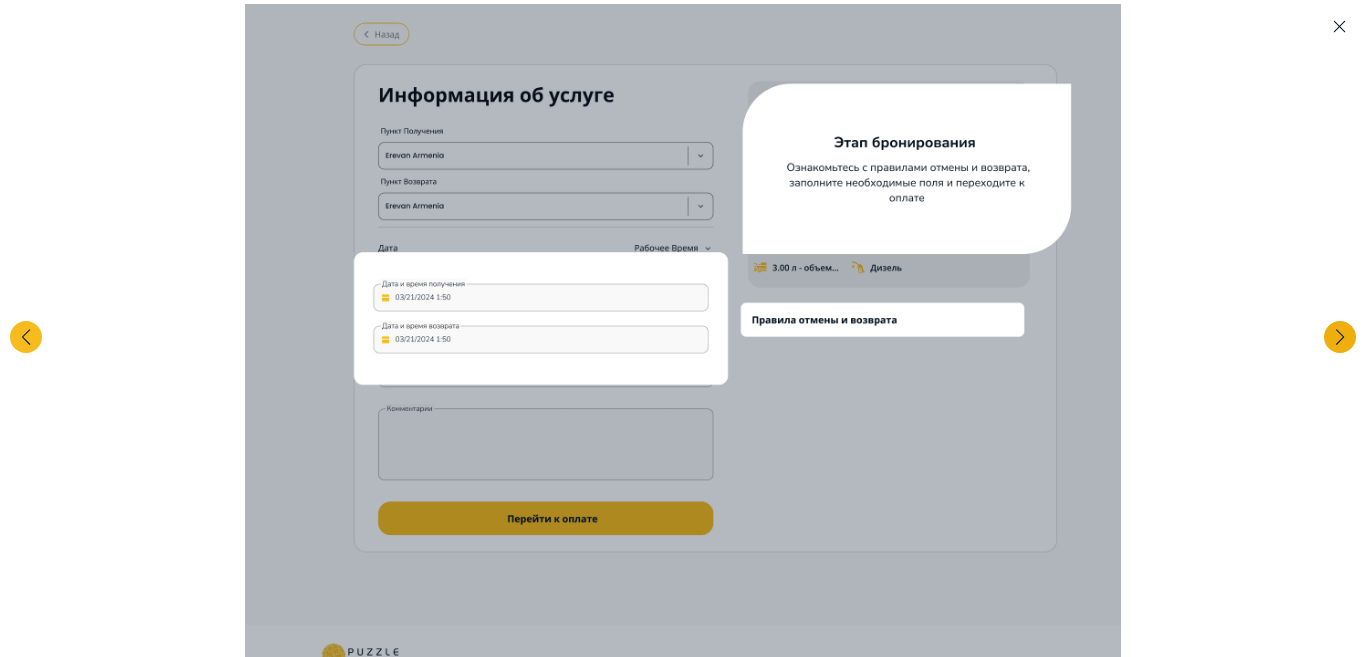 click at bounding box center [1340, 337] 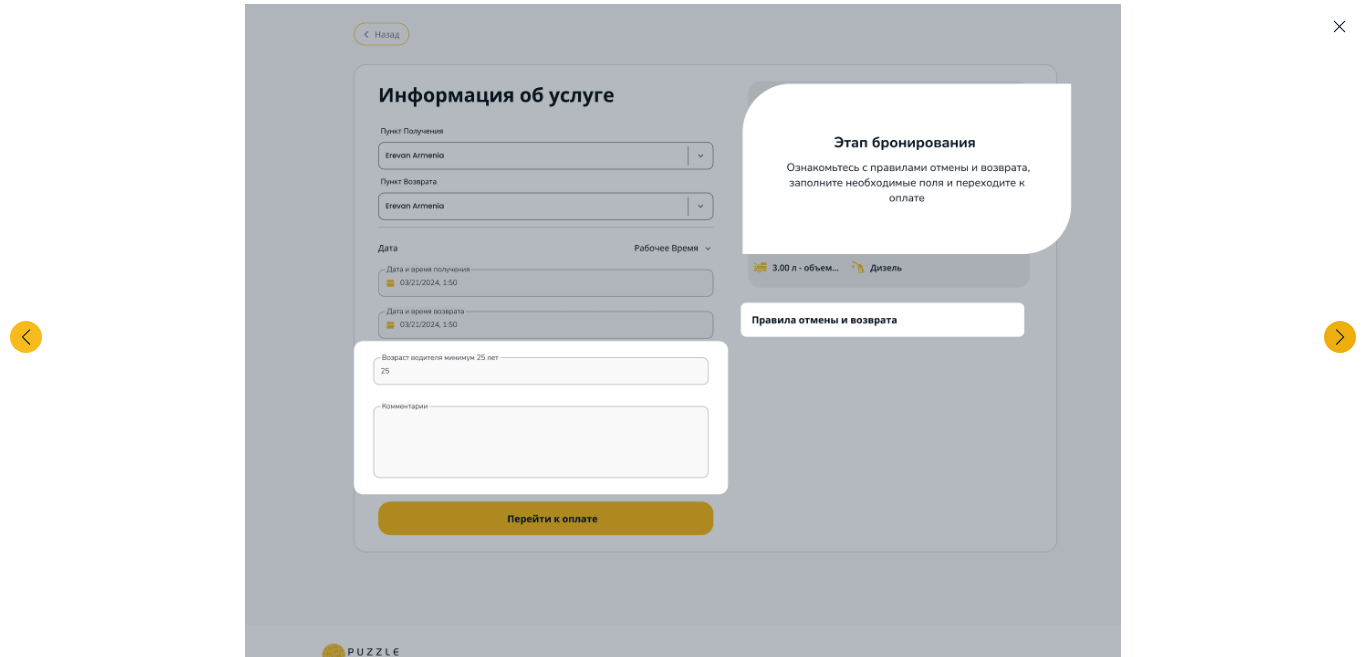 click at bounding box center (1340, 337) 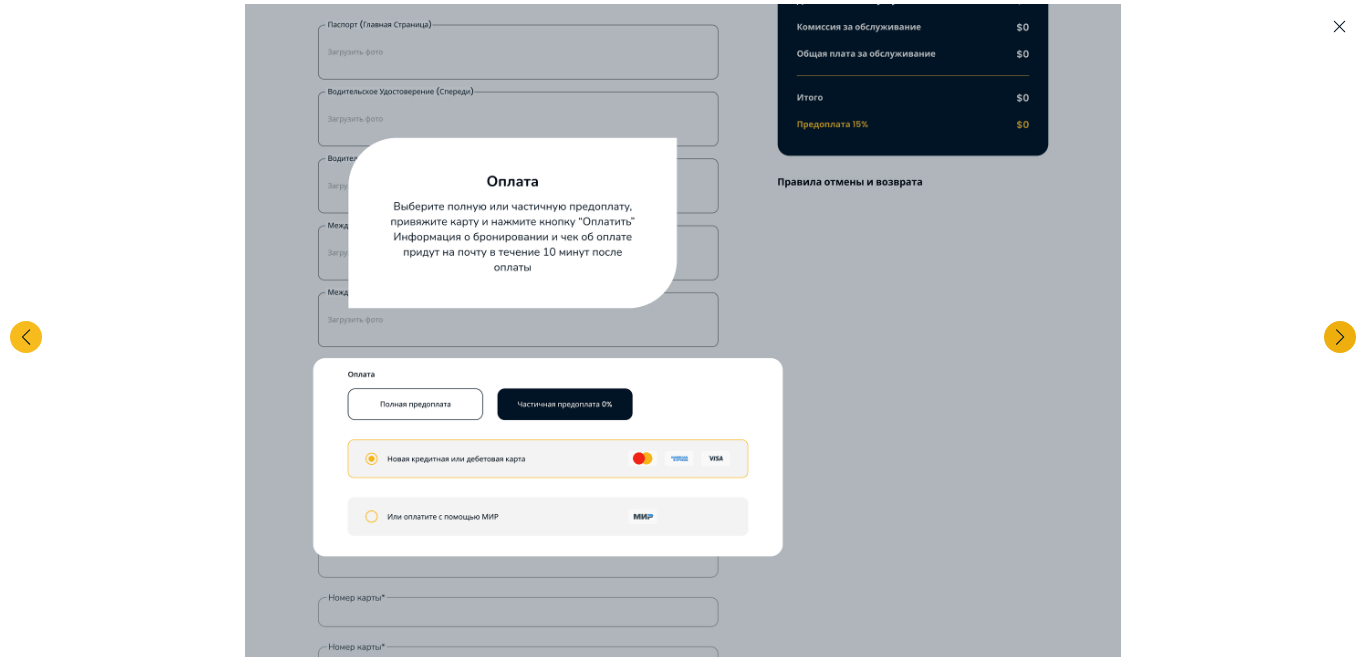 click at bounding box center [1340, 337] 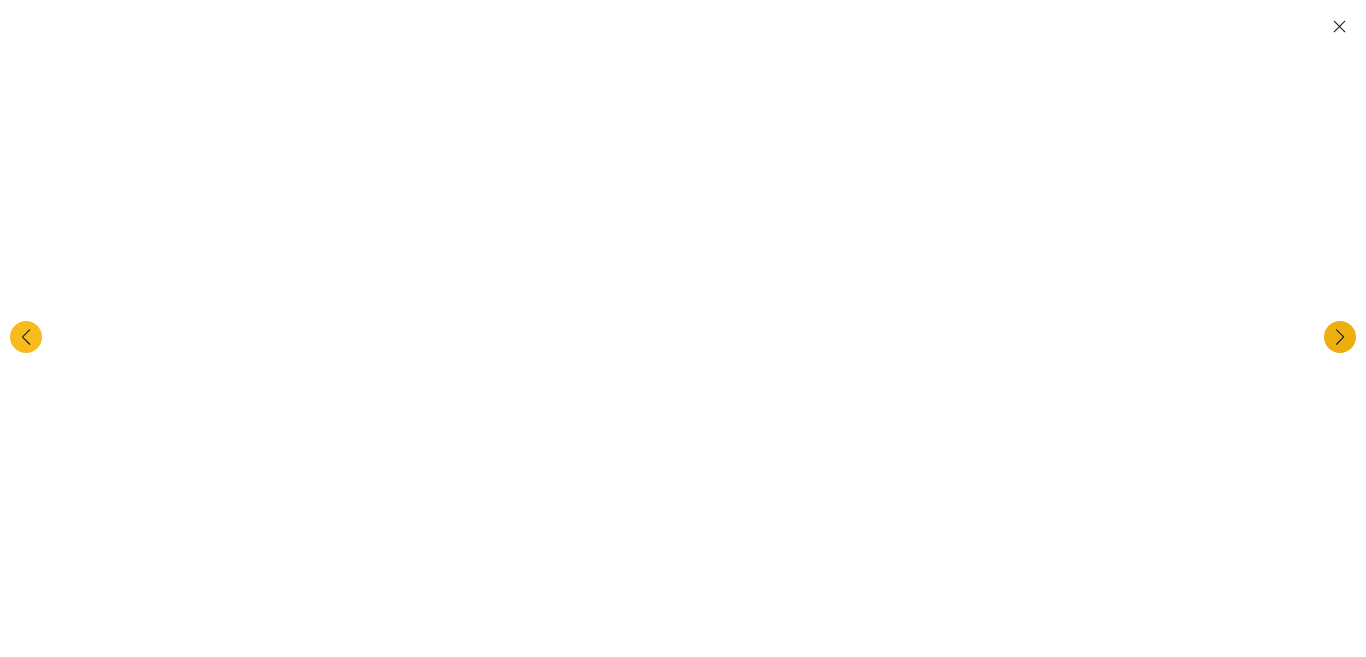 click at bounding box center [1340, 337] 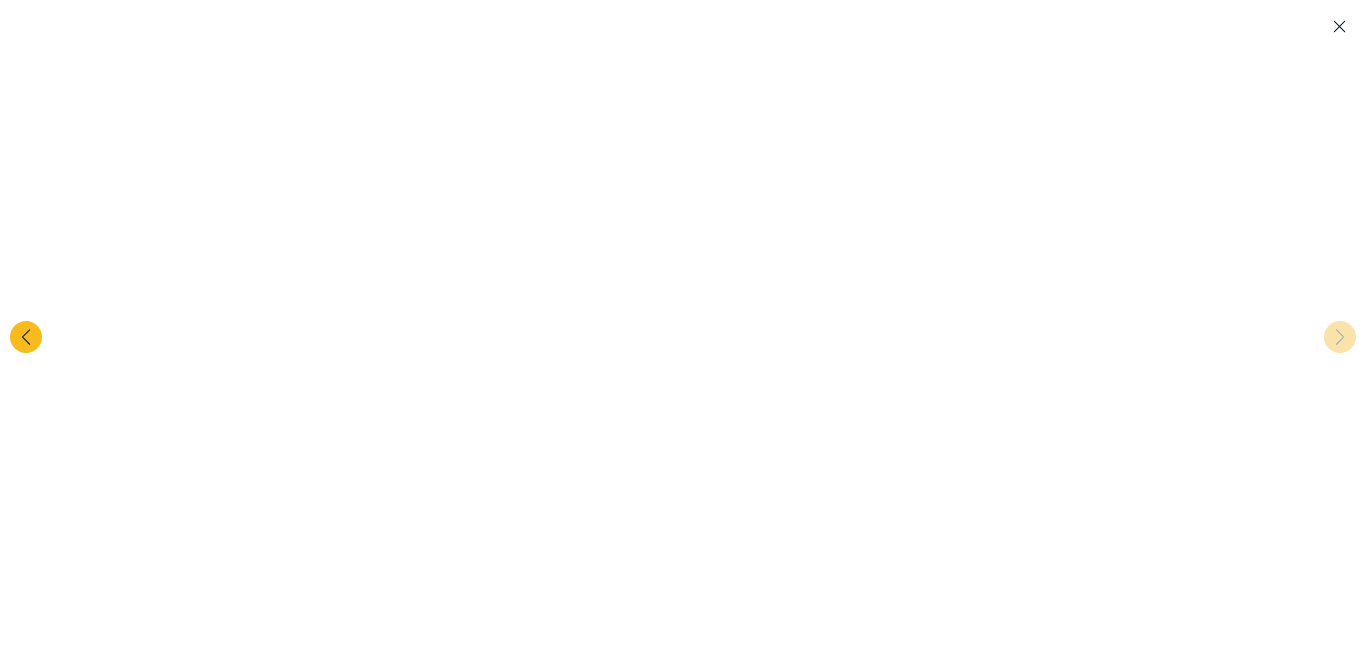 click at bounding box center (683, 332) 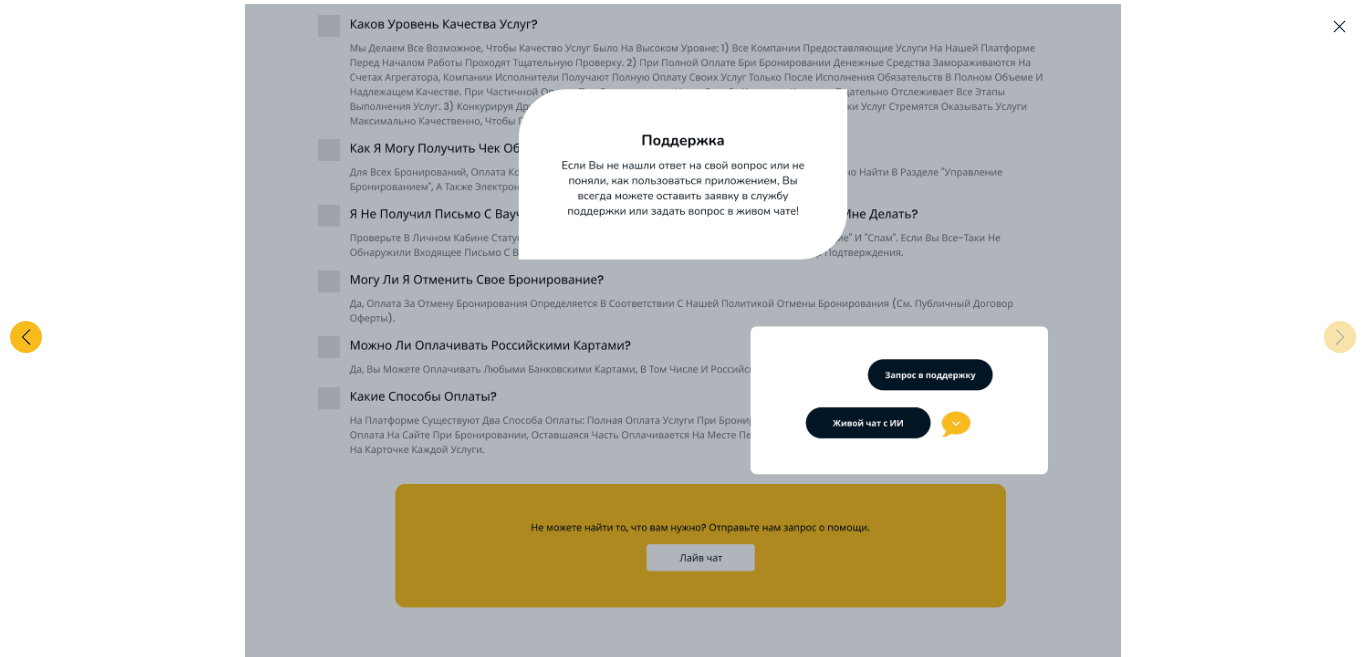 click at bounding box center (683, 332) 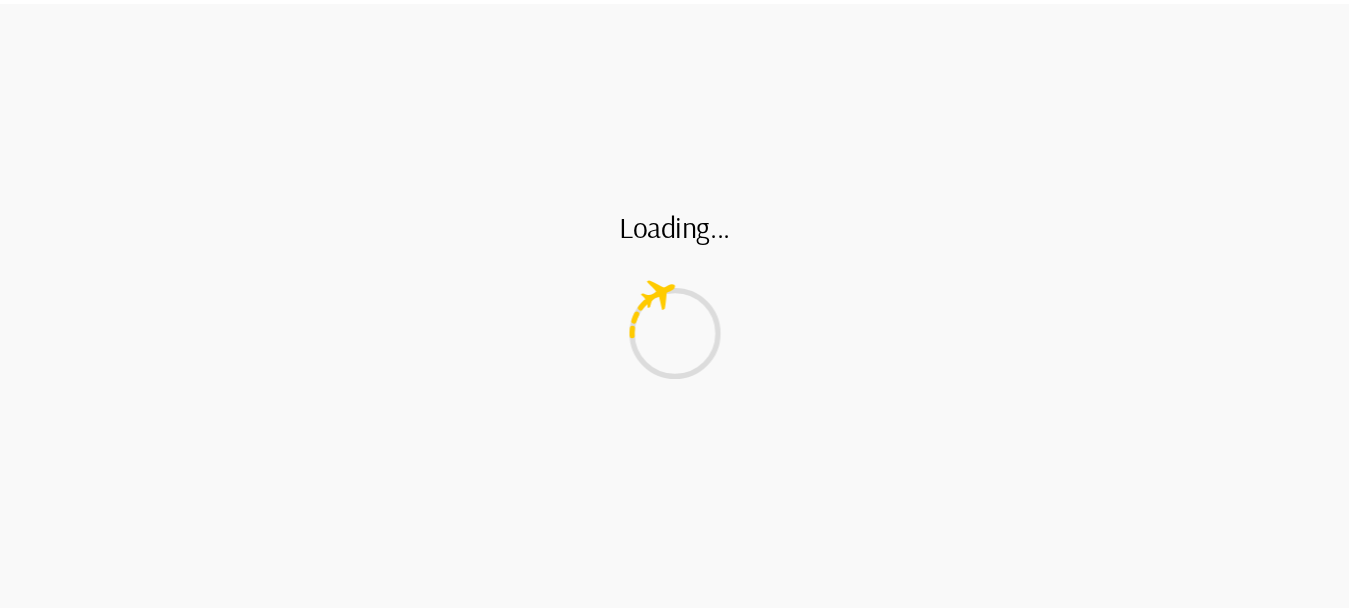 scroll, scrollTop: 0, scrollLeft: 0, axis: both 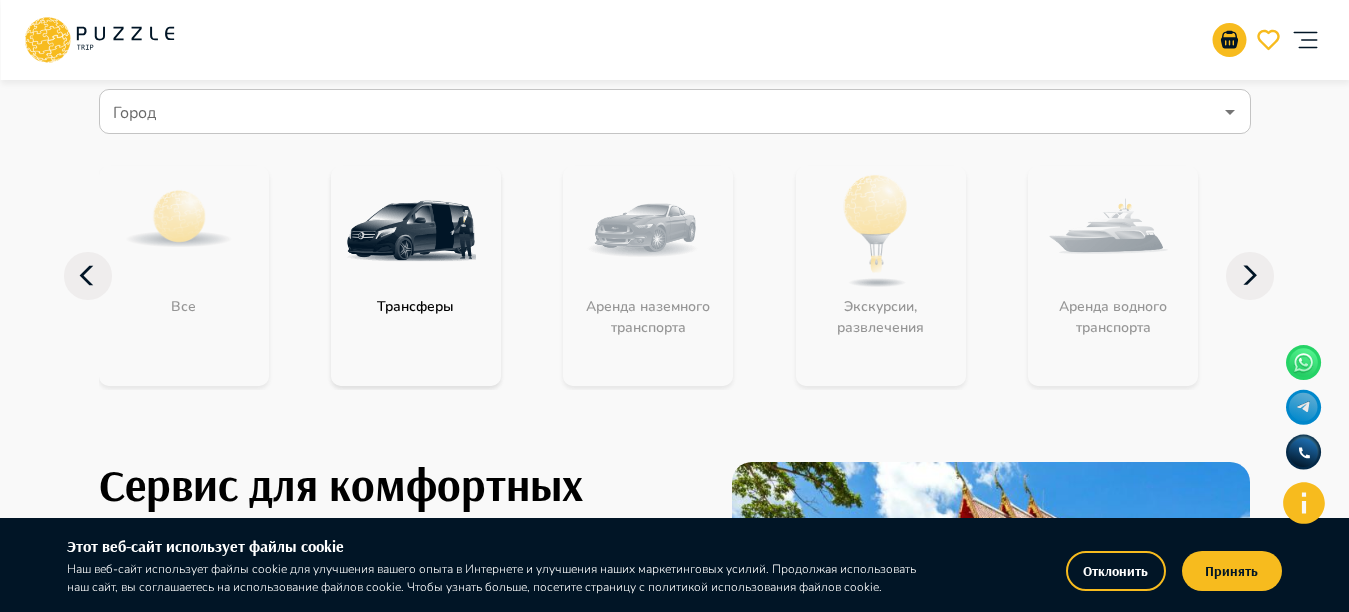 click 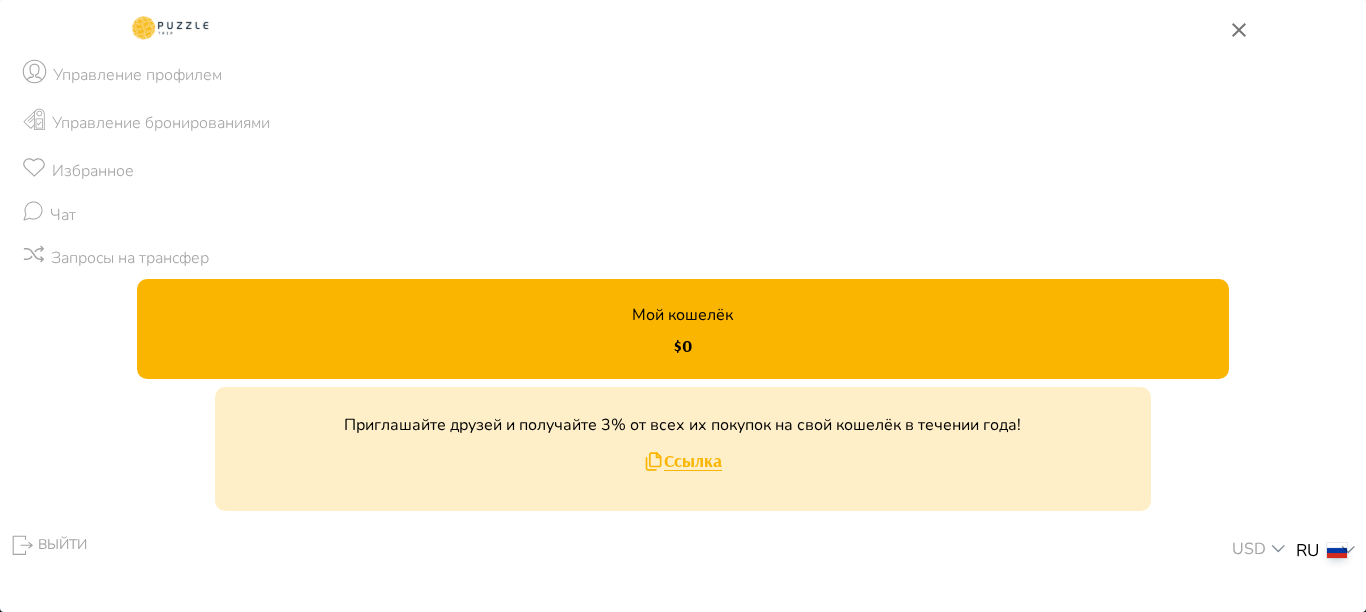 click at bounding box center [1239, 30] 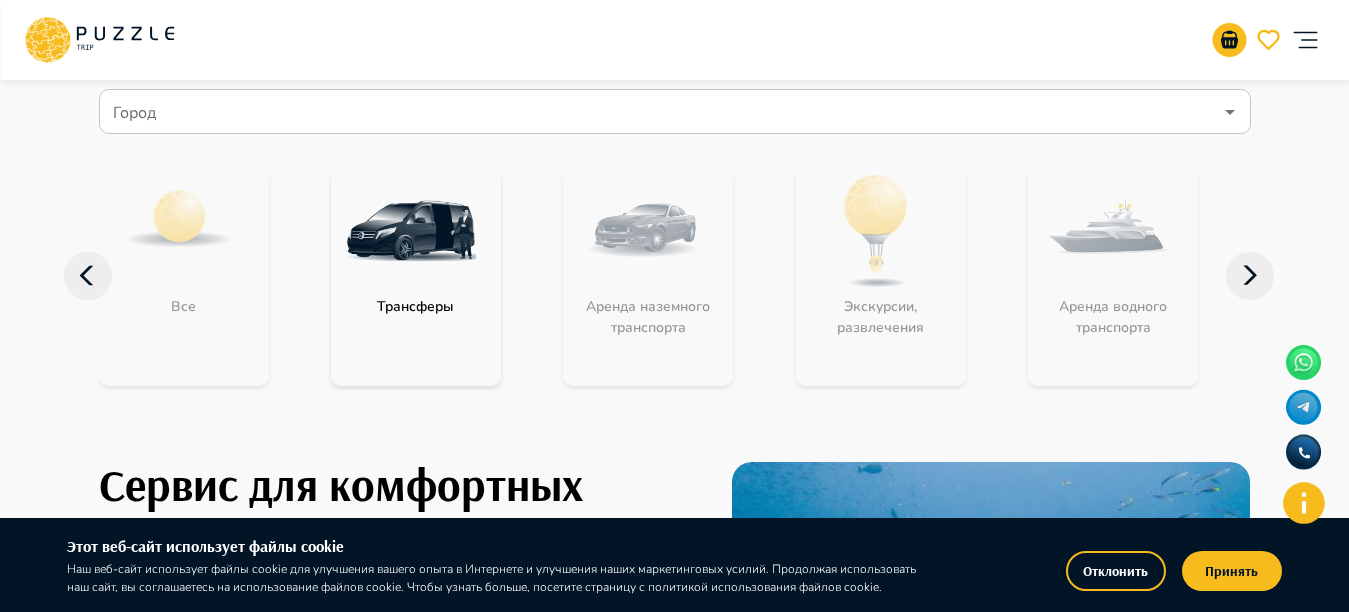 click 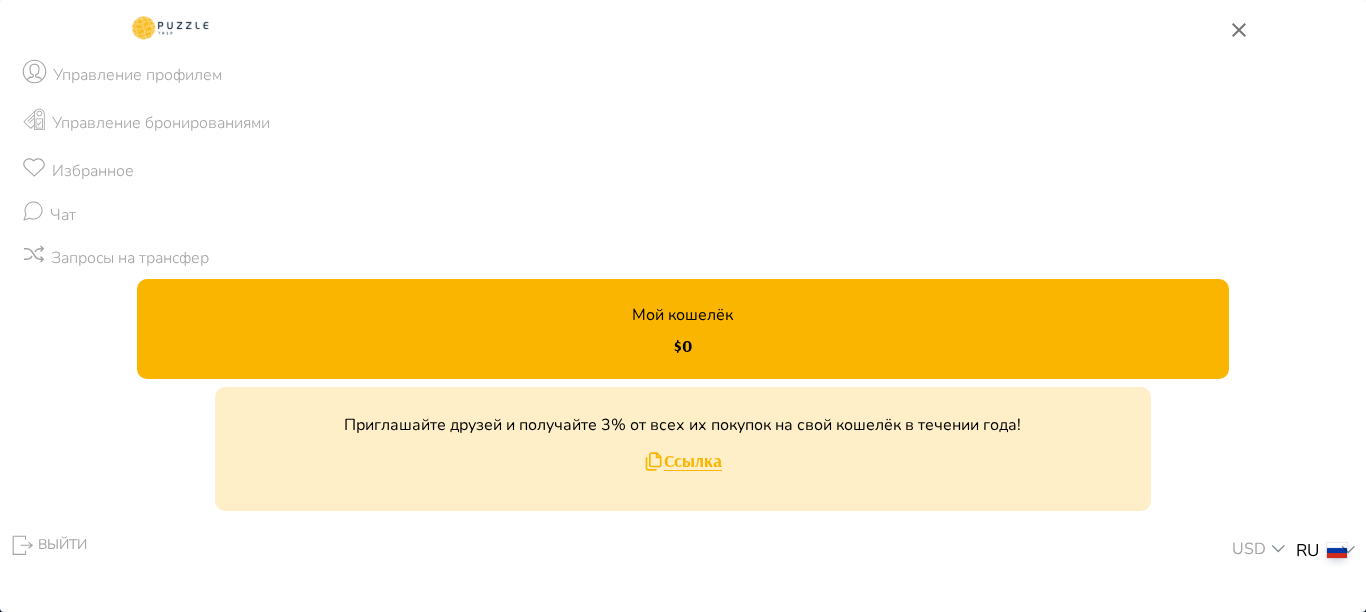 click on "Управление профилем" at bounding box center (683, 75) 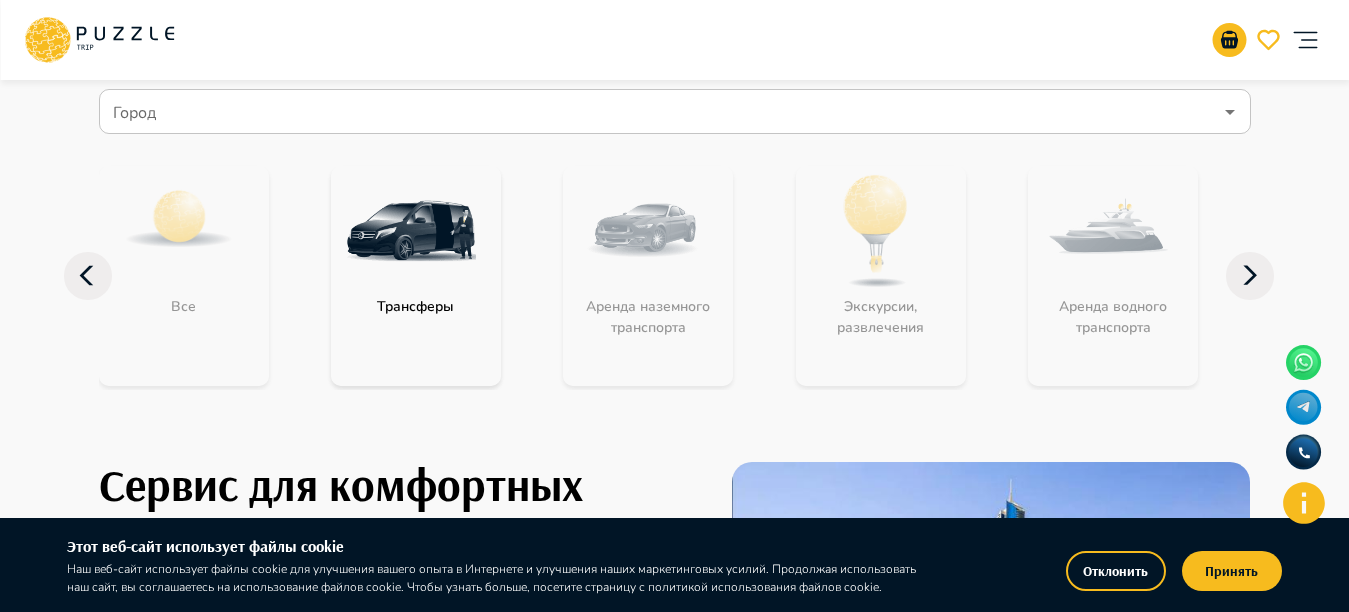scroll, scrollTop: 0, scrollLeft: 0, axis: both 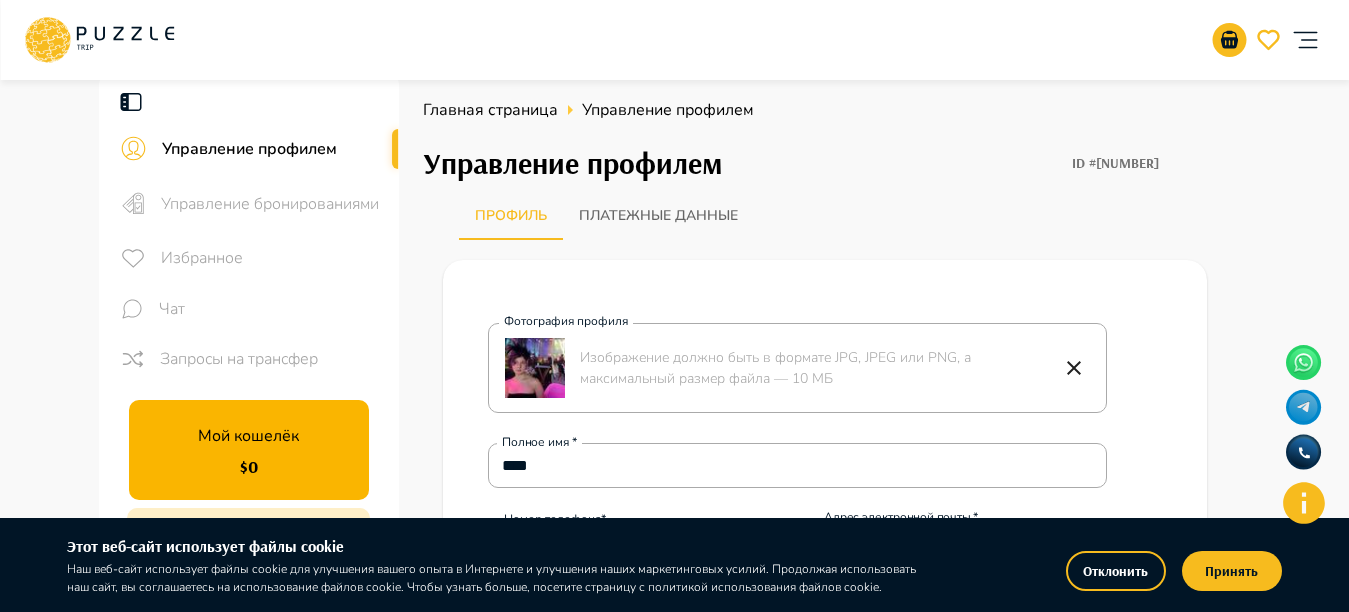 click on "**********" at bounding box center [674, 824] 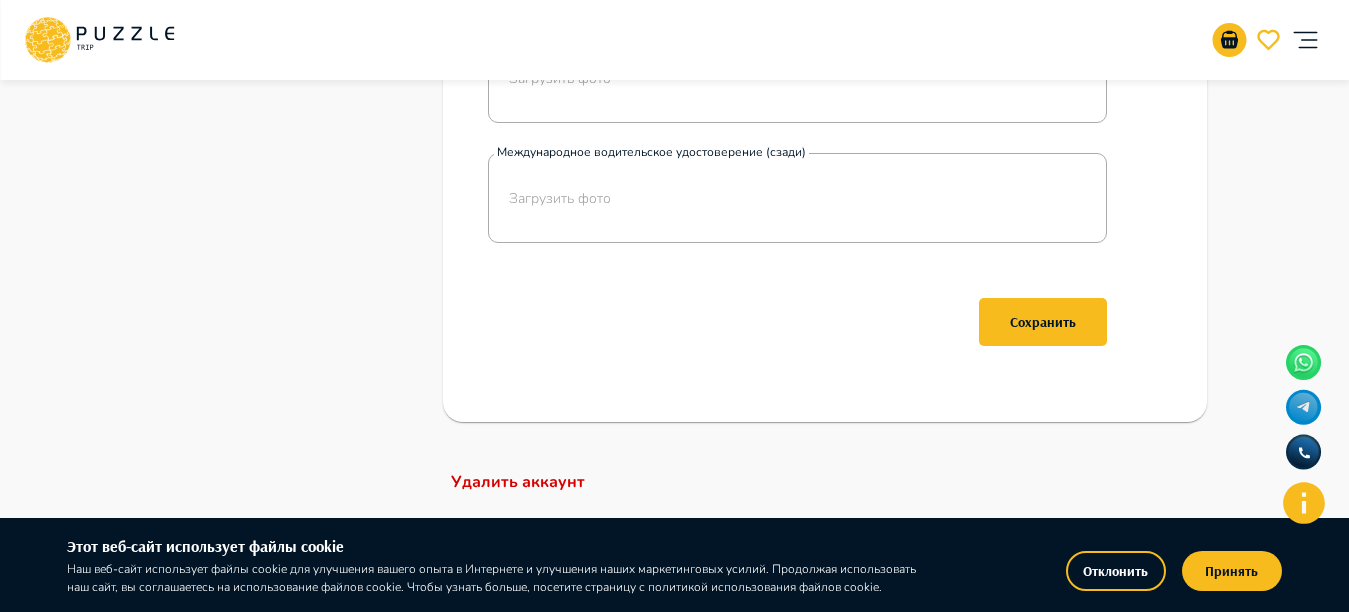 scroll, scrollTop: 340, scrollLeft: 0, axis: vertical 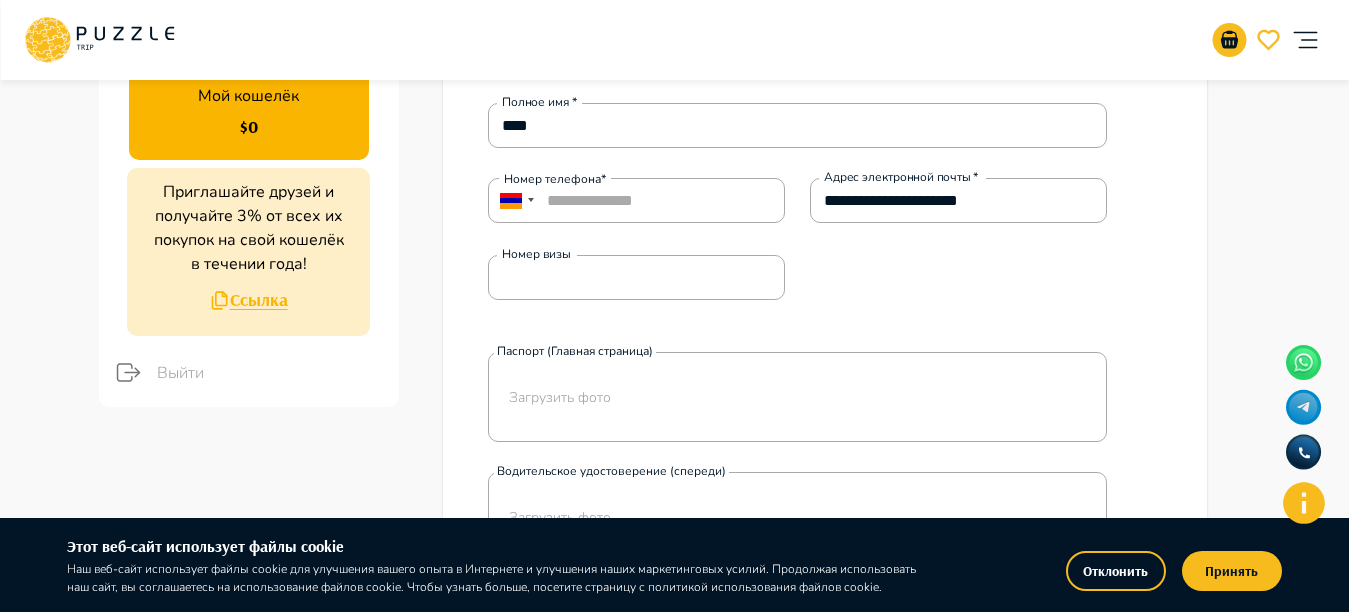 click 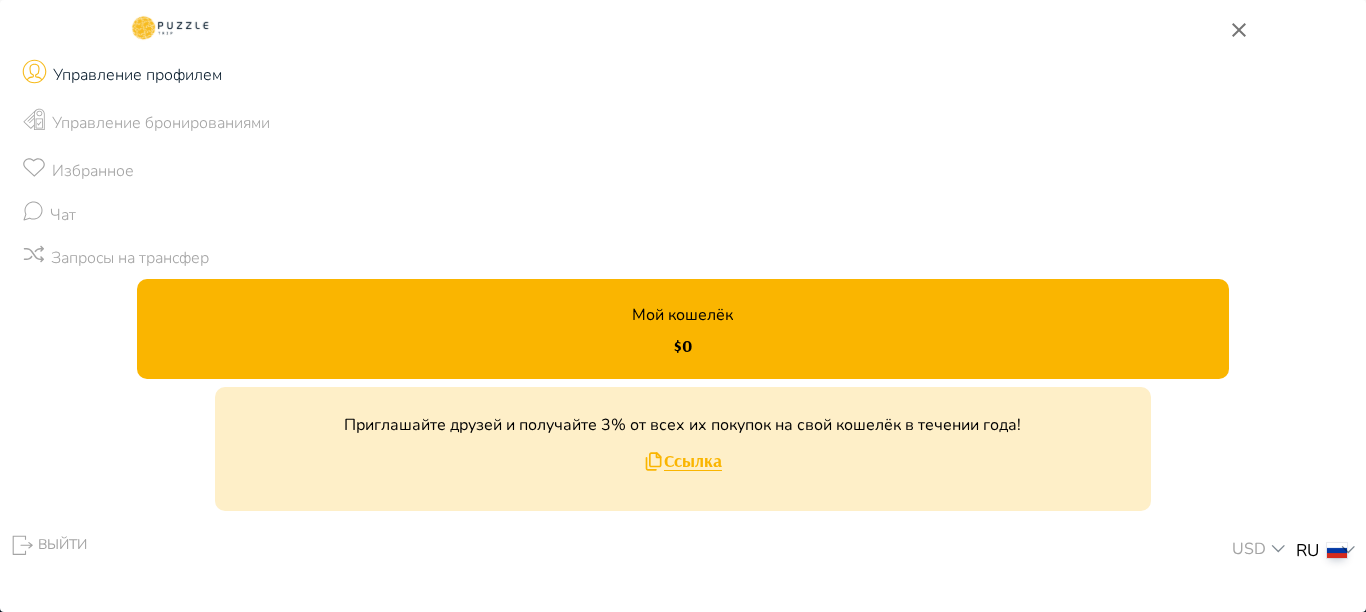 click on "Управление профилем" at bounding box center [683, 75] 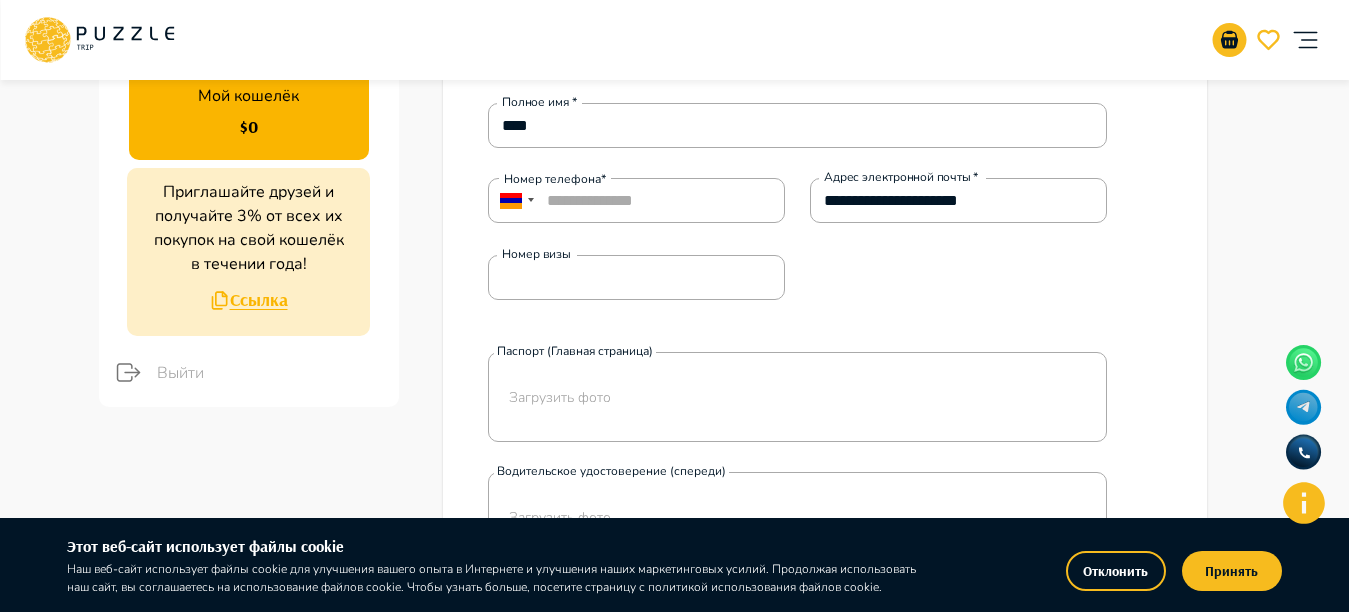 scroll, scrollTop: 0, scrollLeft: 0, axis: both 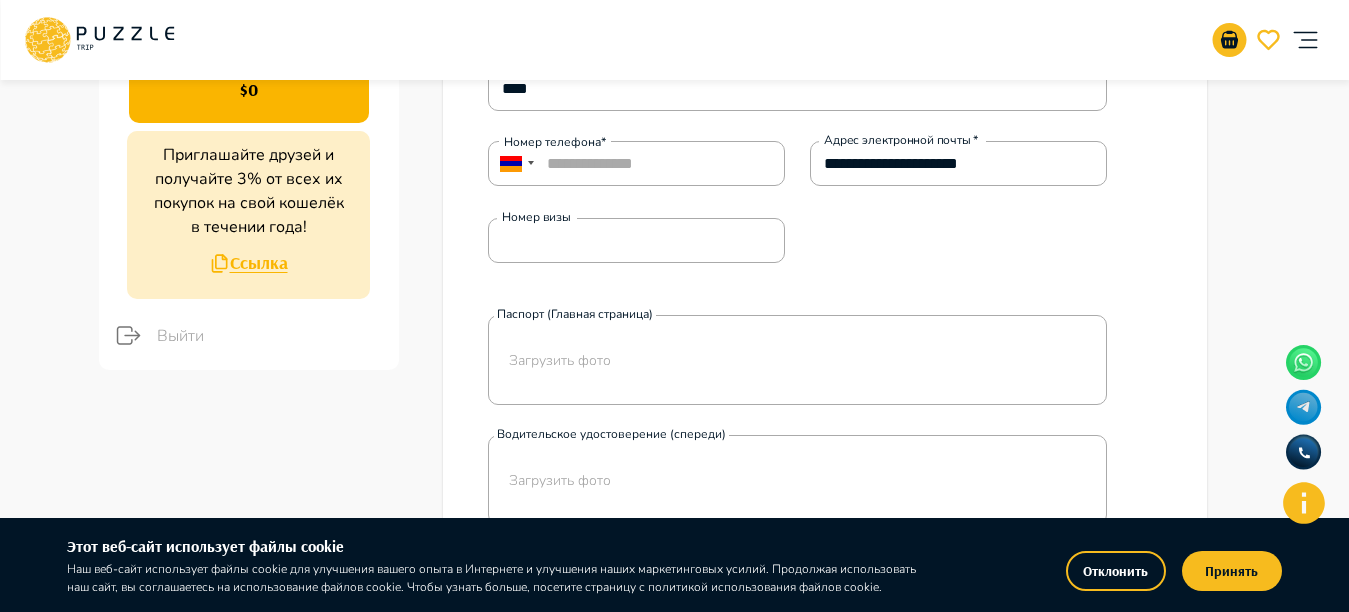 click on "Выйти" at bounding box center [270, 336] 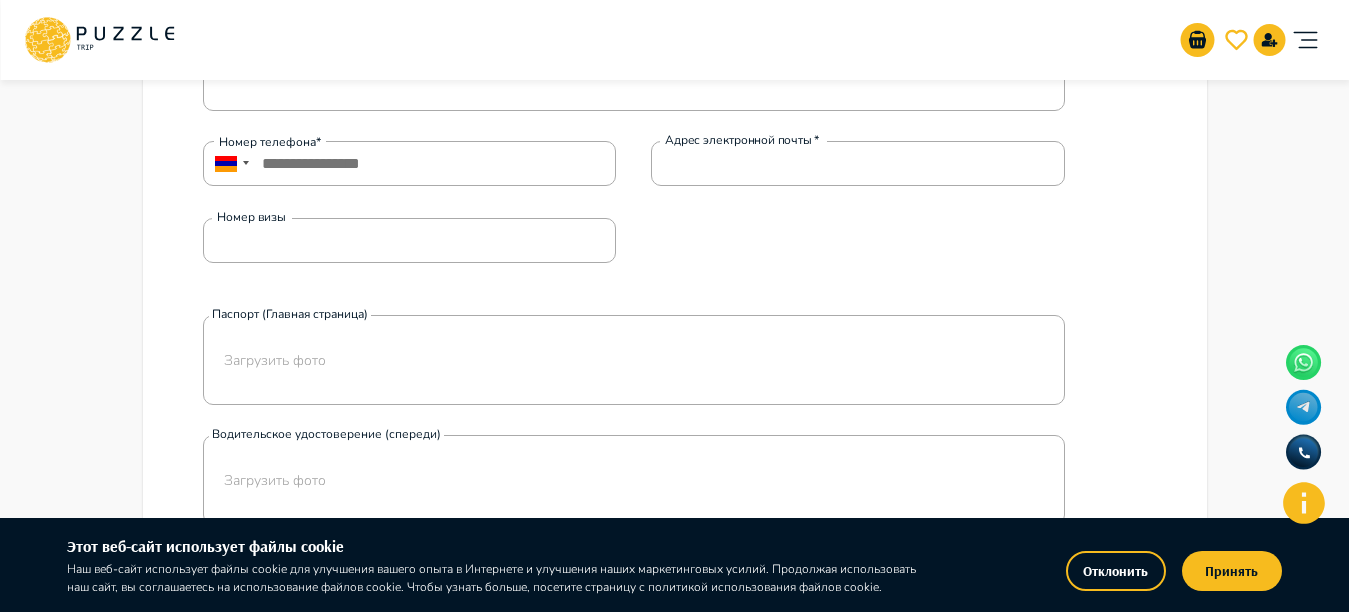 scroll, scrollTop: 0, scrollLeft: 0, axis: both 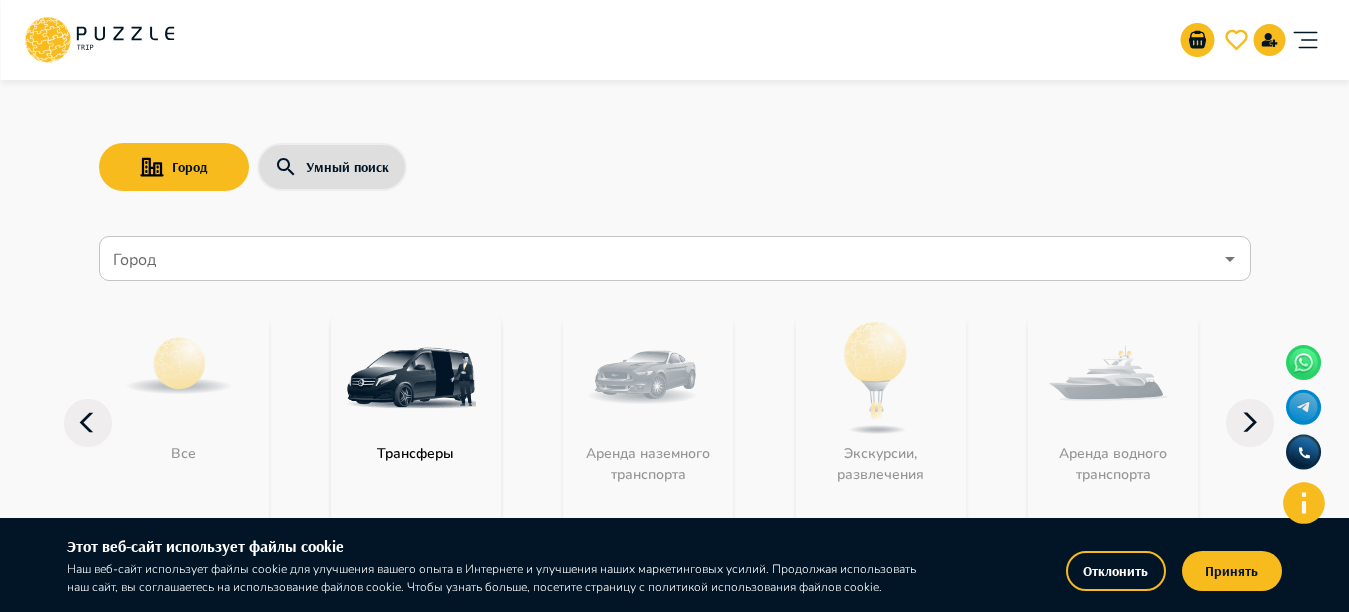 drag, startPoint x: 267, startPoint y: 302, endPoint x: 266, endPoint y: 269, distance: 33.01515 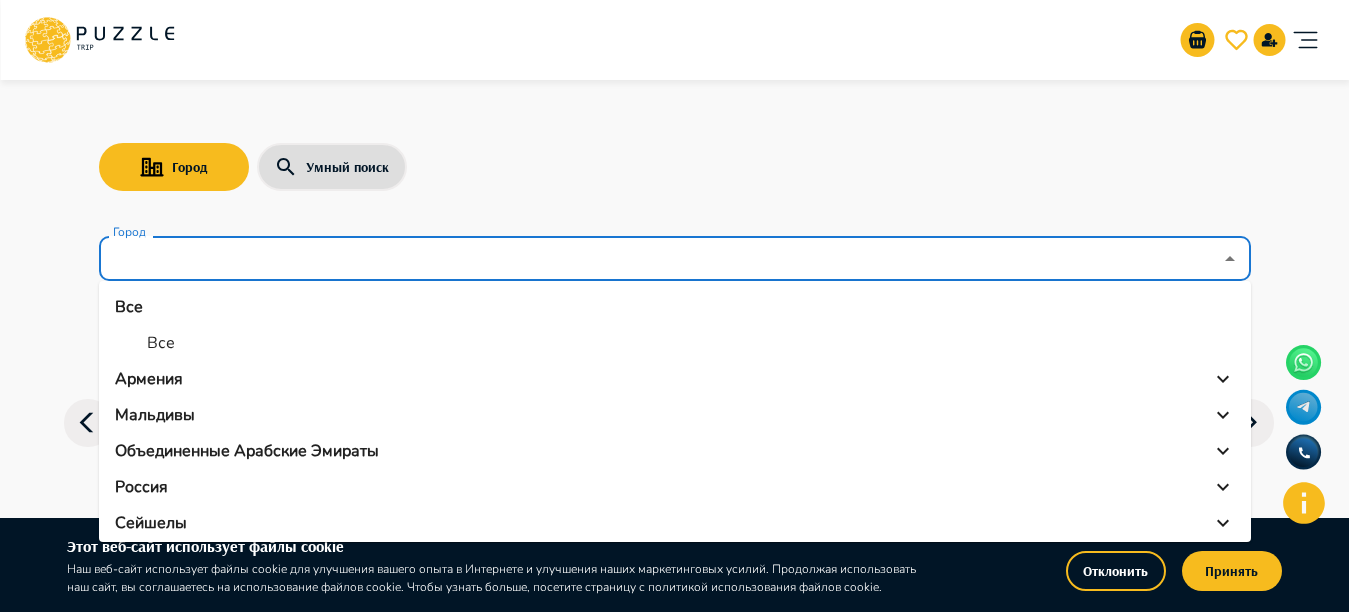 click on "Все" at bounding box center [129, 307] 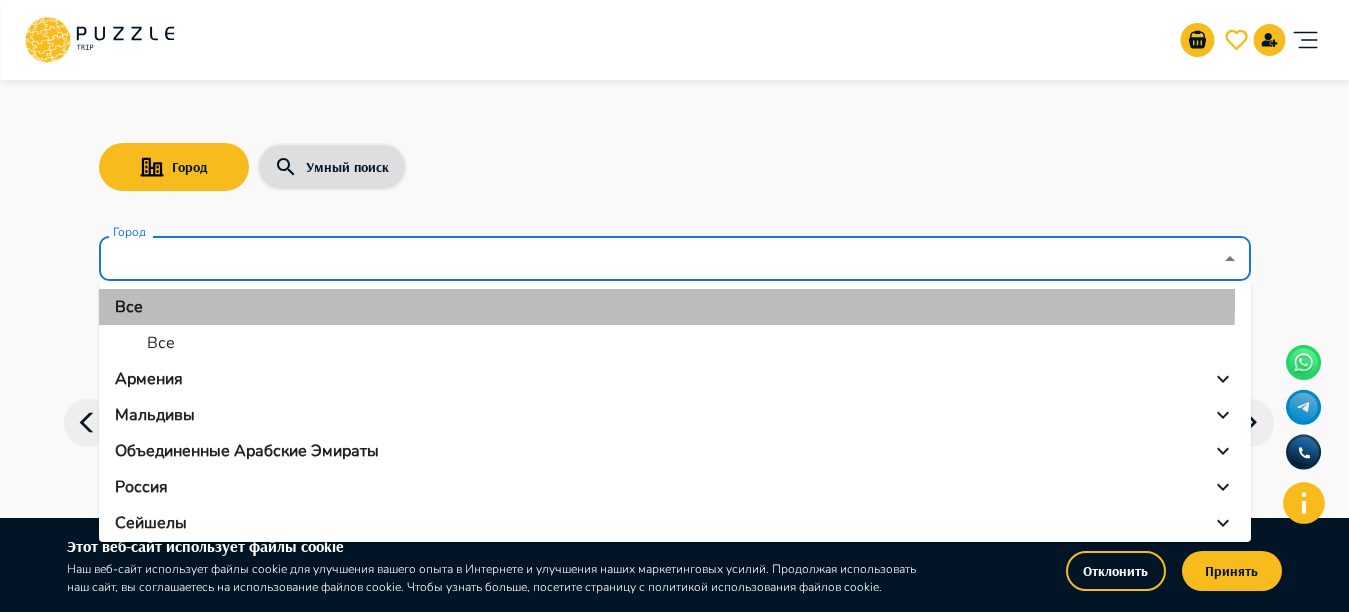click on "Все" at bounding box center (675, 307) 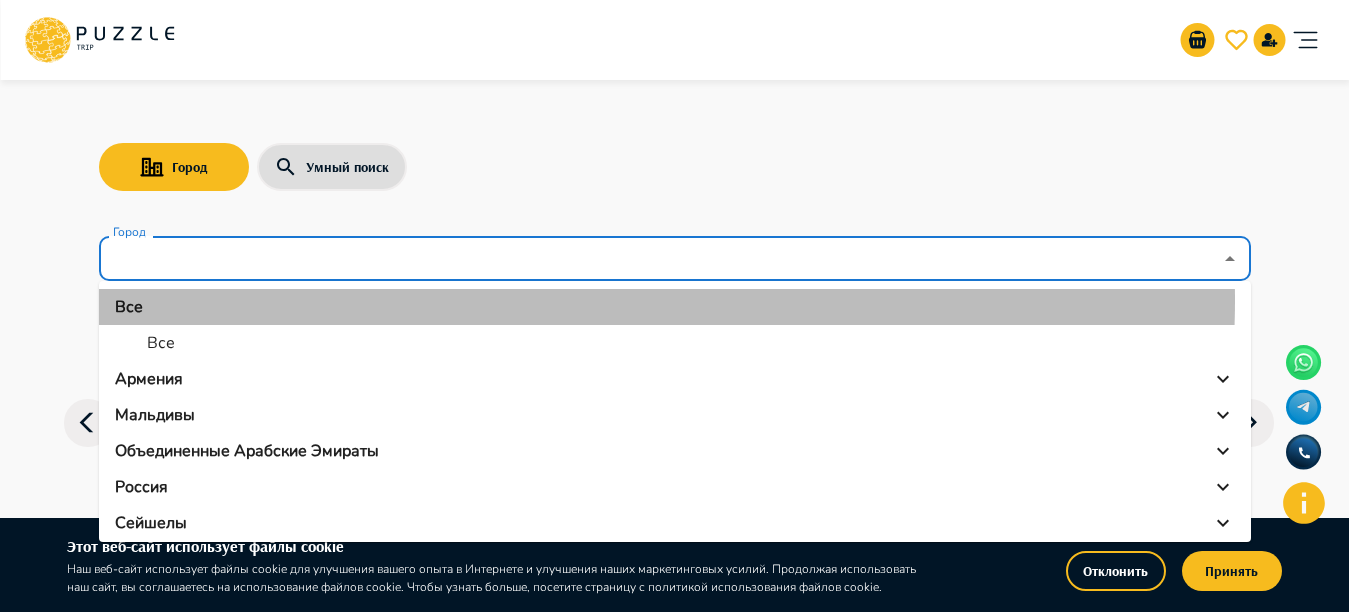 click on "Все" at bounding box center (675, 307) 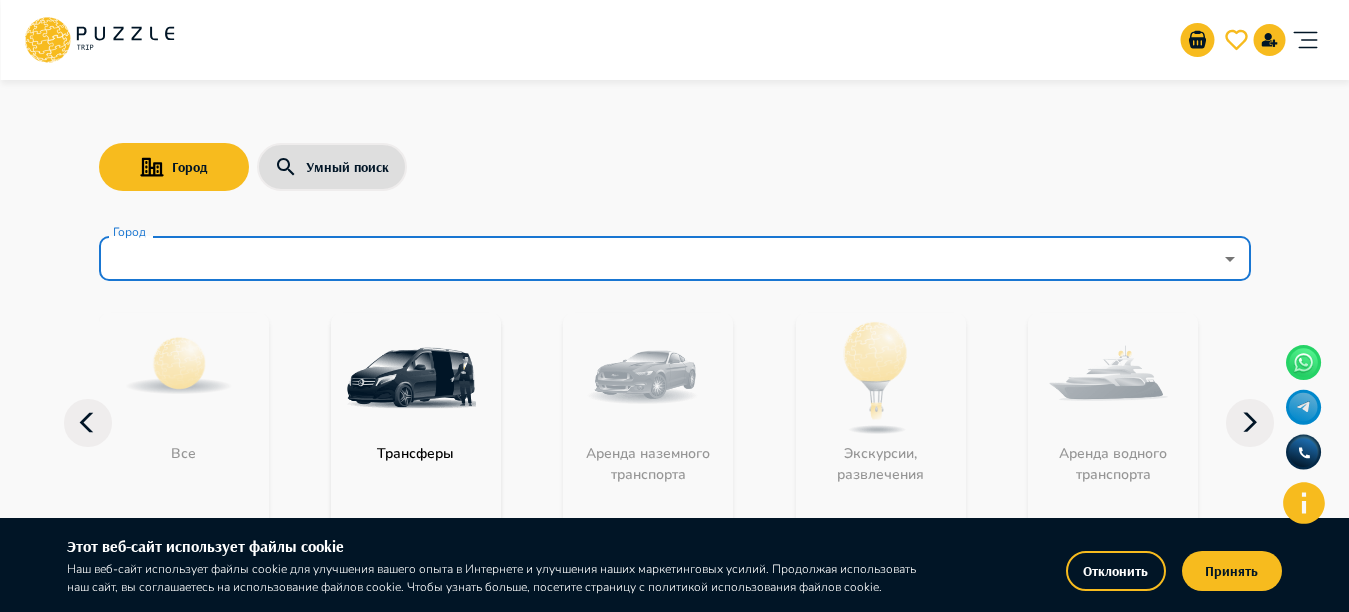 click on "Город" at bounding box center (660, 259) 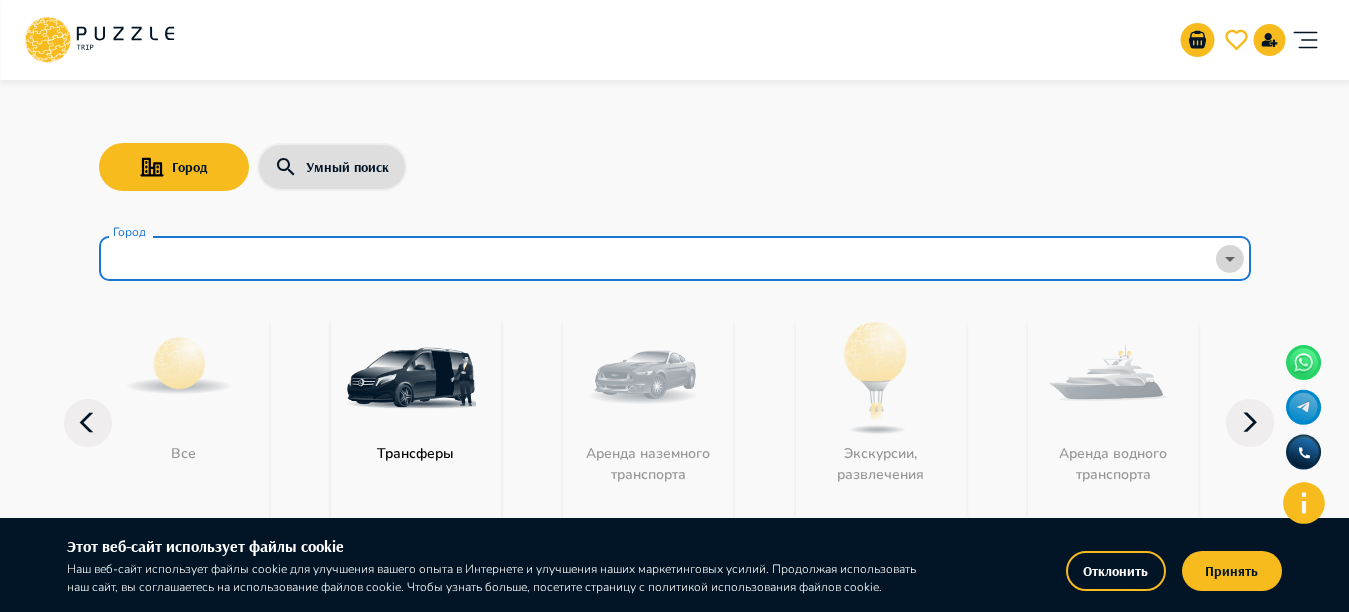 click 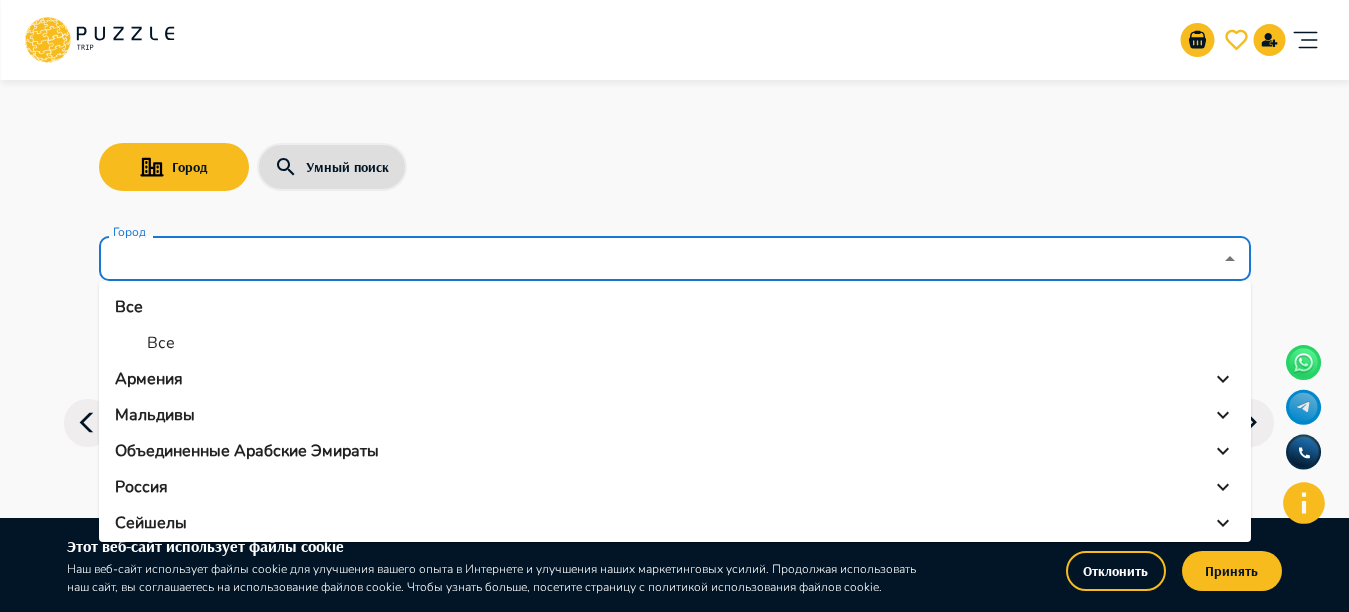 click on "Все" at bounding box center (675, 307) 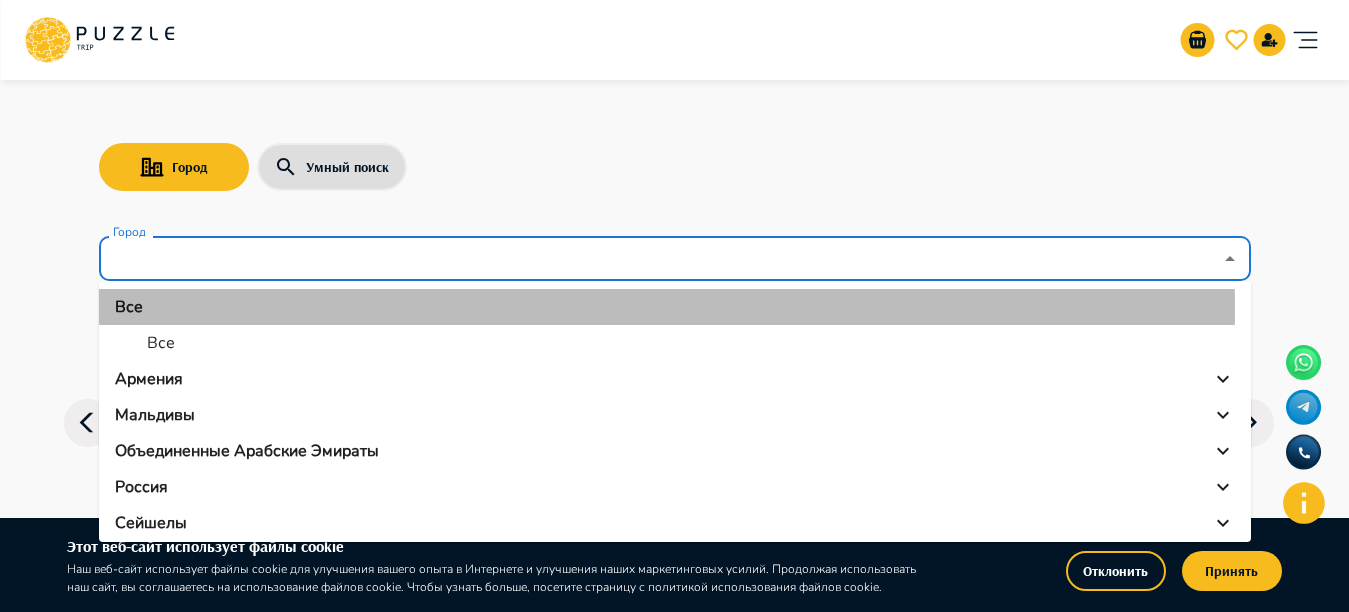 click on "Все" at bounding box center (675, 307) 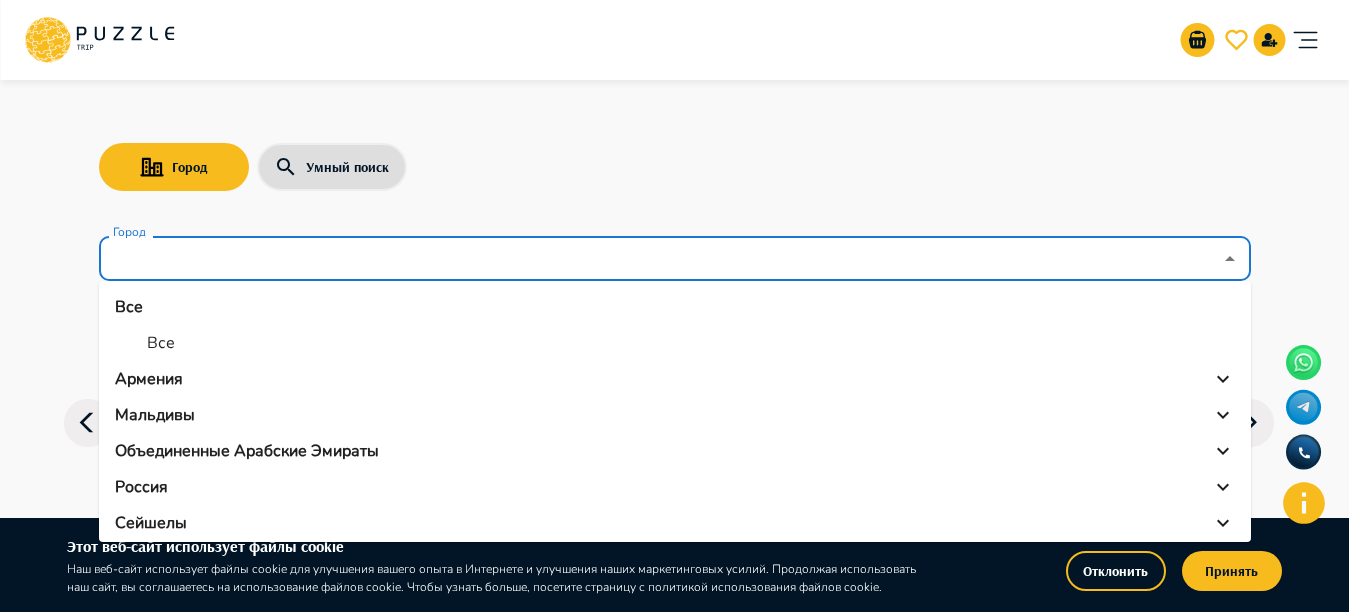 click on "Все" at bounding box center (161, 343) 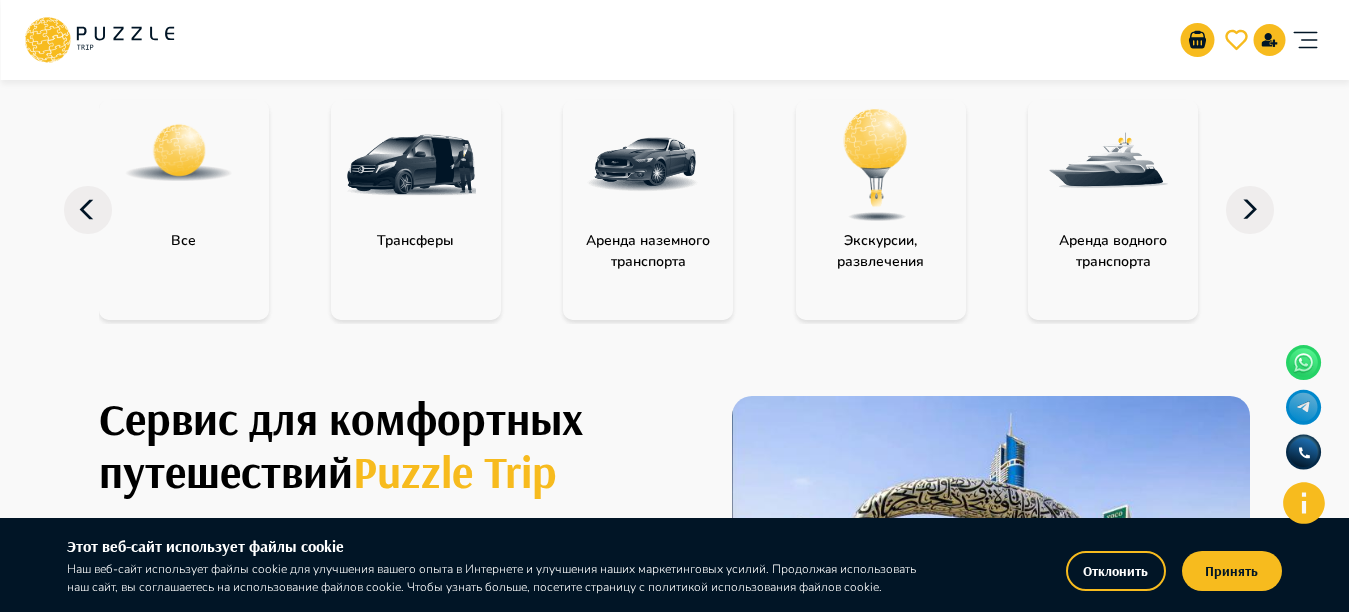 scroll, scrollTop: 237, scrollLeft: 0, axis: vertical 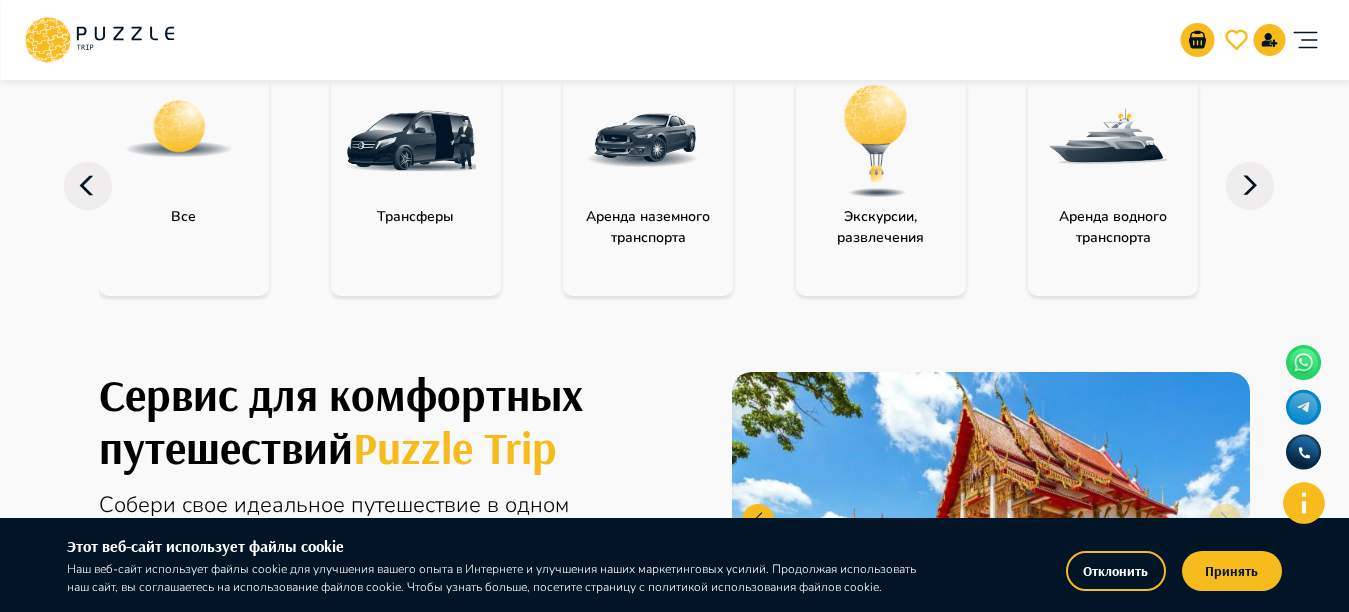click on "Все" at bounding box center (184, 186) 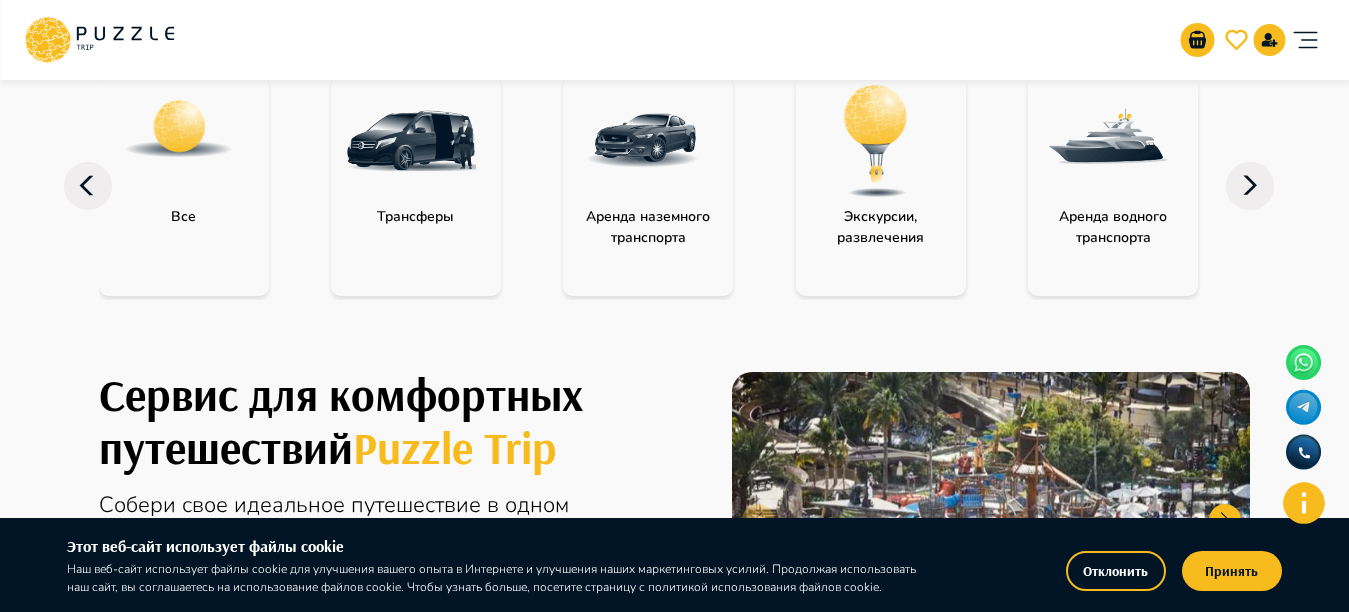 click on "Все" at bounding box center (183, 216) 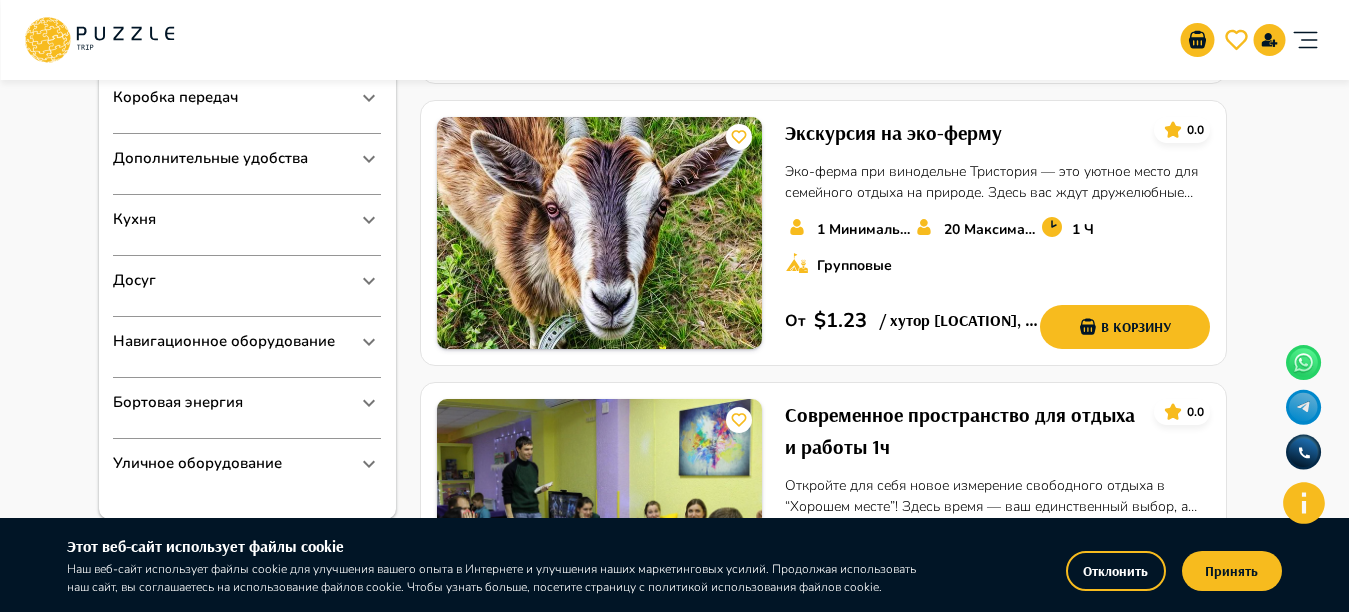 scroll, scrollTop: 1331, scrollLeft: 0, axis: vertical 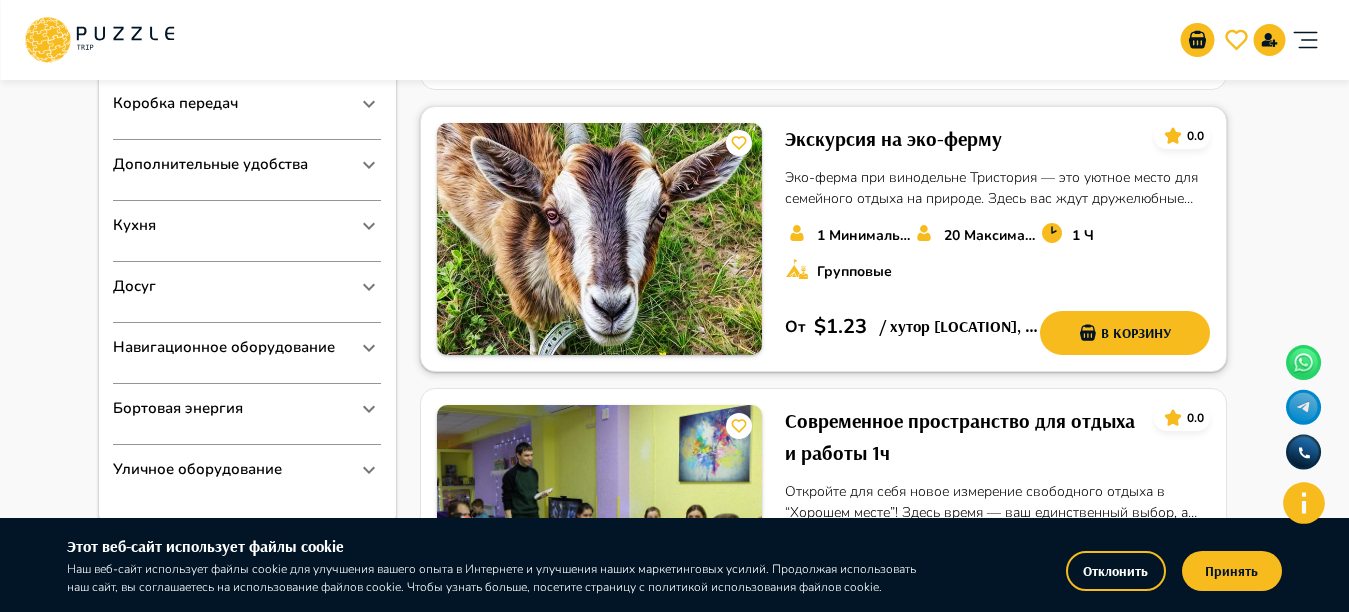 click on "Экскурсия на эко-ферму" at bounding box center [893, 139] 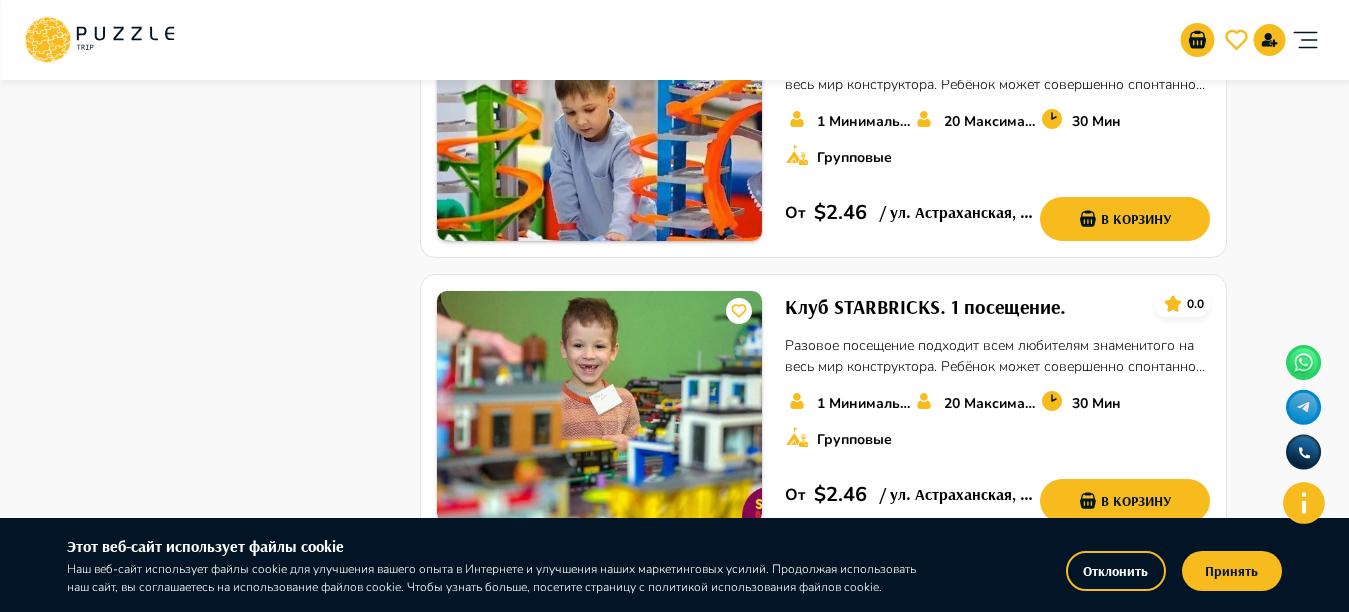 scroll, scrollTop: 3055, scrollLeft: 0, axis: vertical 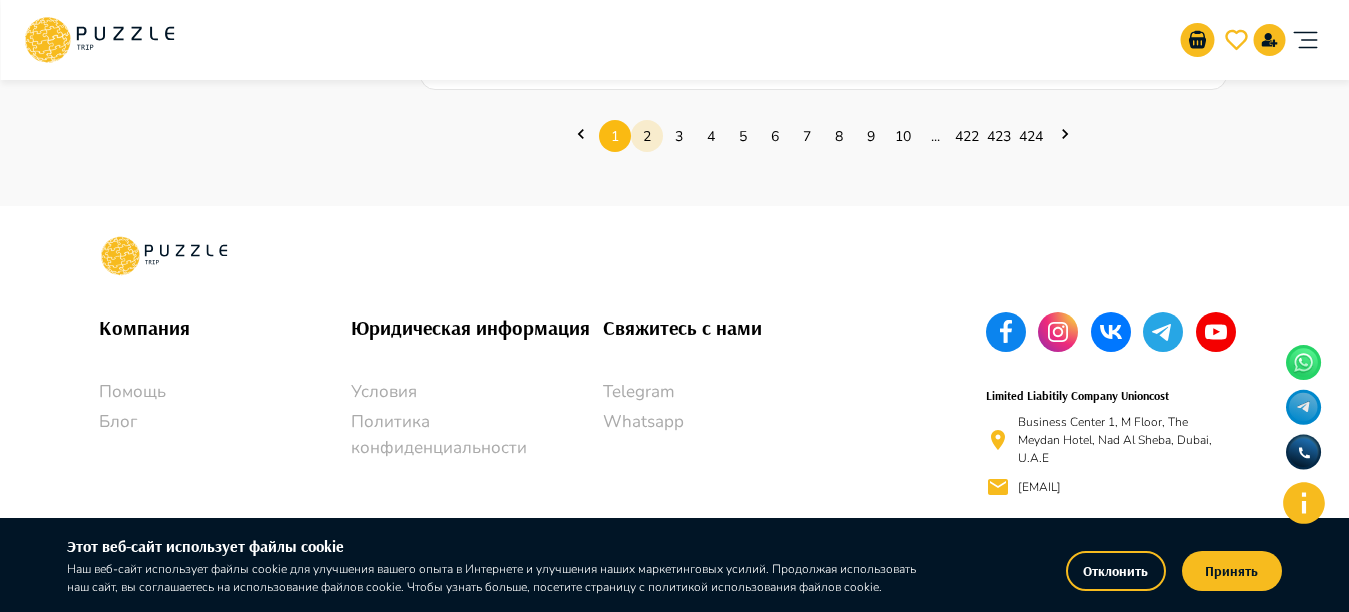 click on "2" at bounding box center [647, 136] 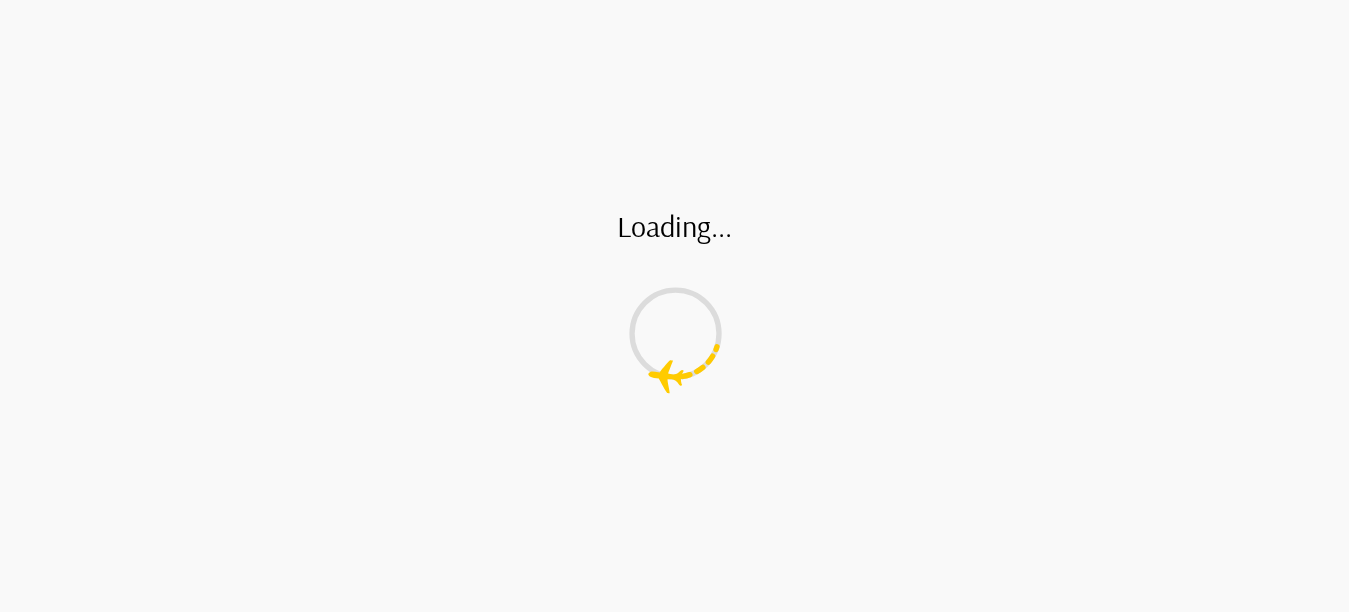 scroll, scrollTop: 0, scrollLeft: 0, axis: both 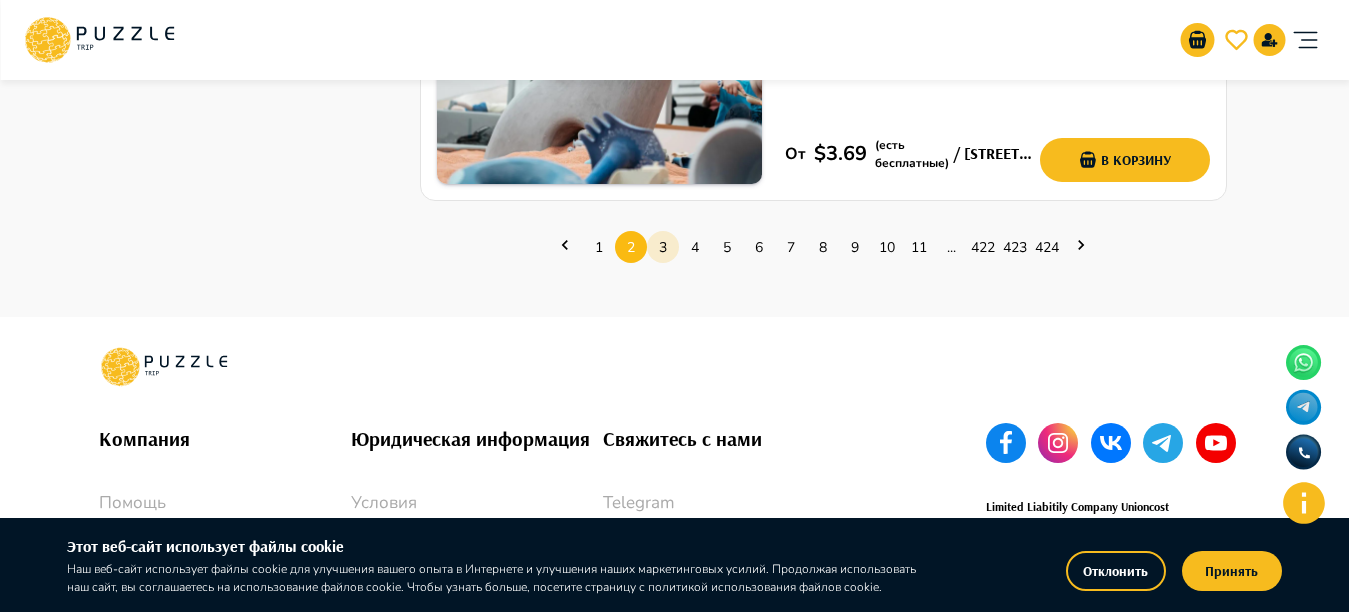 click on "3" at bounding box center [663, 247] 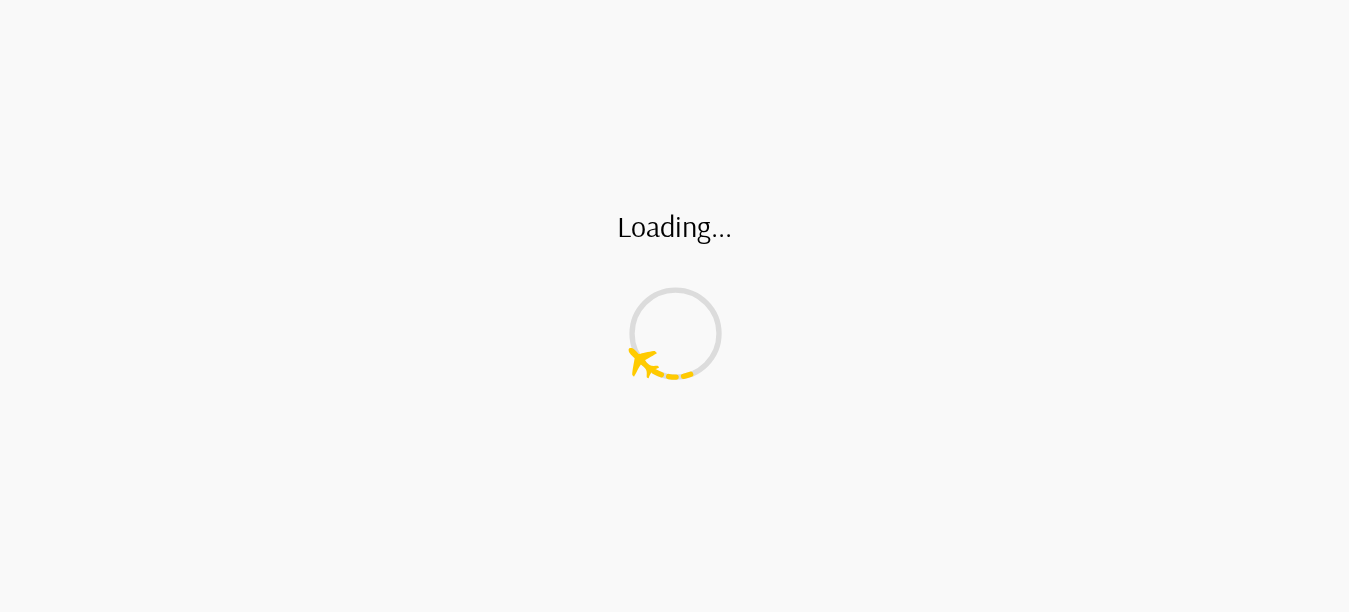 scroll, scrollTop: 0, scrollLeft: 0, axis: both 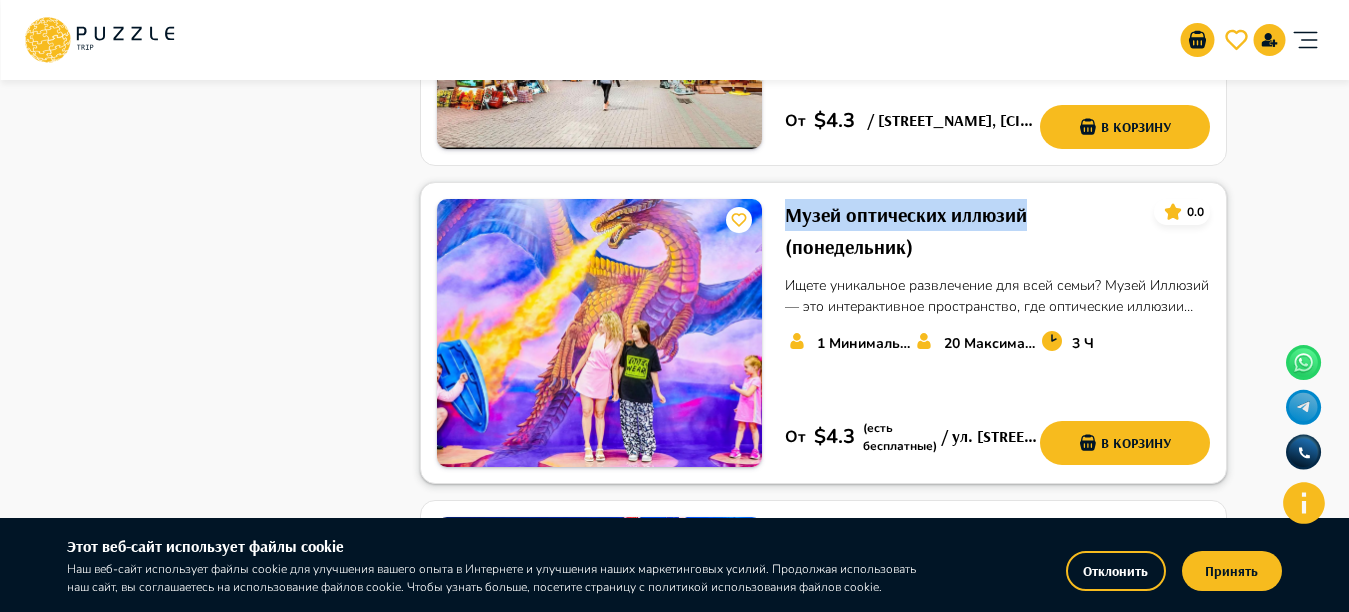 drag, startPoint x: 787, startPoint y: 214, endPoint x: 1041, endPoint y: 224, distance: 254.19678 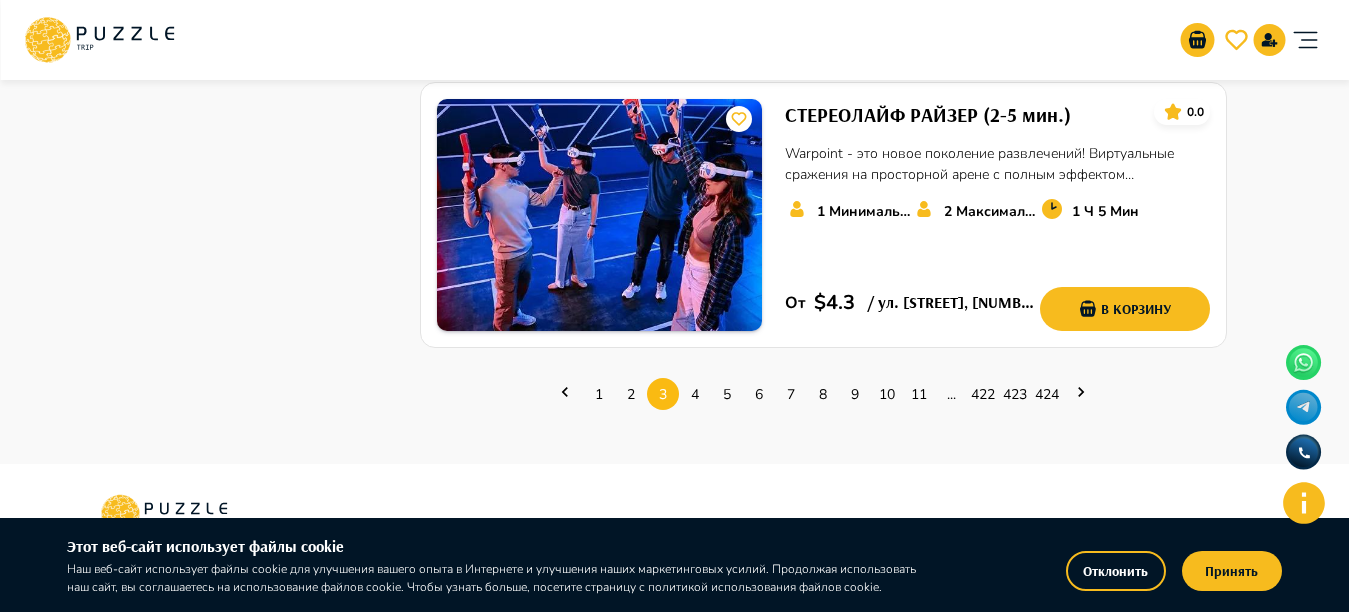 scroll, scrollTop: 2866, scrollLeft: 0, axis: vertical 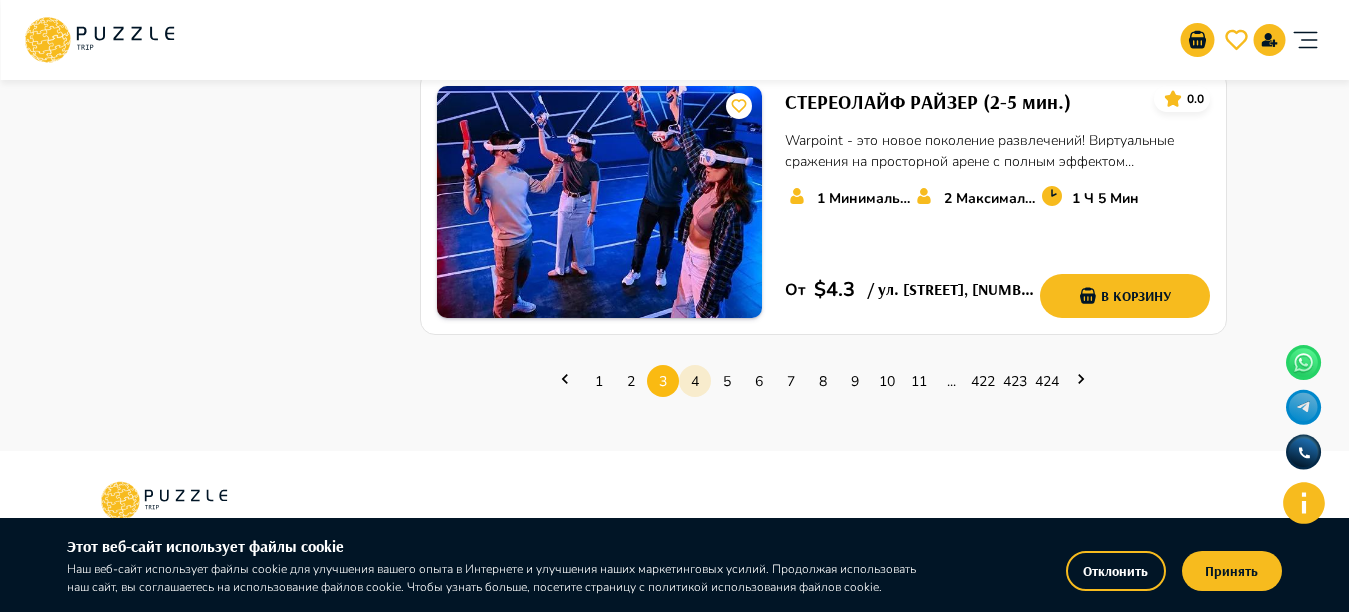 click on "4" at bounding box center [695, 381] 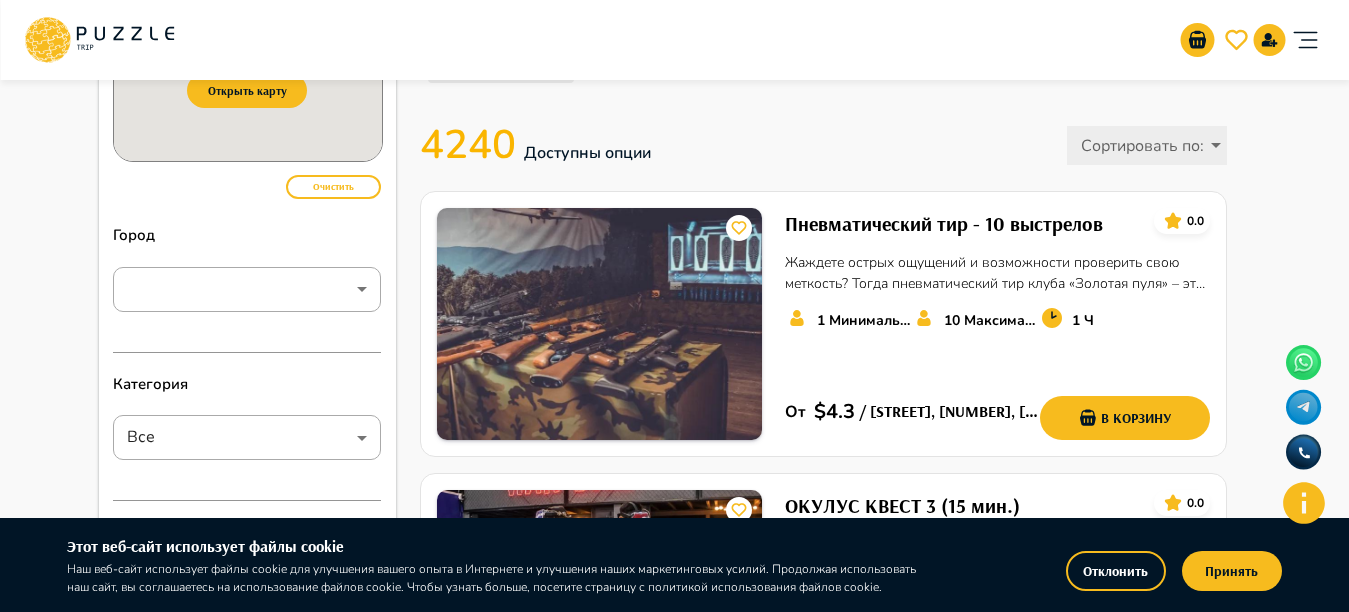 scroll, scrollTop: 0, scrollLeft: 0, axis: both 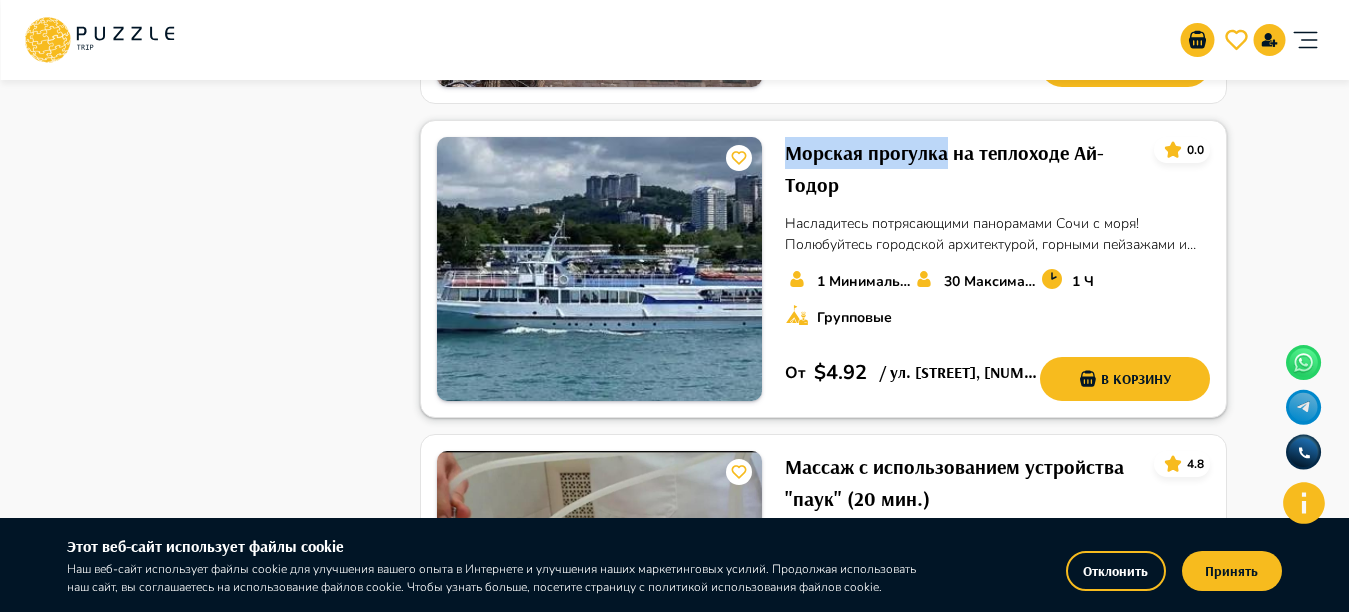 drag, startPoint x: 787, startPoint y: 157, endPoint x: 946, endPoint y: 160, distance: 159.0283 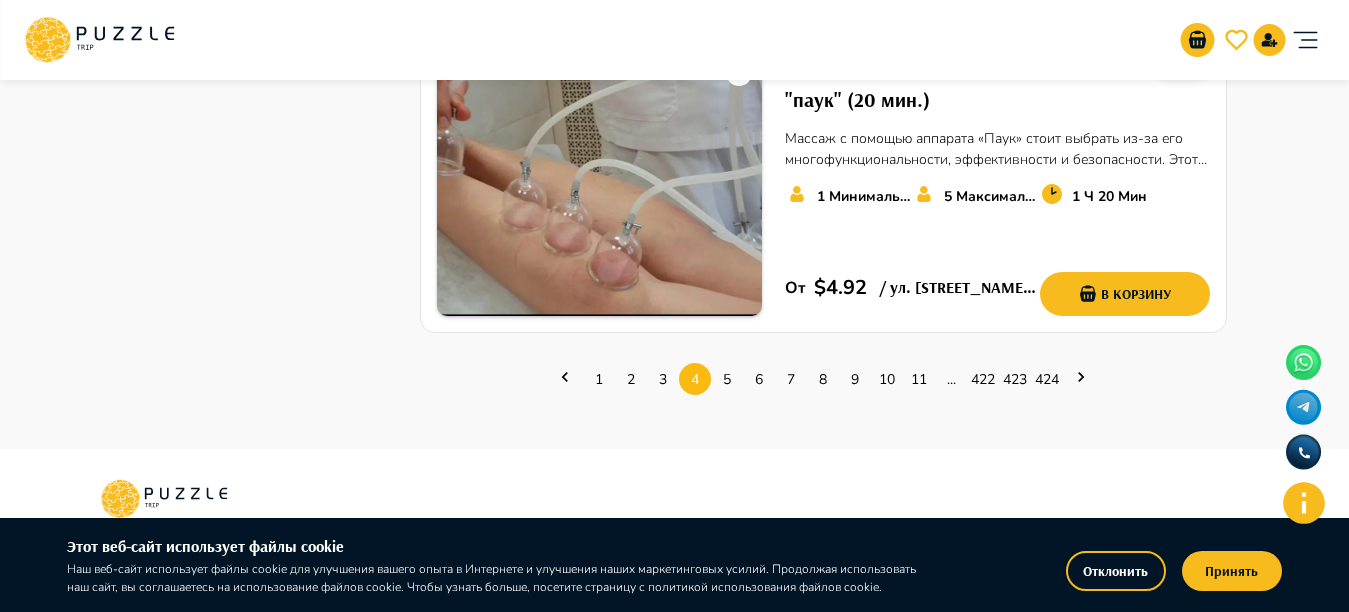 scroll, scrollTop: 3083, scrollLeft: 0, axis: vertical 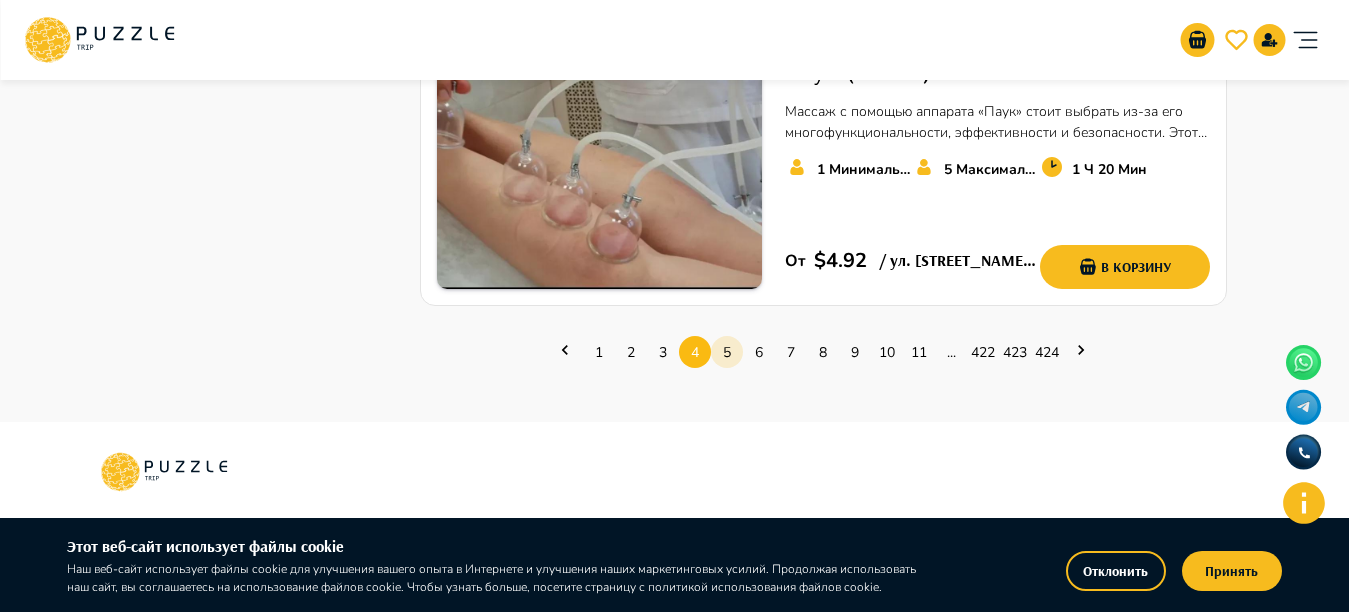 click on "5" at bounding box center (727, 352) 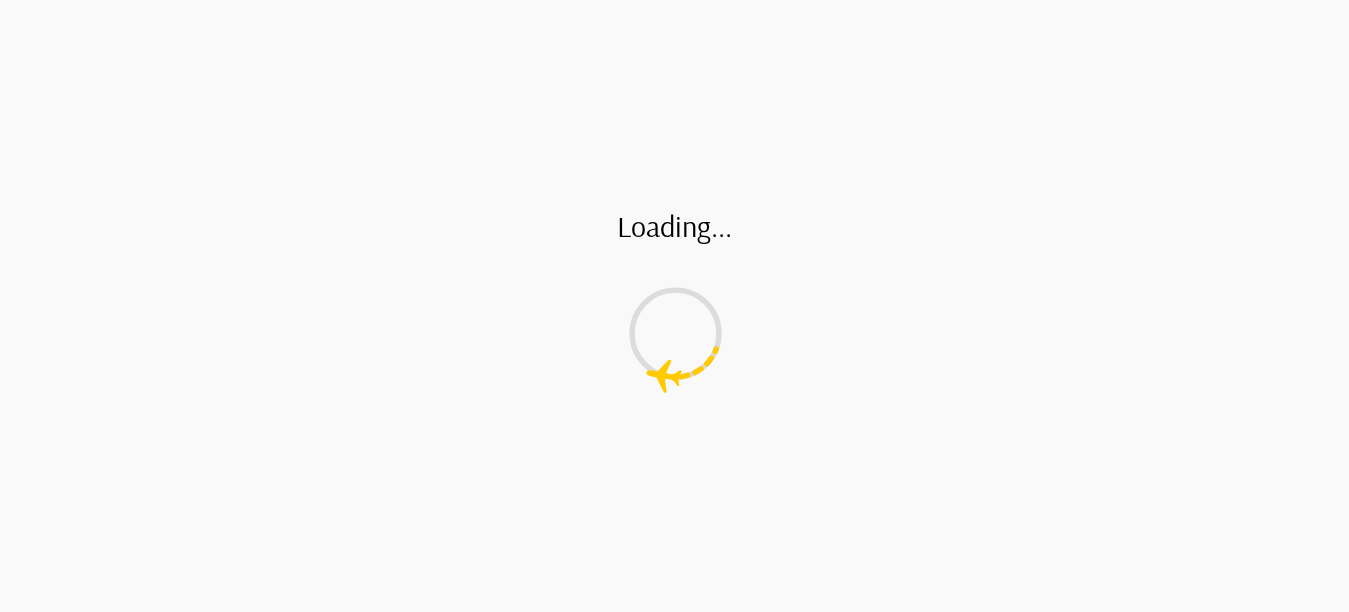 scroll, scrollTop: 0, scrollLeft: 0, axis: both 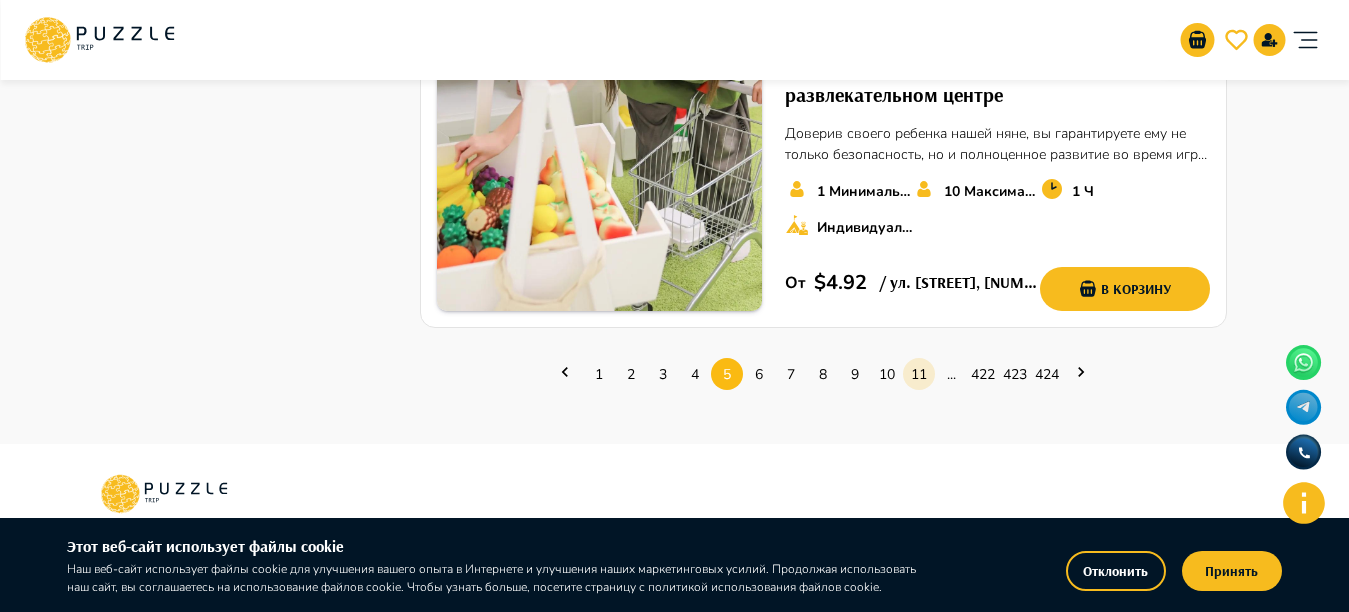 click on "11" at bounding box center [919, 374] 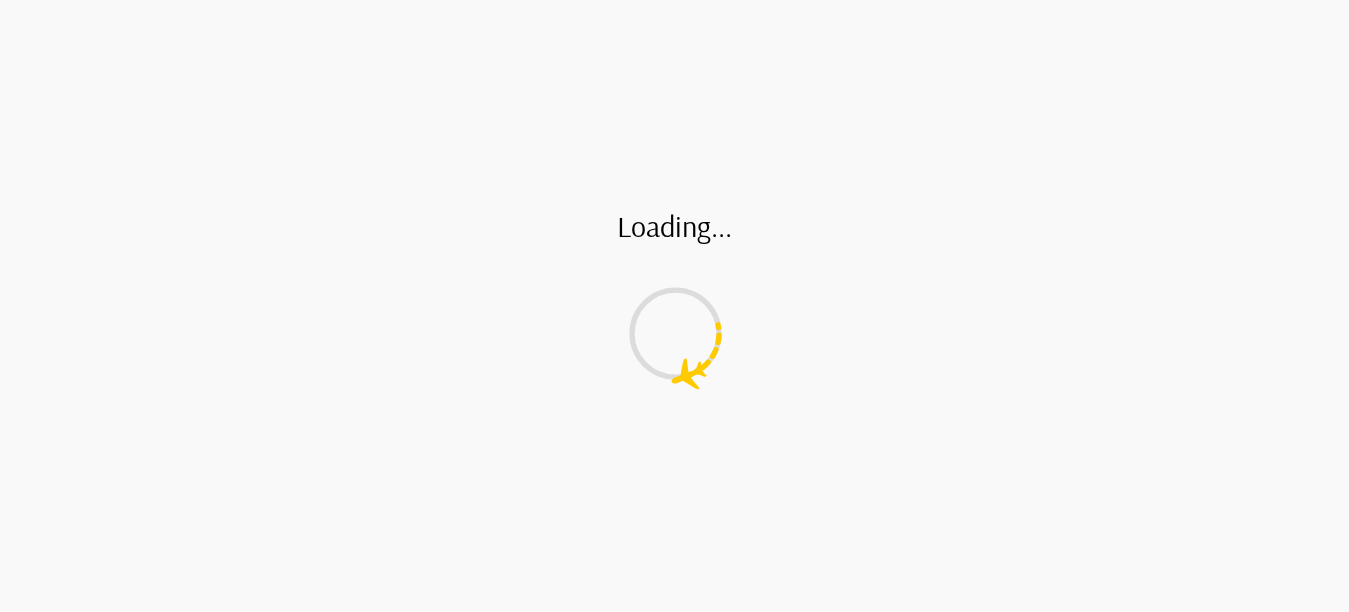 scroll, scrollTop: 0, scrollLeft: 0, axis: both 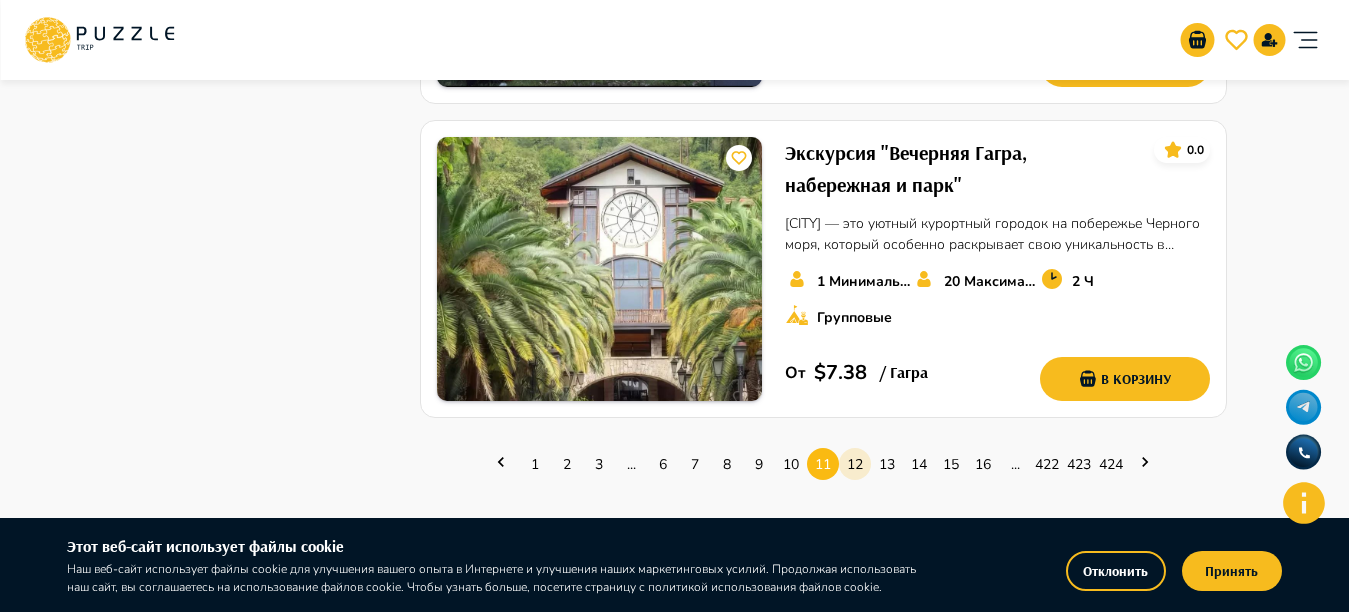 click on "12" at bounding box center (855, 464) 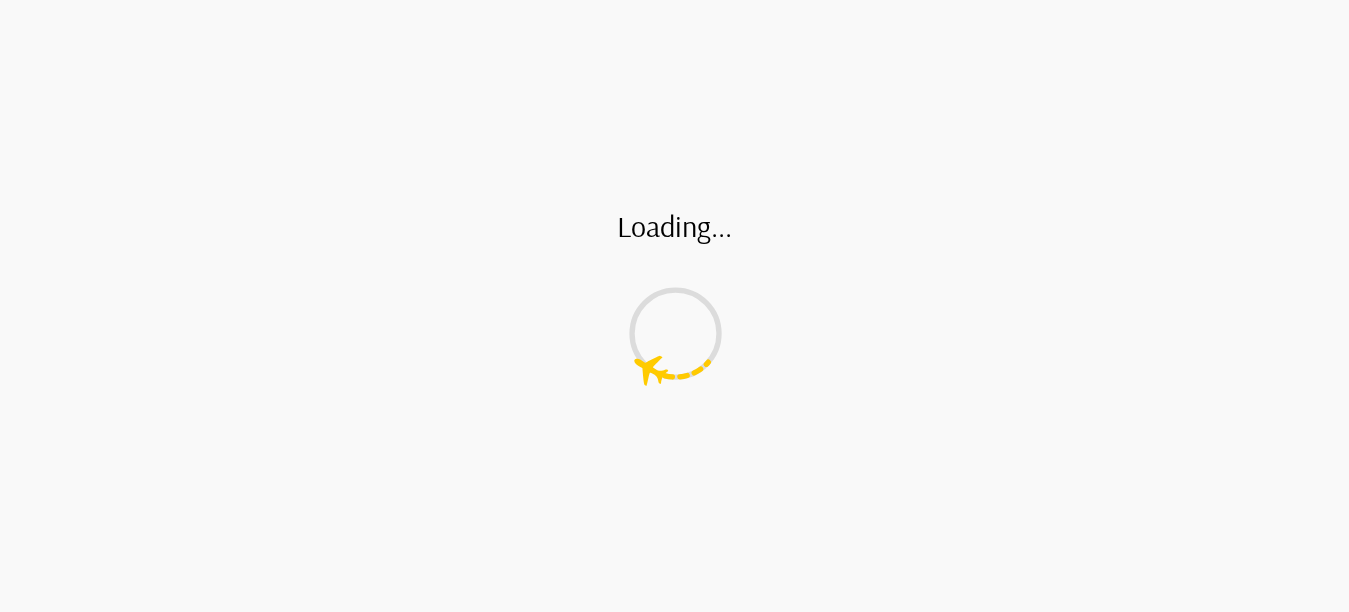 scroll, scrollTop: 0, scrollLeft: 0, axis: both 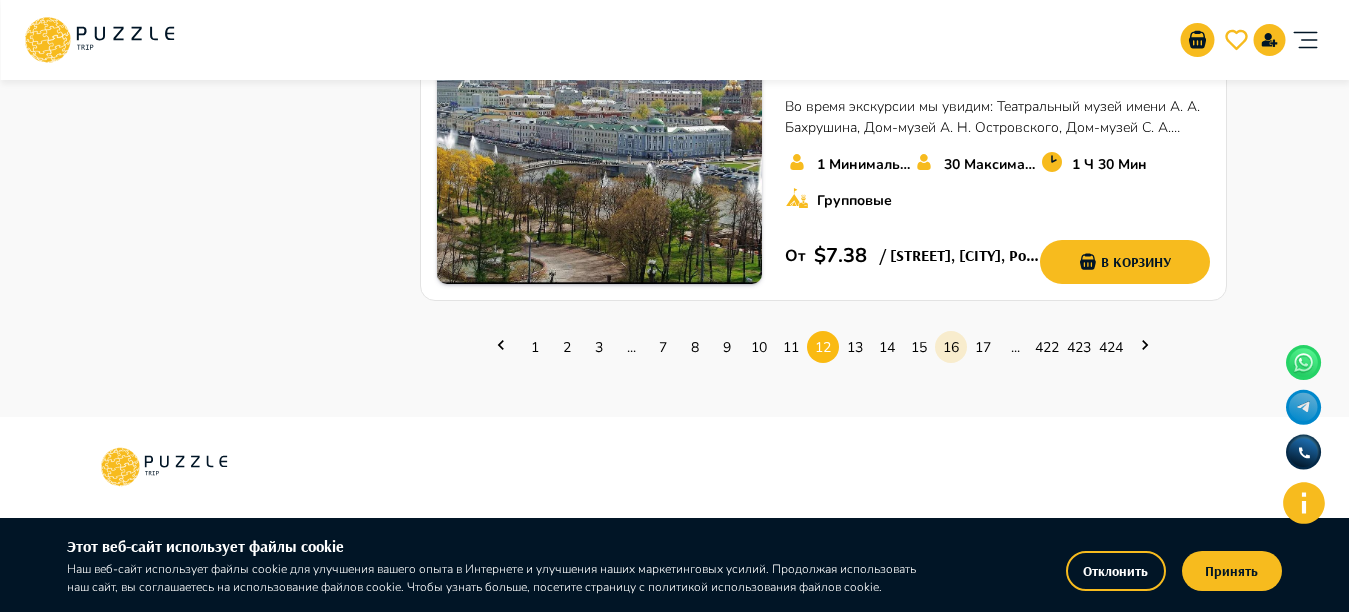 click on "16" at bounding box center [951, 347] 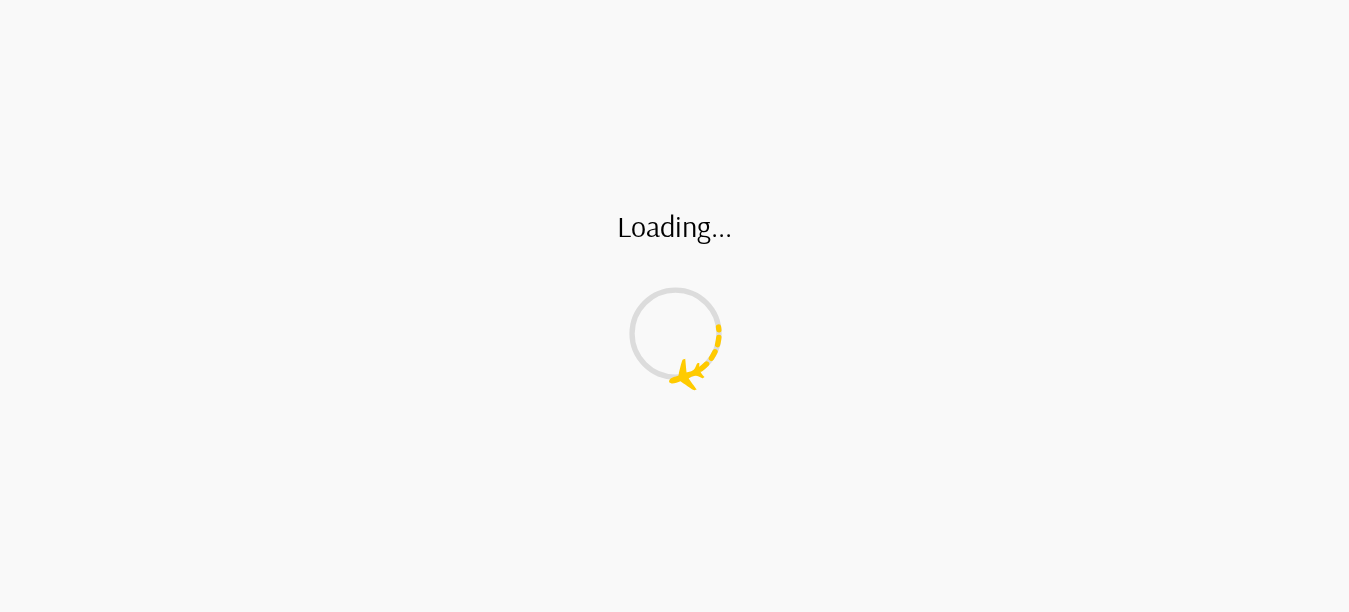 scroll, scrollTop: 0, scrollLeft: 0, axis: both 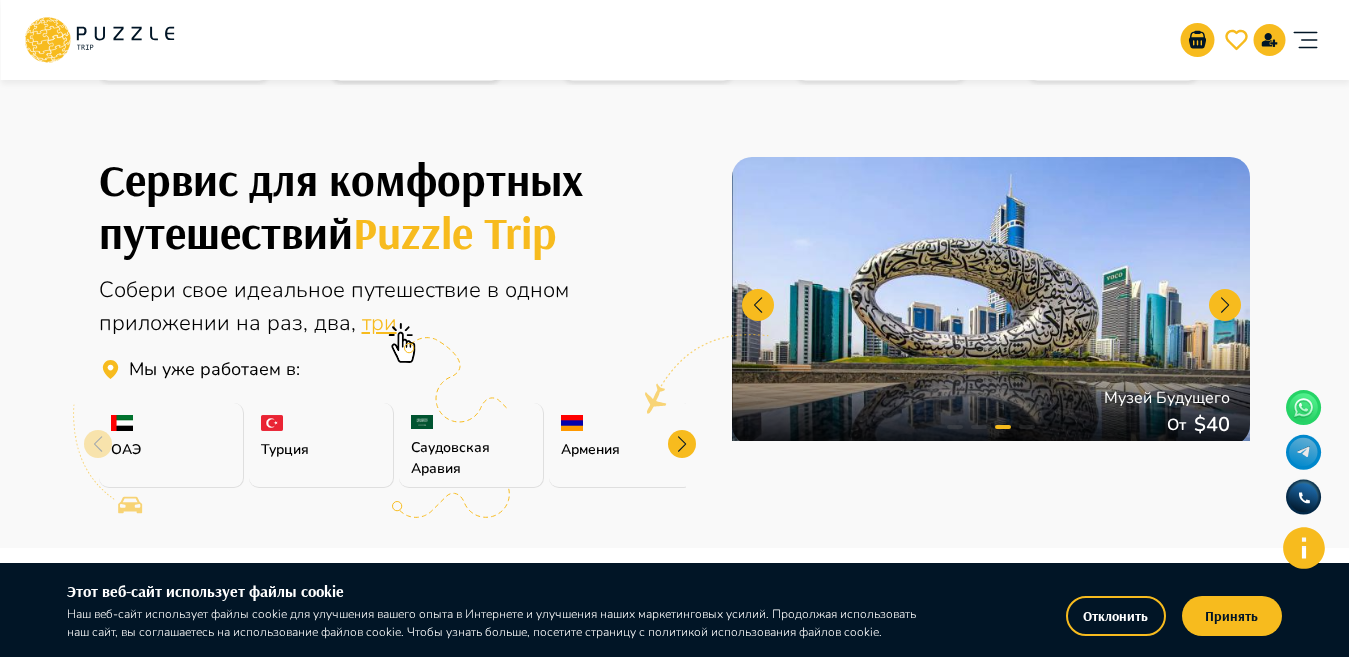 click on "три" at bounding box center (379, 323) 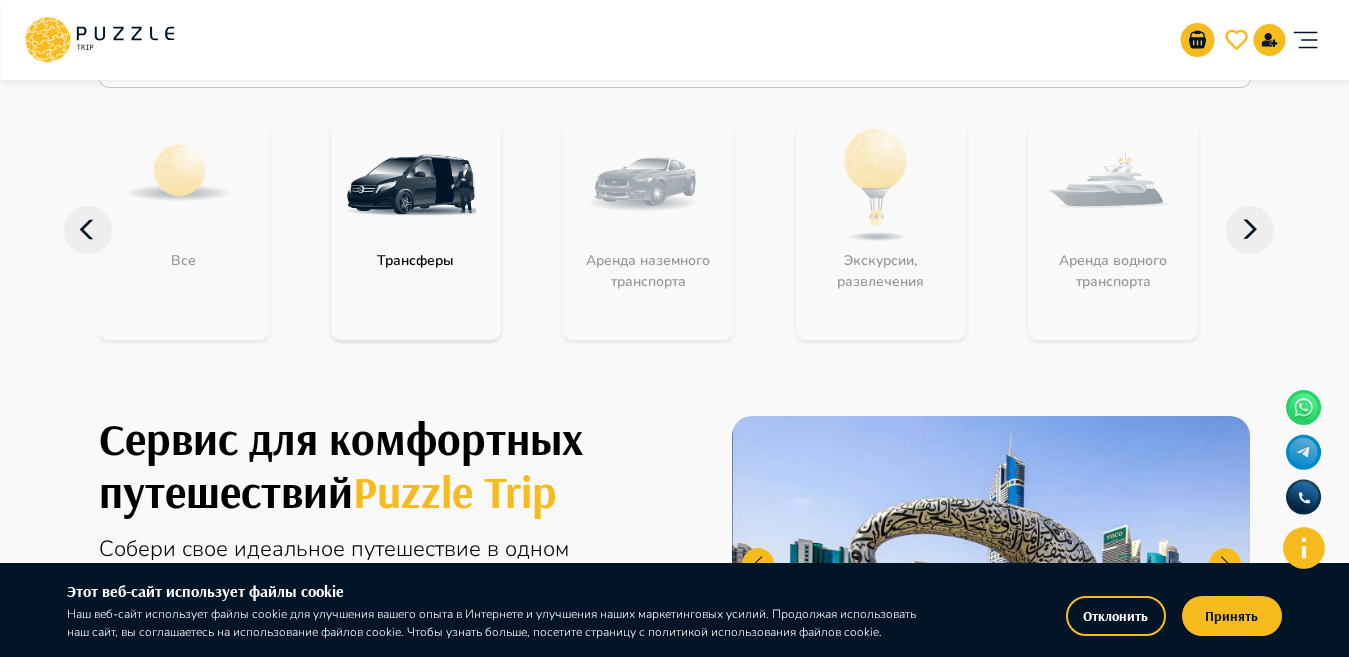 scroll, scrollTop: 94, scrollLeft: 0, axis: vertical 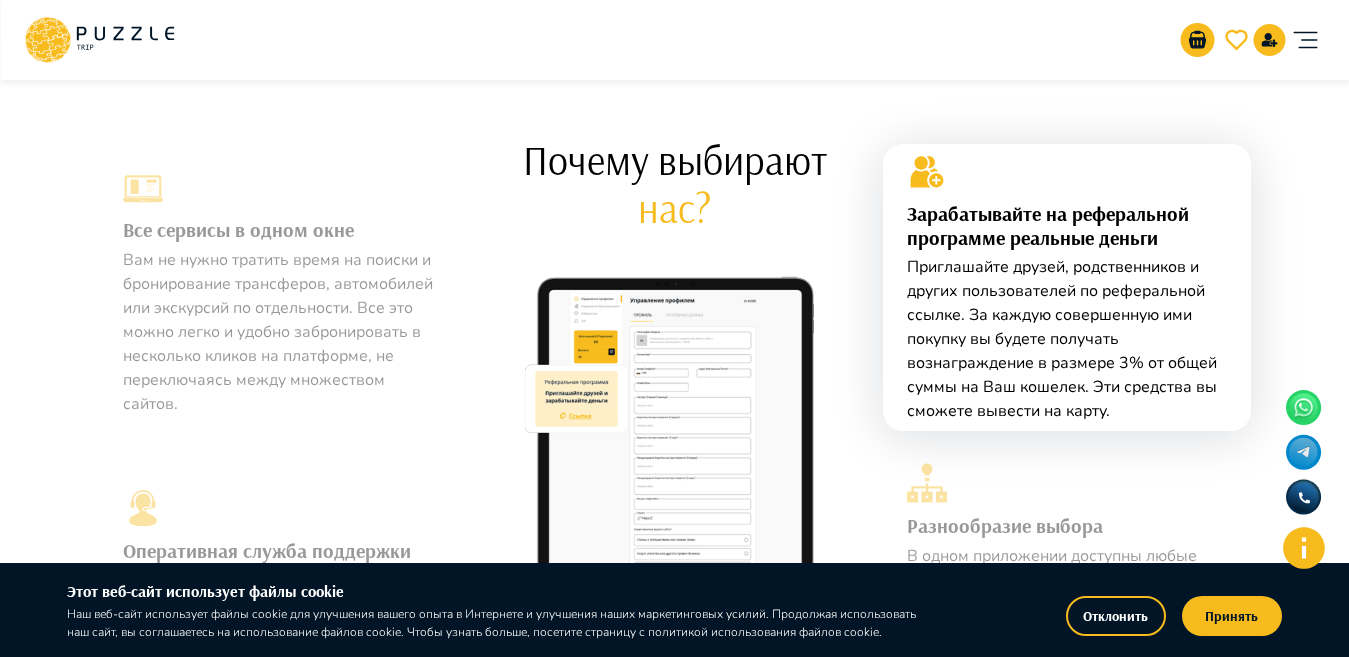 click on "Вам не нужно тратить время на поиски и бронирование трансферов, автомобилей или экскурсий по отдельности. Все это можно легко и удобно забронировать в несколько кликов на платформе, не переключаясь между множеством сайтов." at bounding box center [283, 332] 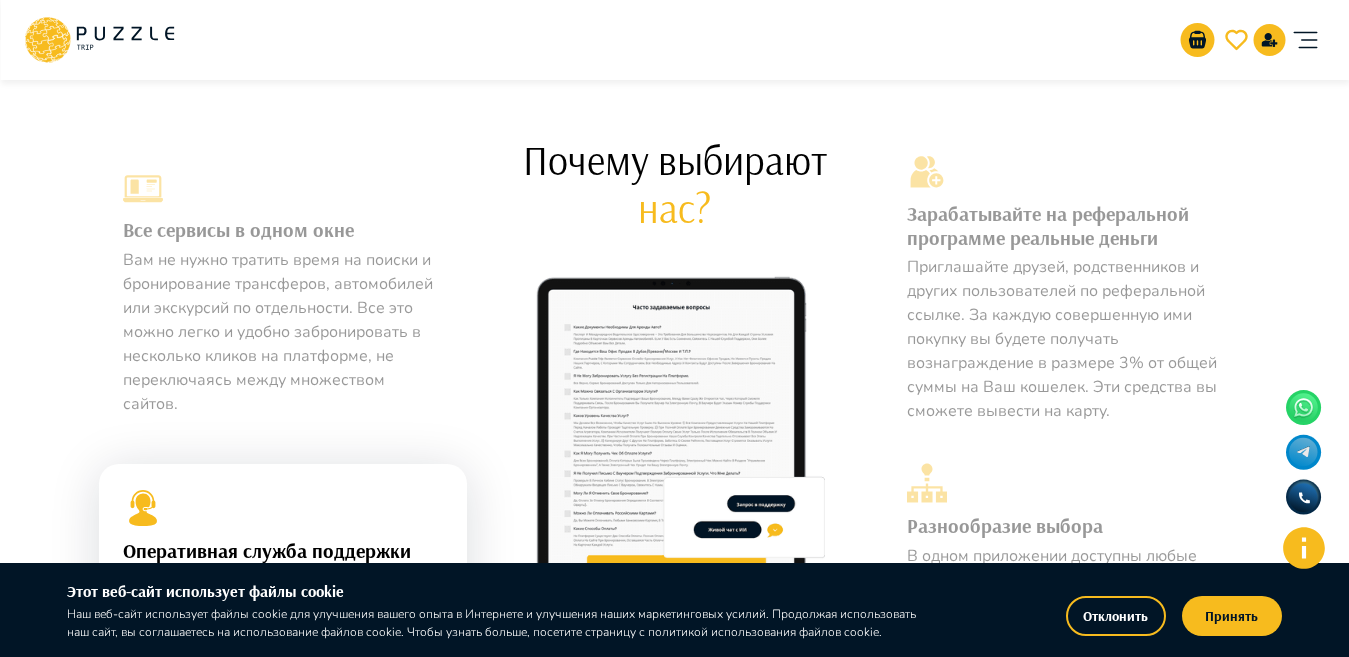 click on "Вам не нужно тратить время на поиски и бронирование трансферов, автомобилей или экскурсий по отдельности. Все это можно легко и удобно забронировать в несколько кликов на платформе, не переключаясь между множеством сайтов." at bounding box center (283, 332) 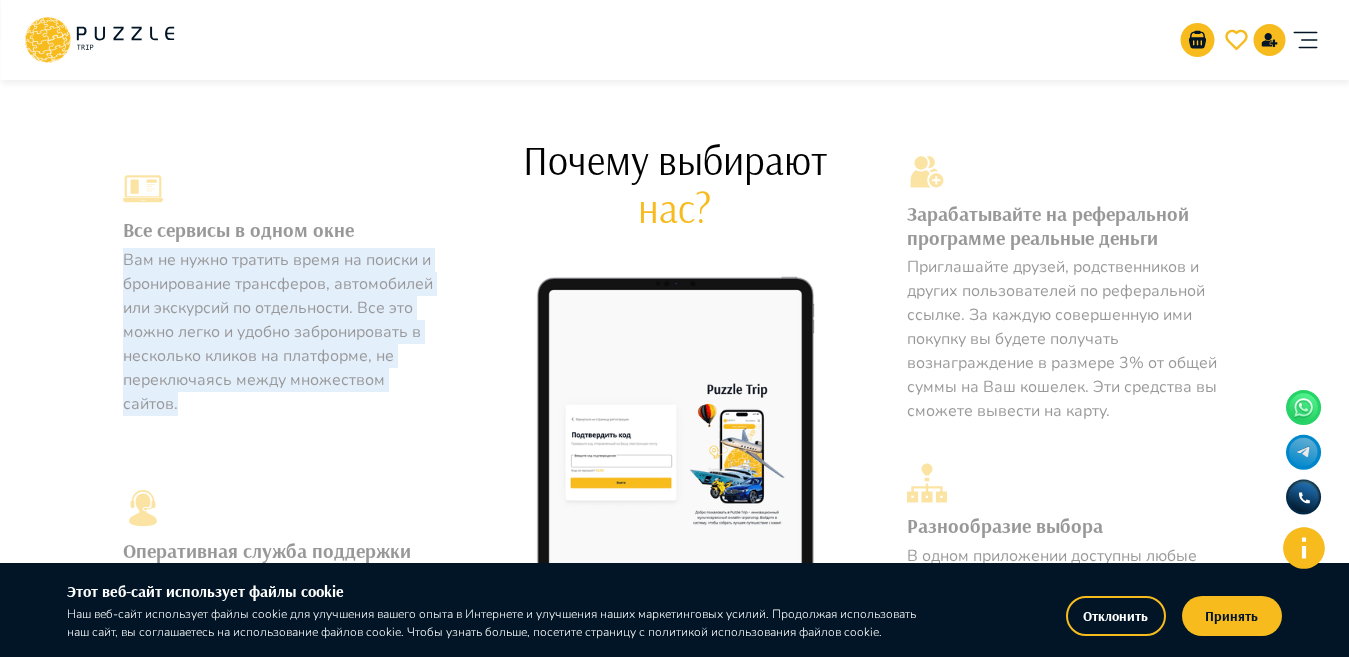 drag, startPoint x: 130, startPoint y: 258, endPoint x: 446, endPoint y: 380, distance: 338.73294 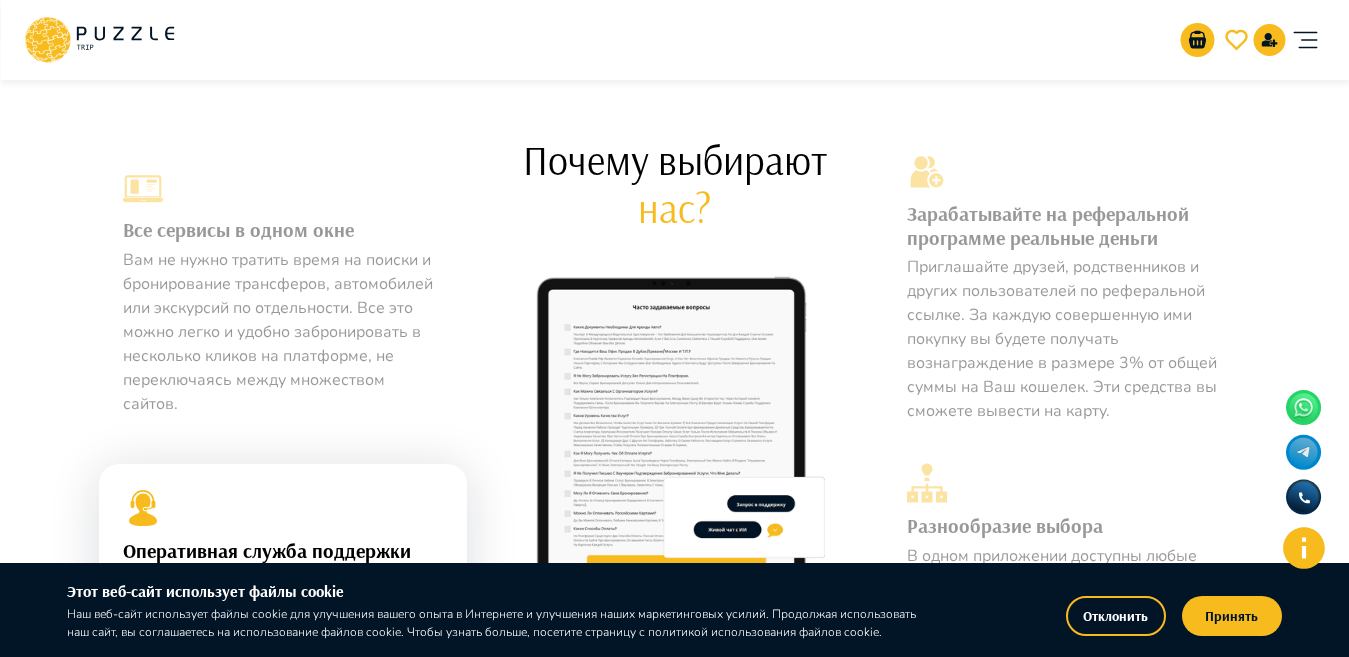 click on "Все сервисы в одном окне  Вам не нужно тратить время на поиски и бронирование трансферов, автомобилей или экскурсий по отдельности. Все это можно легко и удобно забронировать в несколько кликов на платформе, не переключаясь между множеством сайтов." at bounding box center [283, 292] 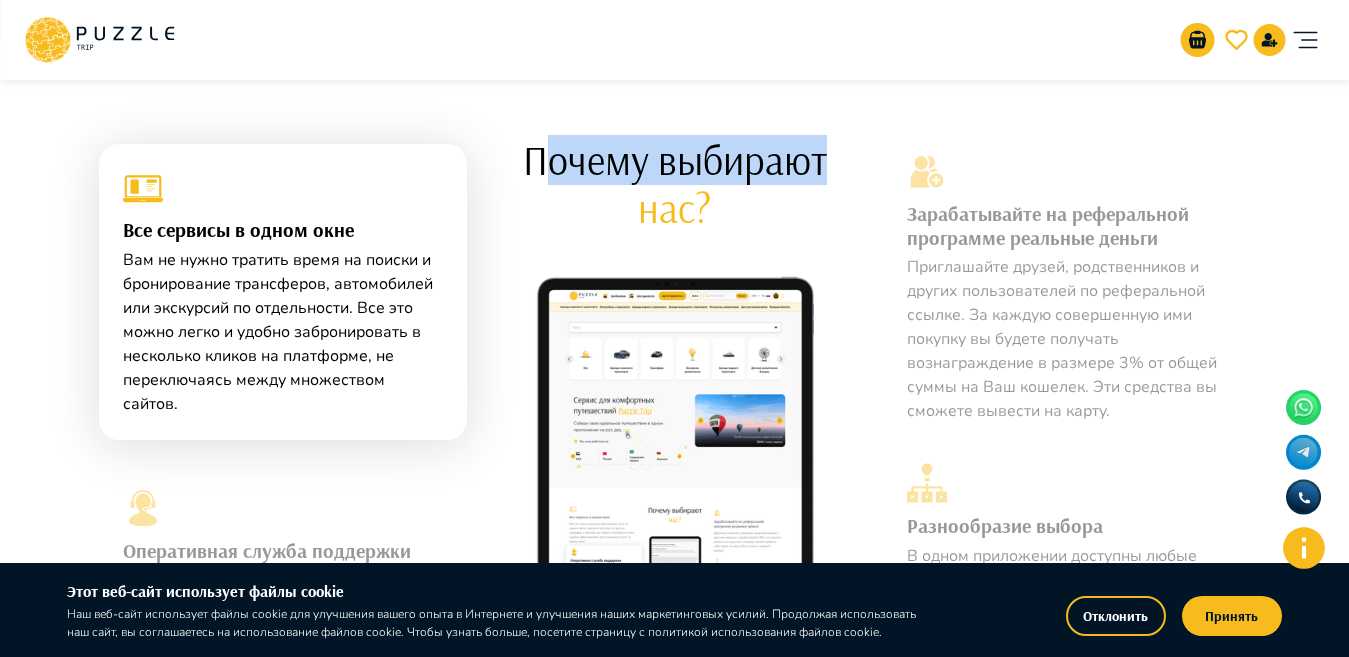 drag, startPoint x: 551, startPoint y: 157, endPoint x: 823, endPoint y: 174, distance: 272.53073 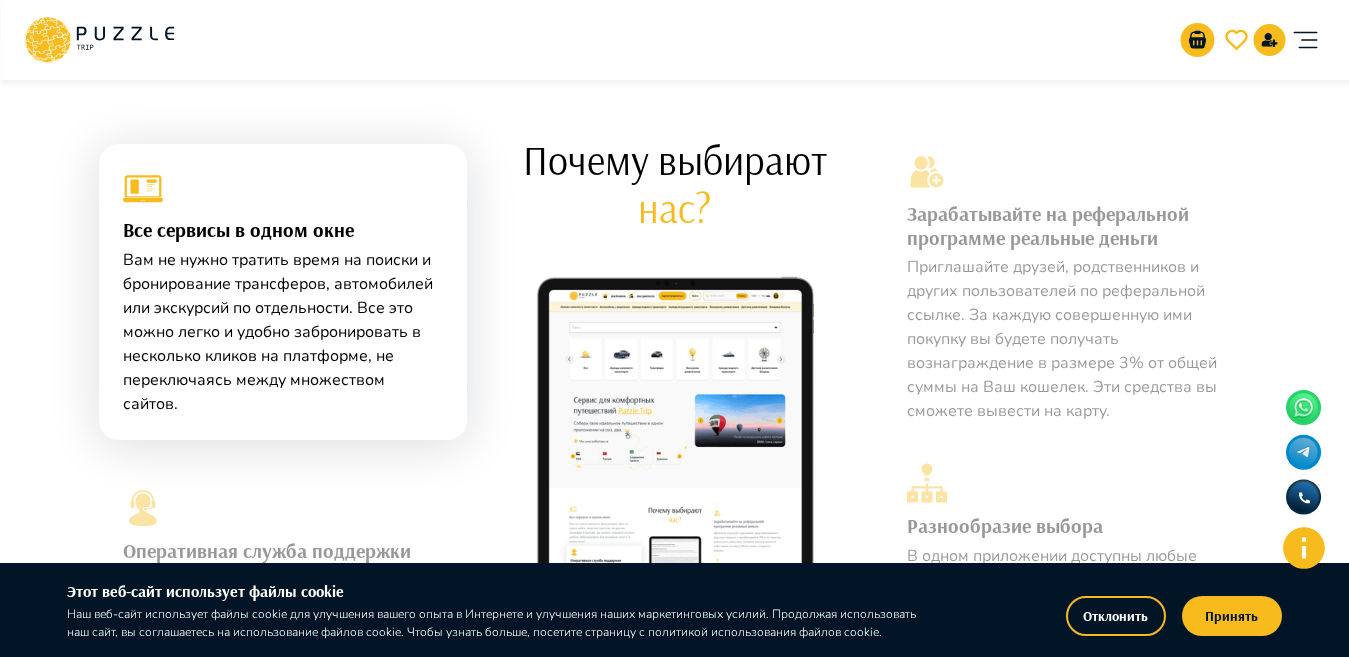 click on "Почему   выбирают   нас?" at bounding box center [675, 184] 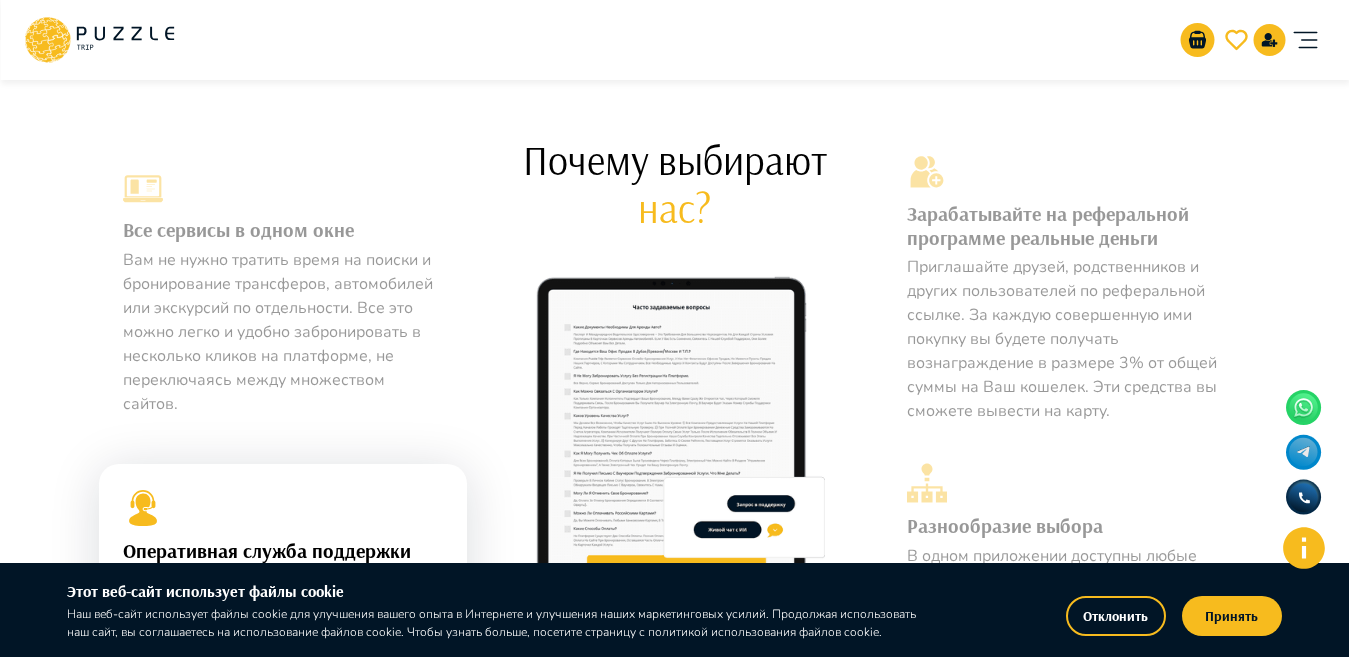 click on "Почему" at bounding box center (590, 160) 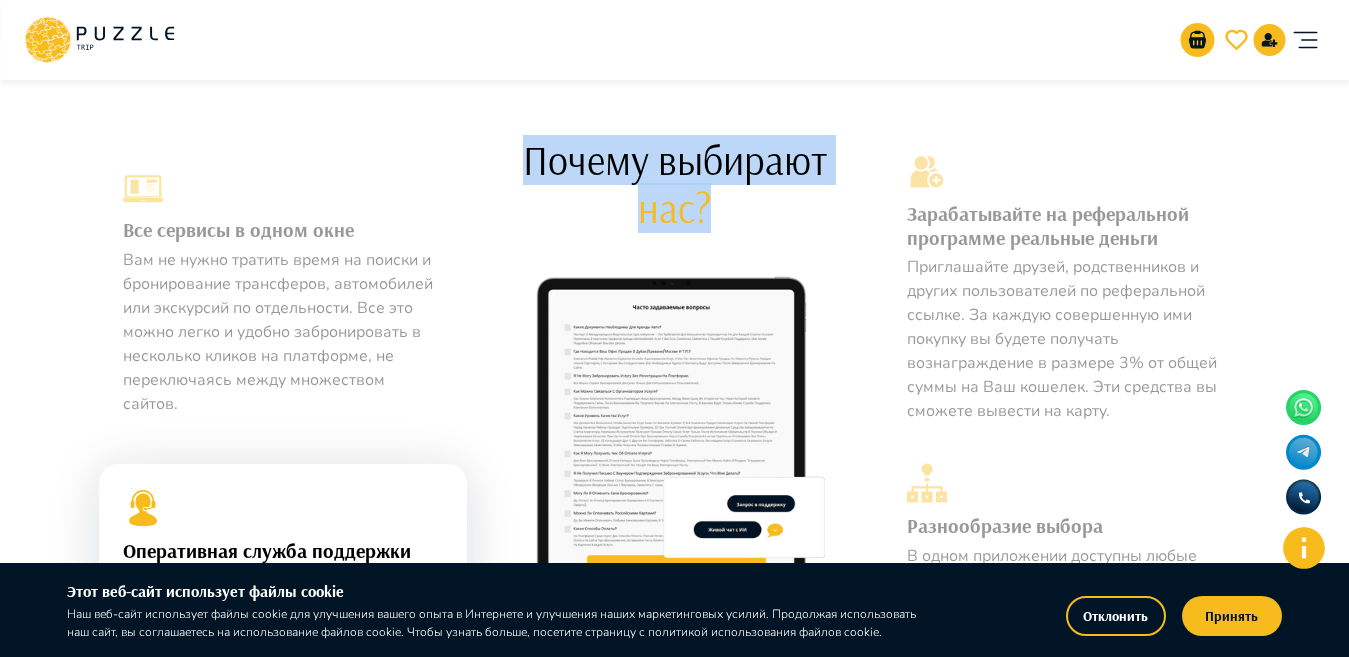 drag, startPoint x: 498, startPoint y: 162, endPoint x: 785, endPoint y: 206, distance: 290.35324 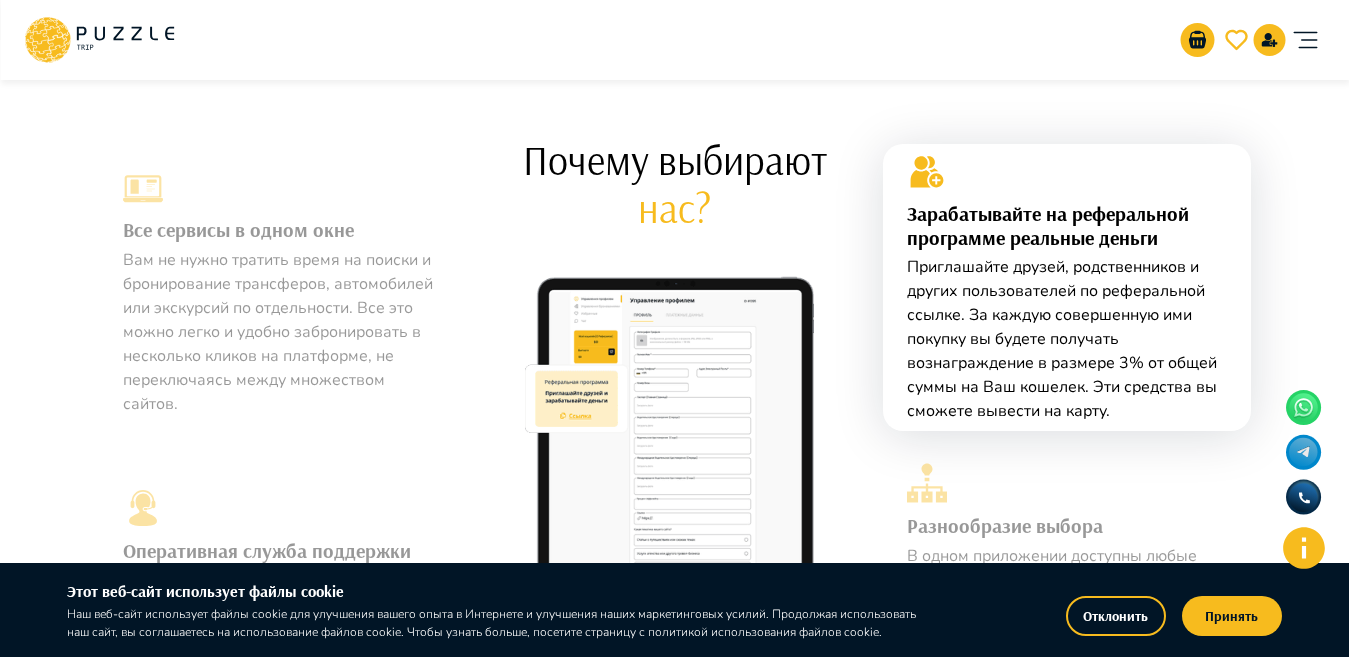 click on "Все сервисы в одном окне" at bounding box center (283, 230) 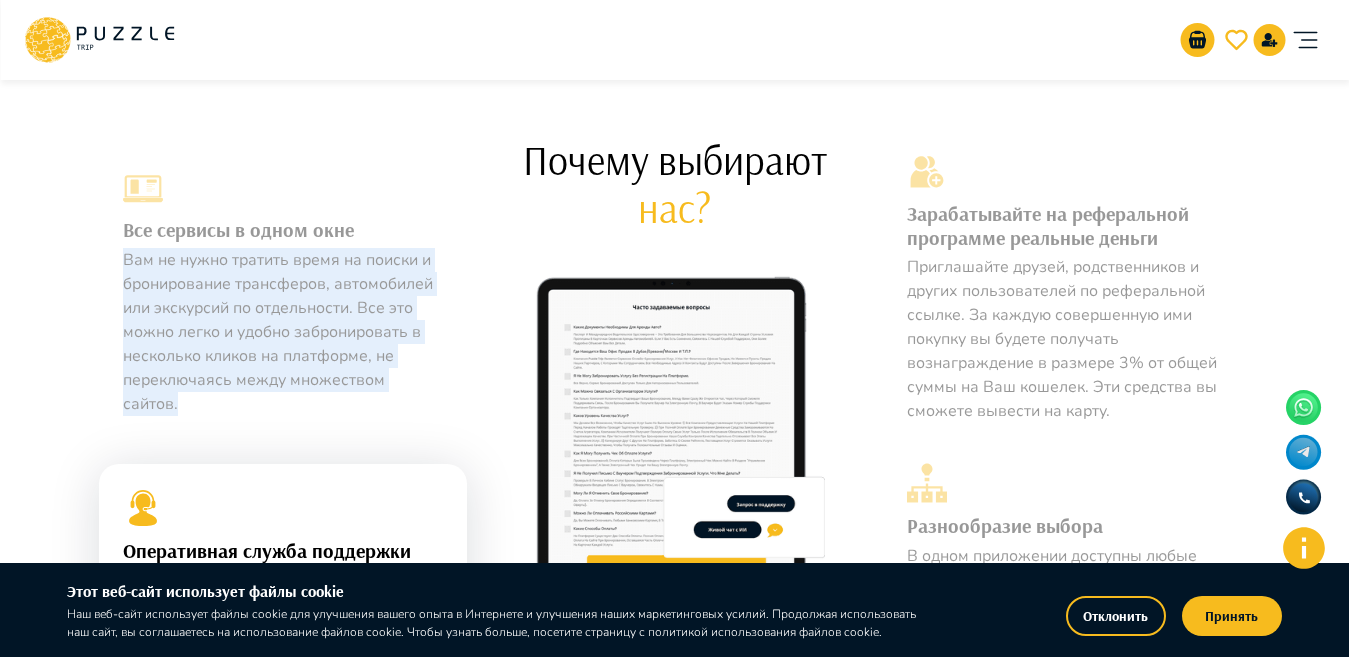 drag, startPoint x: 118, startPoint y: 253, endPoint x: 457, endPoint y: 384, distance: 363.43088 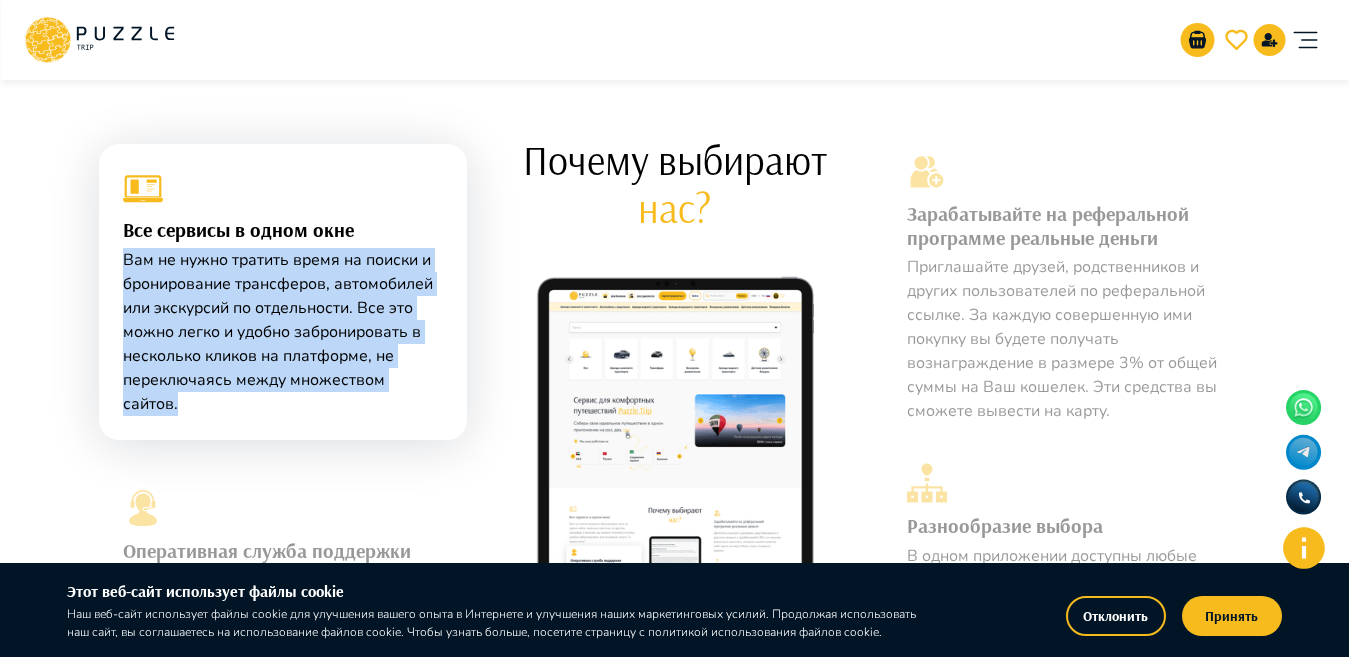 copy on "Вам не нужно тратить время на поиски и бронирование трансферов, автомобилей или экскурсий по отдельности. Все это можно легко и удобно забронировать в несколько кликов на платформе, не переключаясь между множеством сайтов." 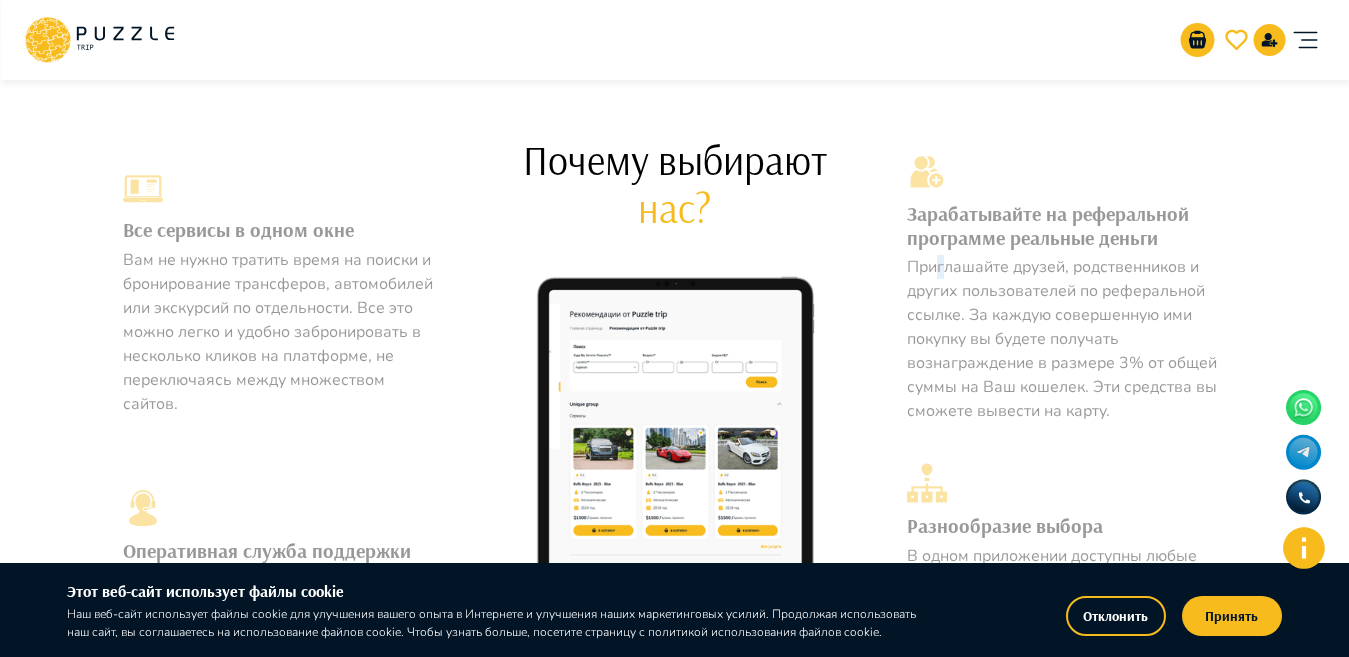 click on "Приглашайте друзей, родственников и других пользователей по реферальной ссылке. За каждую совершенную ими покупку вы будете получать вознаграждение в размере 3% от общей суммы на Ваш кошелек. Эти средства вы сможете вывести на карту." at bounding box center (1067, 339) 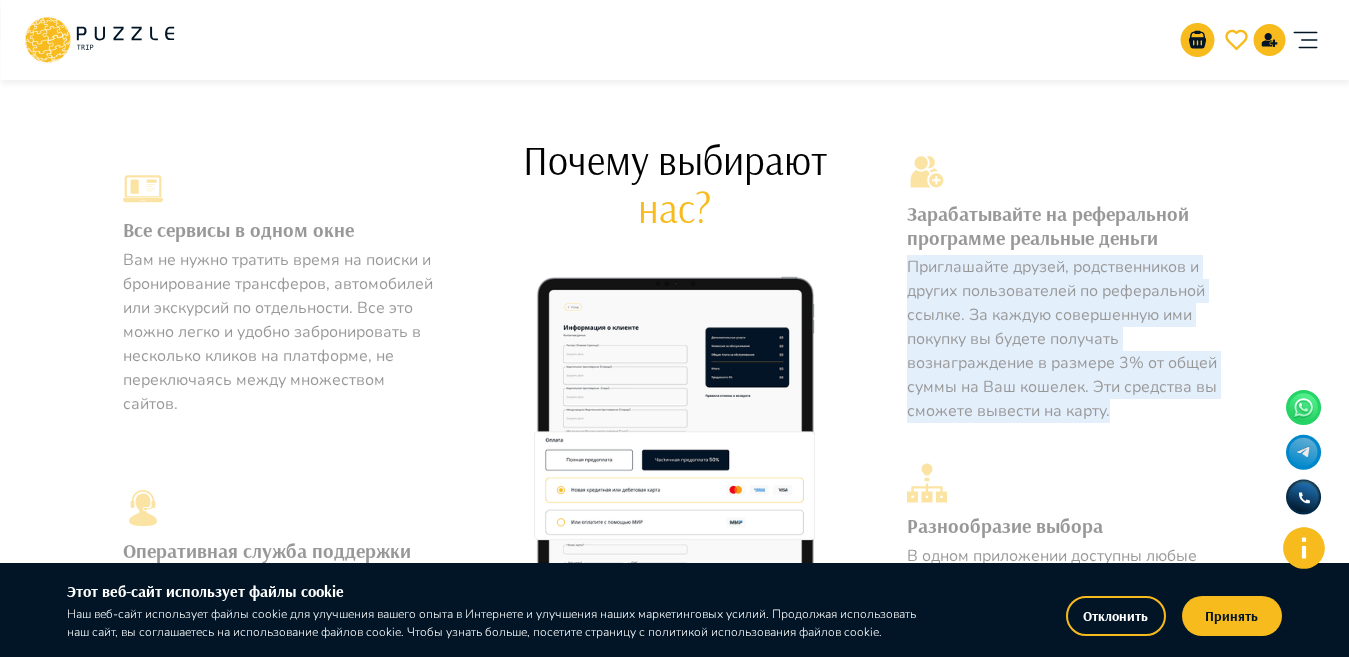 drag, startPoint x: 913, startPoint y: 267, endPoint x: 1140, endPoint y: 414, distance: 270.44037 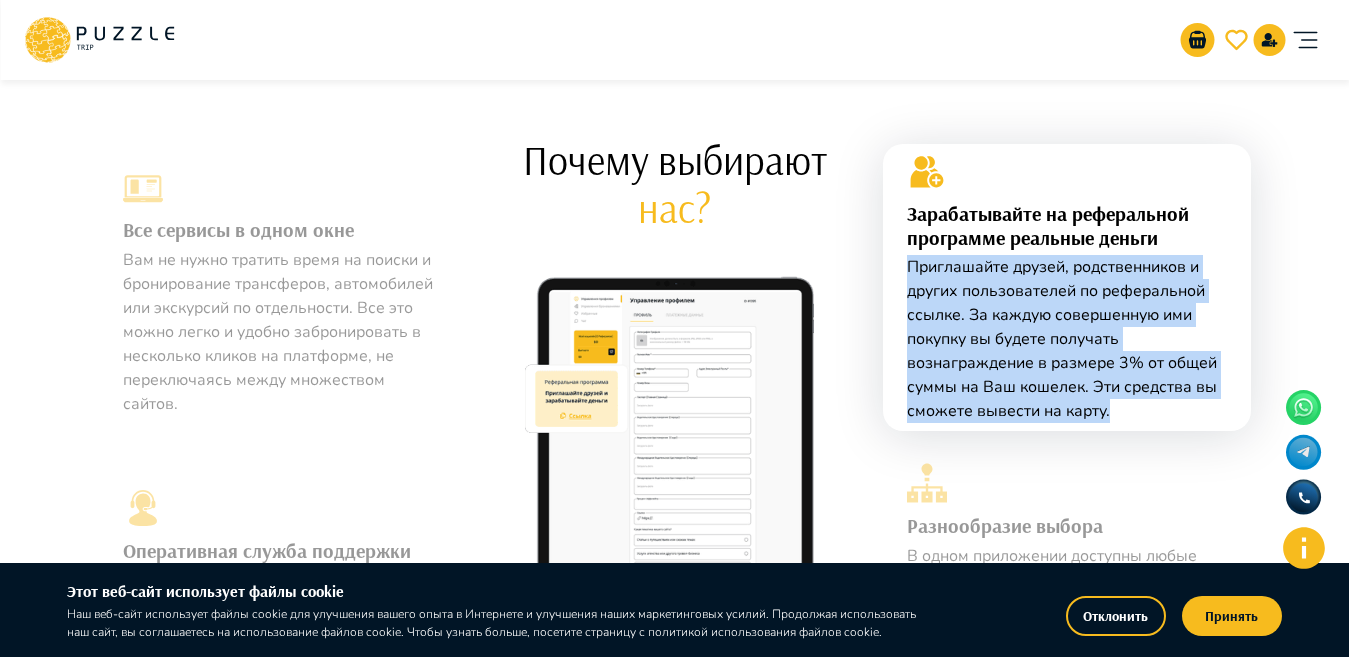 copy on "Приглашайте друзей, родственников и других пользователей по реферальной ссылке. За каждую совершенную ими покупку вы будете получать вознаграждение в размере 3% от общей суммы на Ваш кошелек. Эти средства вы сможете вывести на карту." 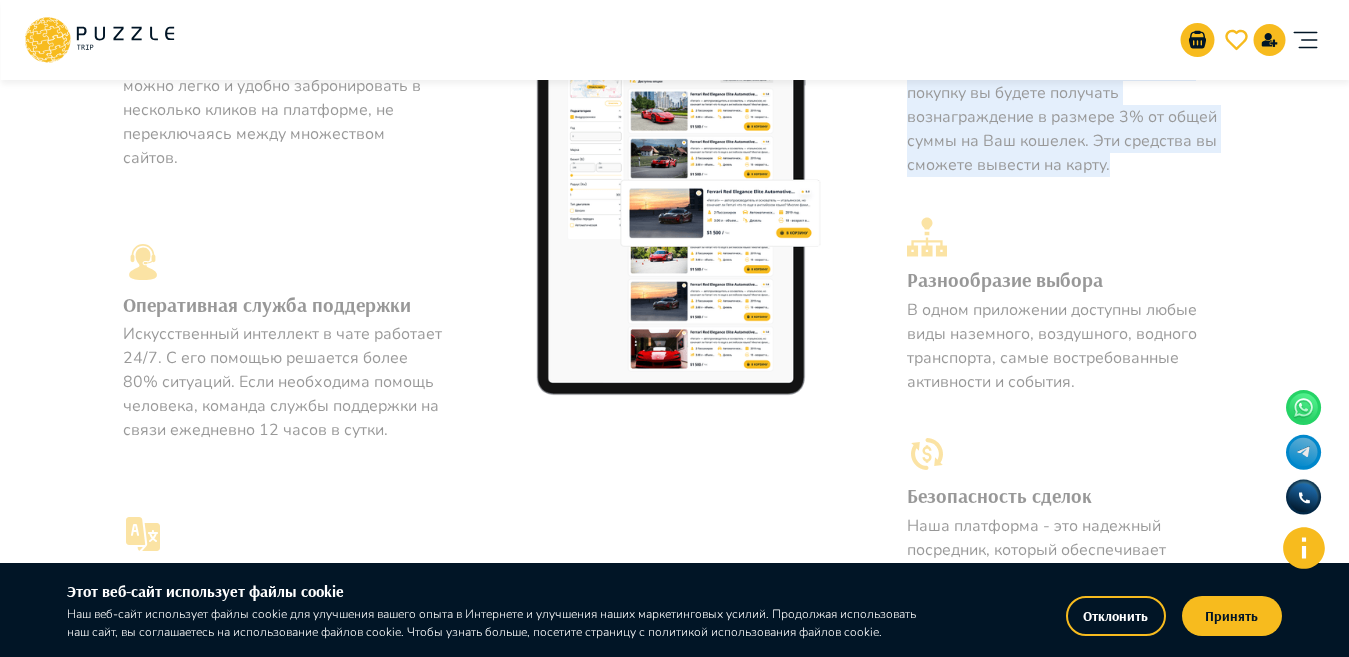 scroll, scrollTop: 1320, scrollLeft: 0, axis: vertical 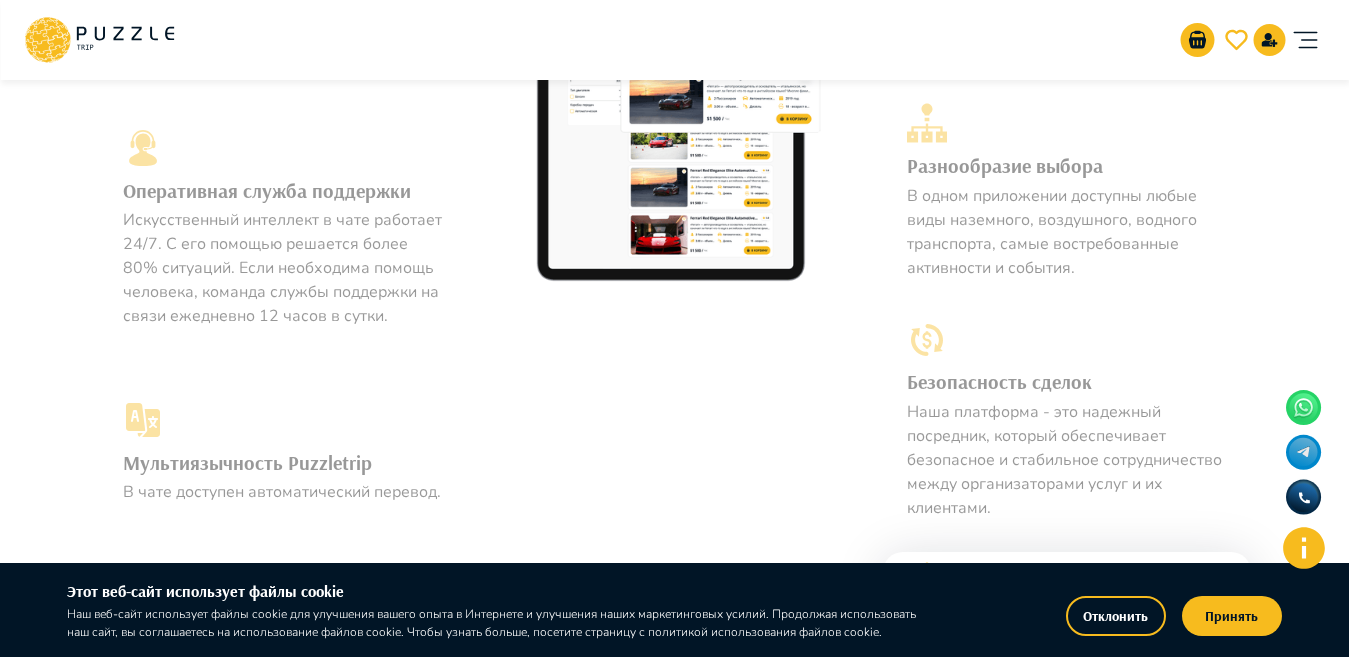 click on "Искусственный интеллект в чате работает 24/7. С его помощью решается более 80% ситуаций. Если необходима помощь человека, команда службы поддержки на связи ежедневно 12 часов в сутки." at bounding box center [283, 268] 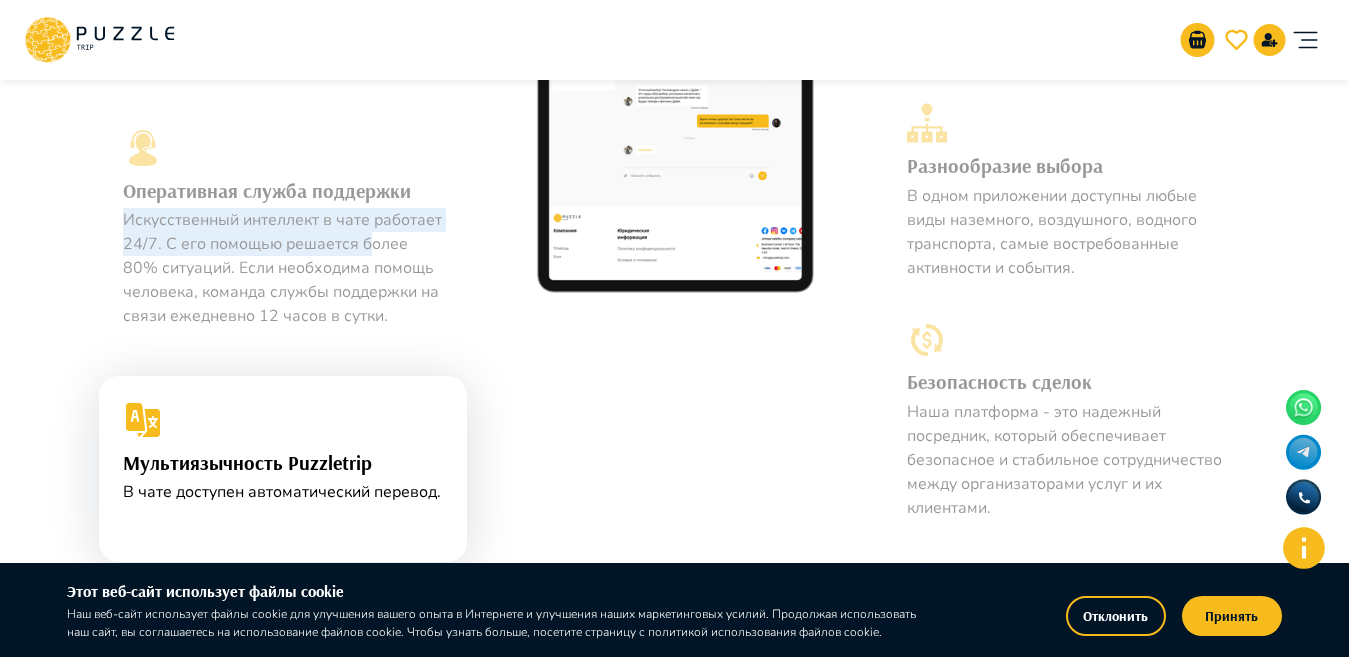 drag, startPoint x: 123, startPoint y: 198, endPoint x: 370, endPoint y: 214, distance: 247.51767 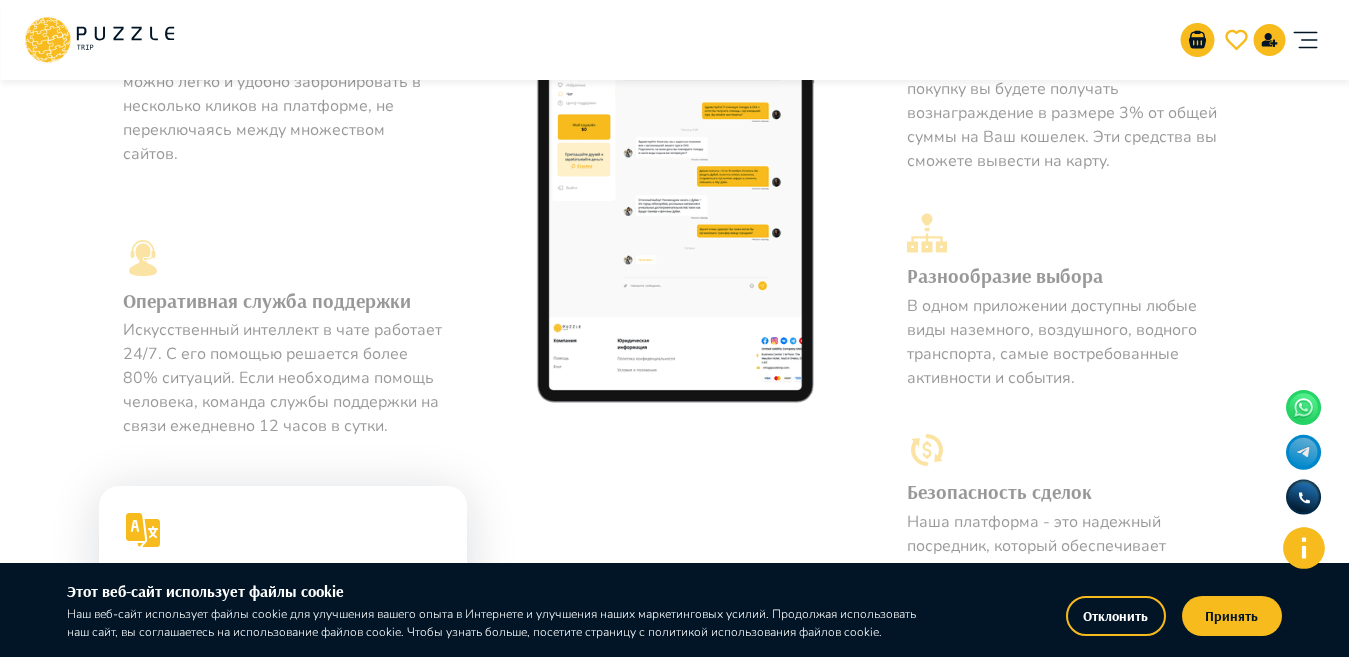 drag, startPoint x: 981, startPoint y: 388, endPoint x: 973, endPoint y: 370, distance: 19.697716 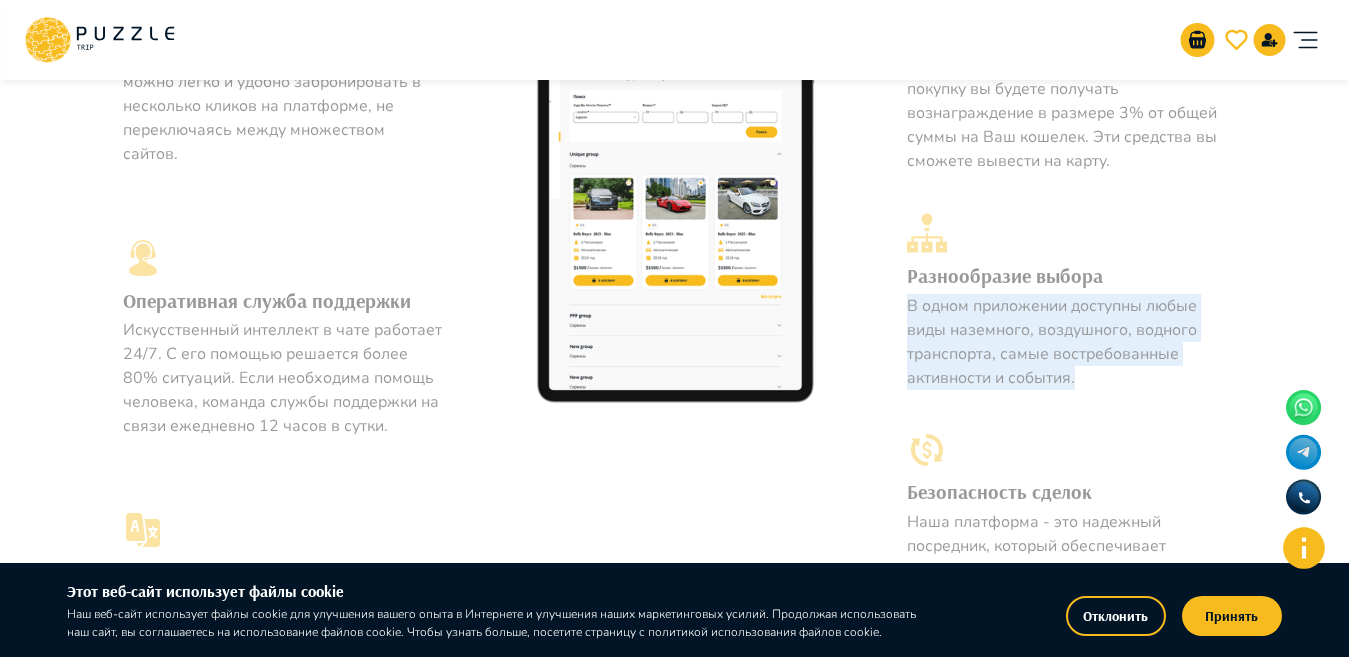drag, startPoint x: 909, startPoint y: 308, endPoint x: 1101, endPoint y: 371, distance: 202.07176 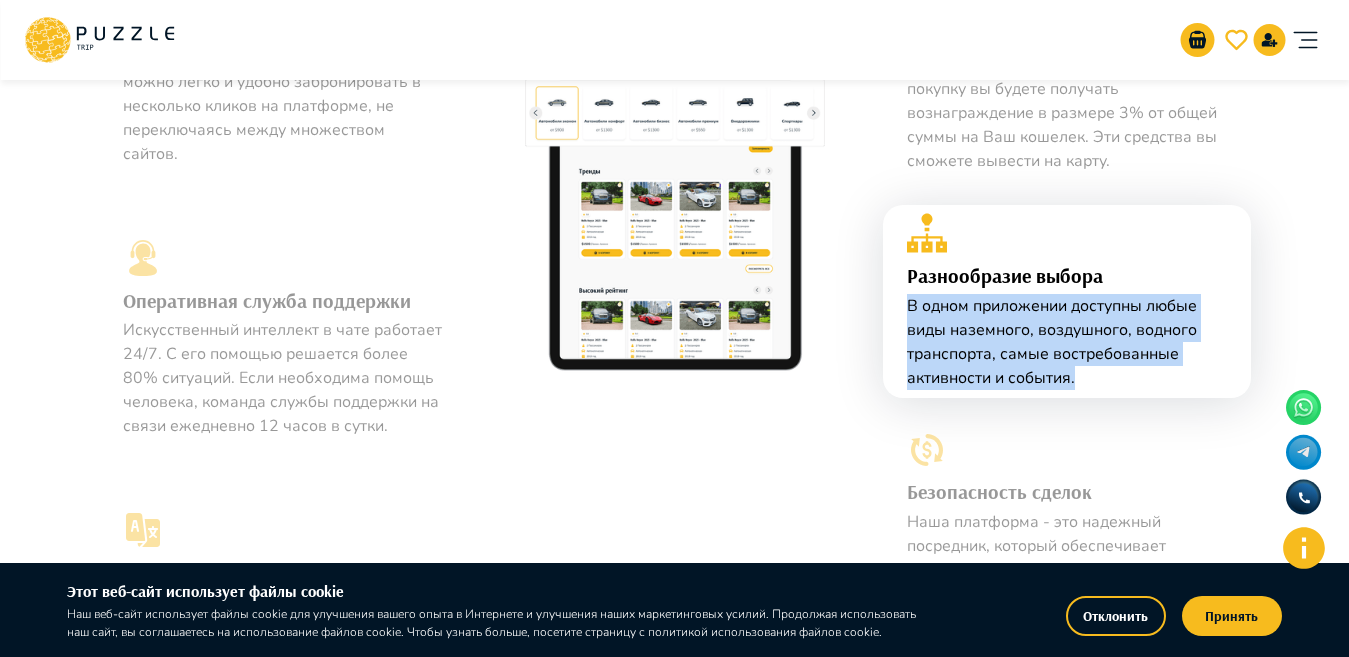 copy on "В одном приложении доступны любые виды наземного, воздушного, водного транспорта, самые востребованные активности и события." 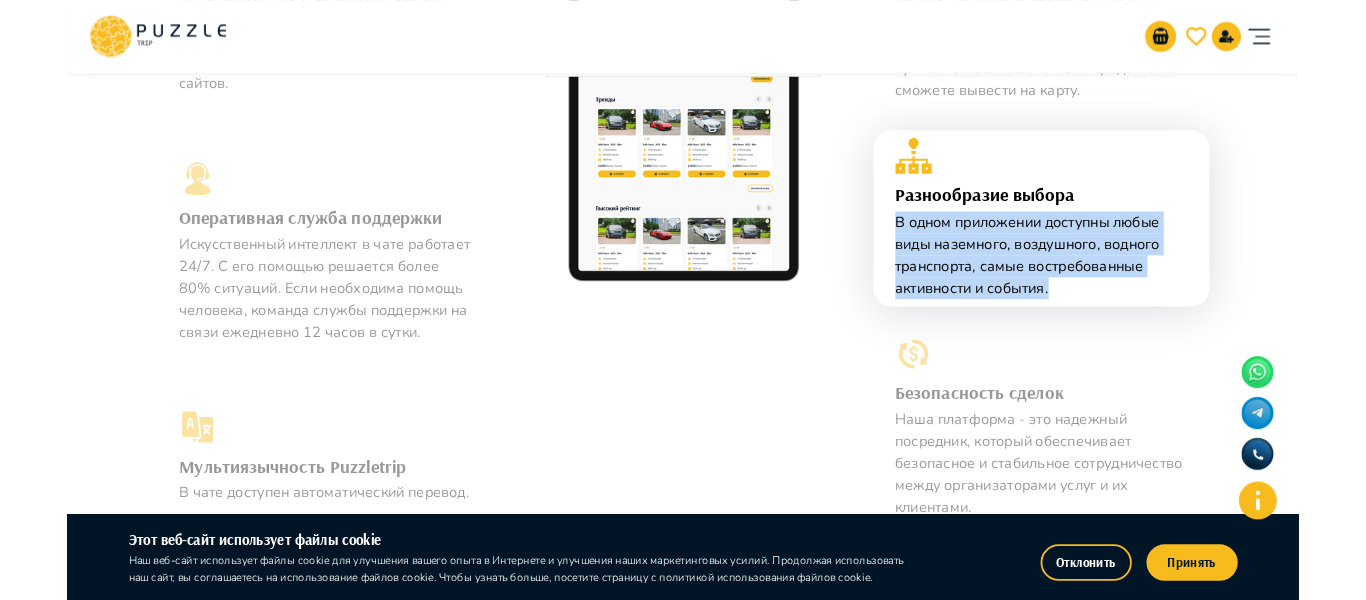 scroll, scrollTop: 1100, scrollLeft: 0, axis: vertical 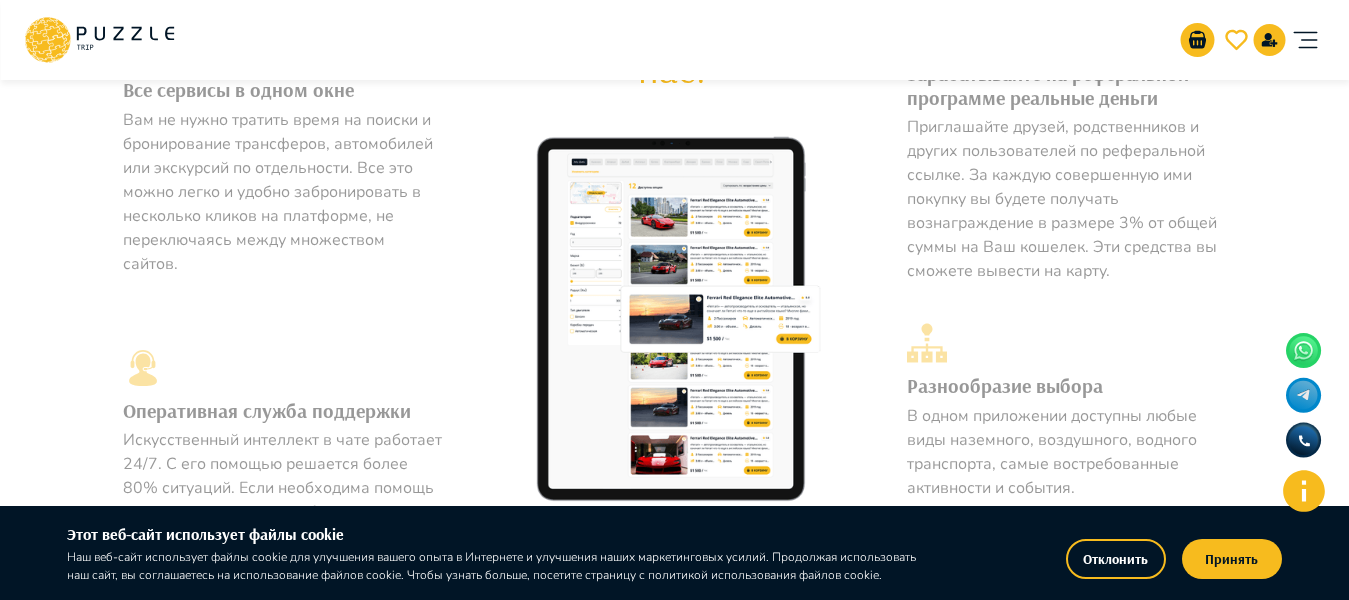 drag, startPoint x: 323, startPoint y: 530, endPoint x: 882, endPoint y: 5, distance: 766.8807 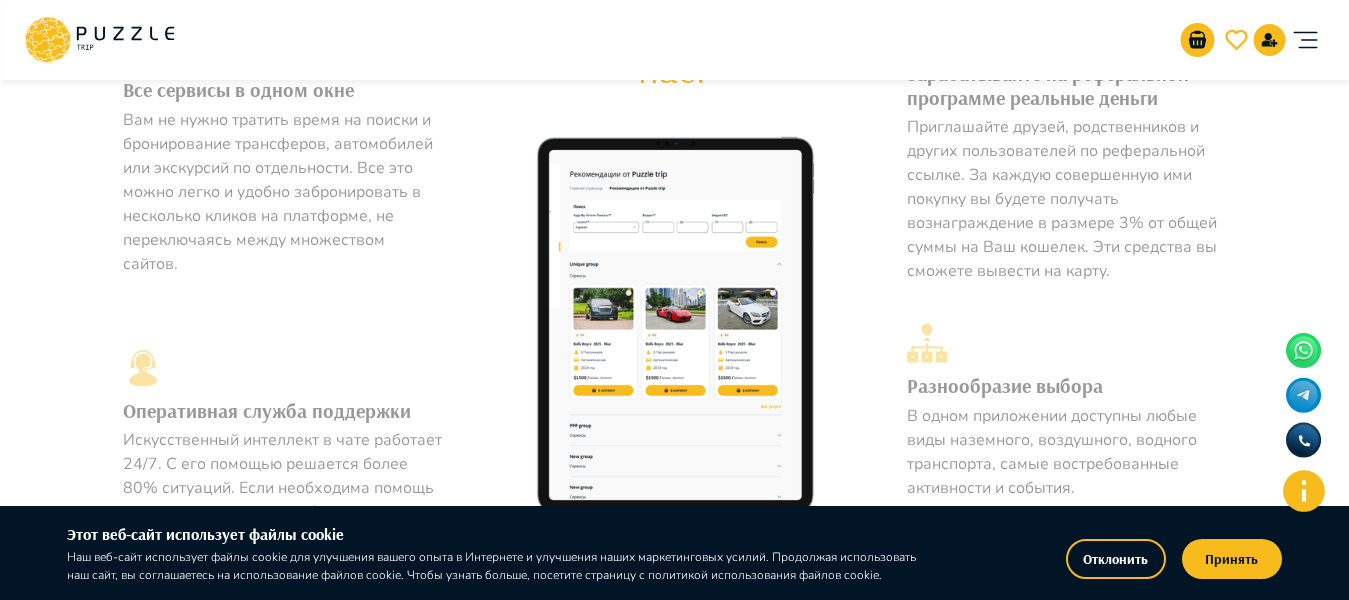 click on "Вам не нужно тратить время на поиски и бронирование трансферов, автомобилей или экскурсий по отдельности. Все это можно легко и удобно забронировать в несколько кликов на платформе, не переключаясь между множеством сайтов." at bounding box center (283, 192) 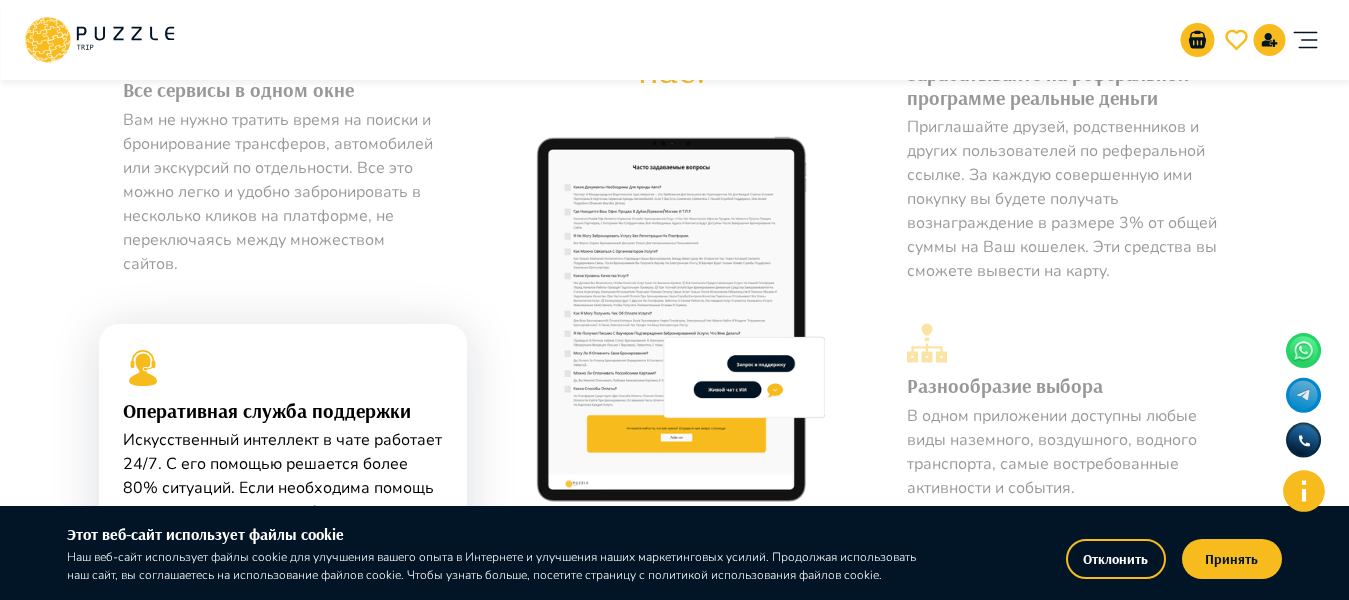 click on "Вам не нужно тратить время на поиски и бронирование трансферов, автомобилей или экскурсий по отдельности. Все это можно легко и удобно забронировать в несколько кликов на платформе, не переключаясь между множеством сайтов." at bounding box center [283, 192] 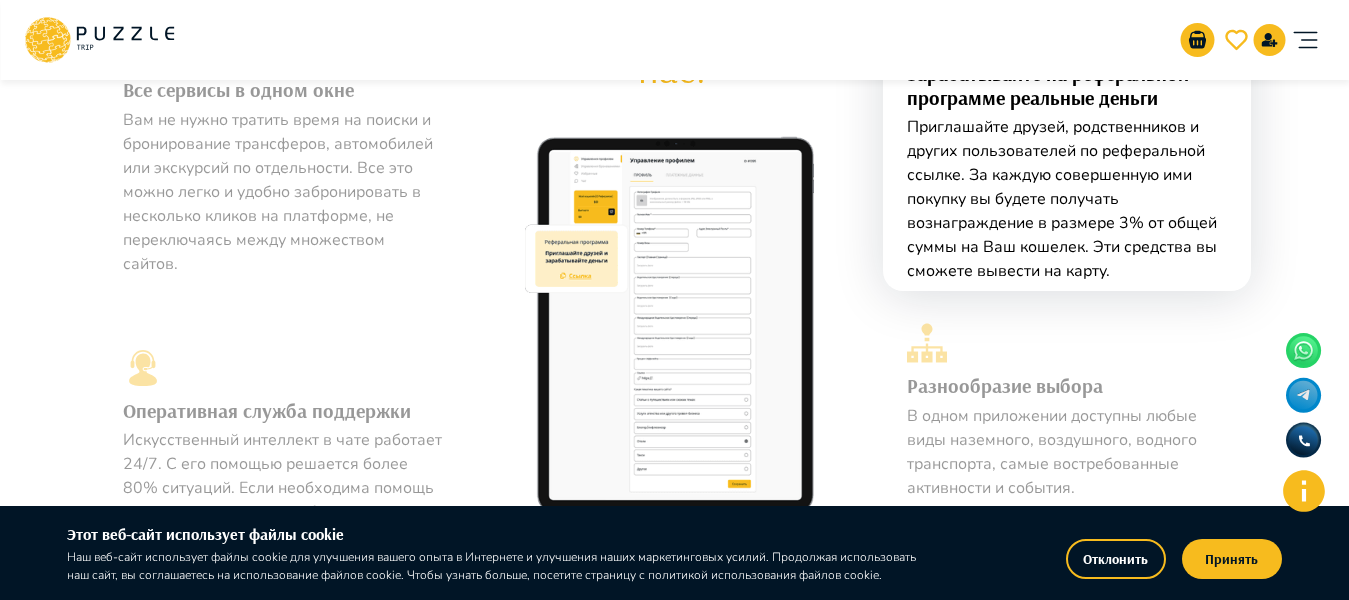 click on "Вам не нужно тратить время на поиски и бронирование трансферов, автомобилей или экскурсий по отдельности. Все это можно легко и удобно забронировать в несколько кликов на платформе, не переключаясь между множеством сайтов." at bounding box center (283, 192) 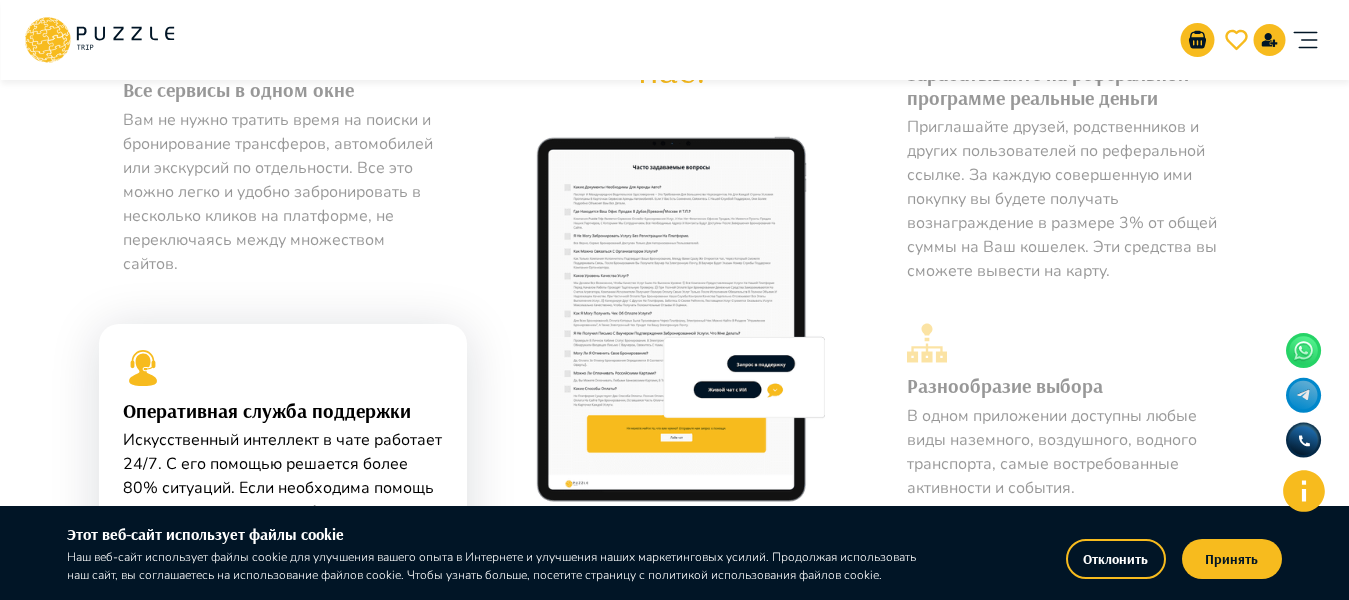 click on "Вам не нужно тратить время на поиски и бронирование трансферов, автомобилей или экскурсий по отдельности. Все это можно легко и удобно забронировать в несколько кликов на платформе, не переключаясь между множеством сайтов." at bounding box center [283, 192] 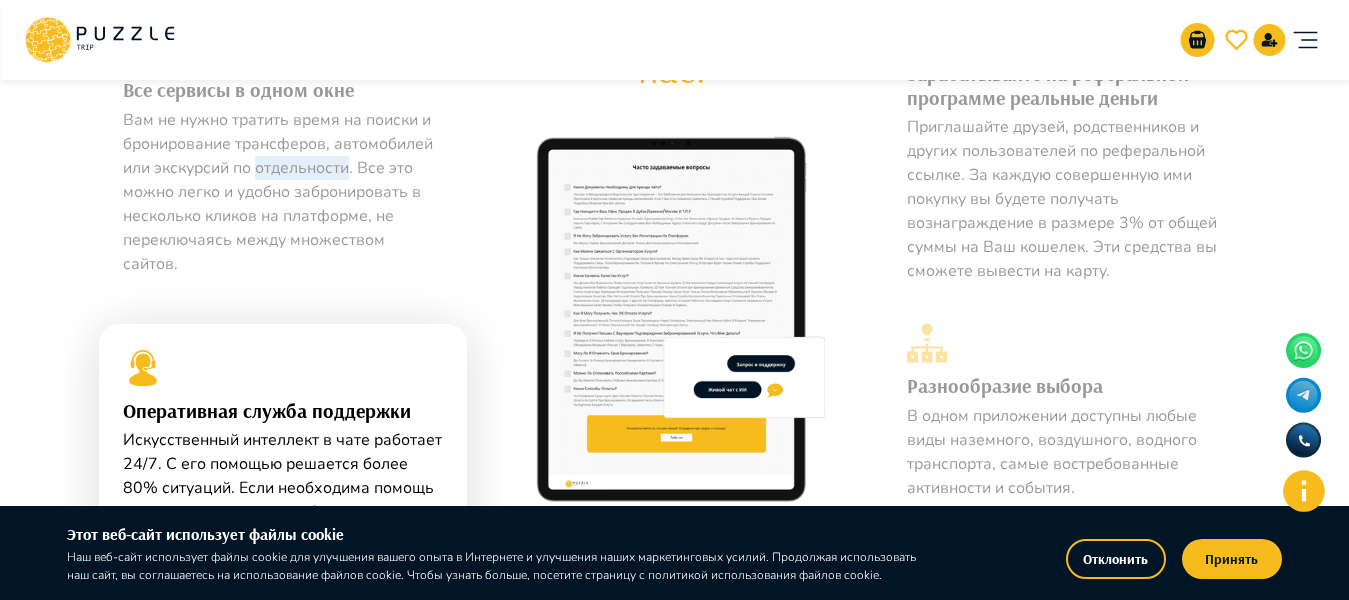 click on "Вам не нужно тратить время на поиски и бронирование трансферов, автомобилей или экскурсий по отдельности. Все это можно легко и удобно забронировать в несколько кликов на платформе, не переключаясь между множеством сайтов." at bounding box center [283, 192] 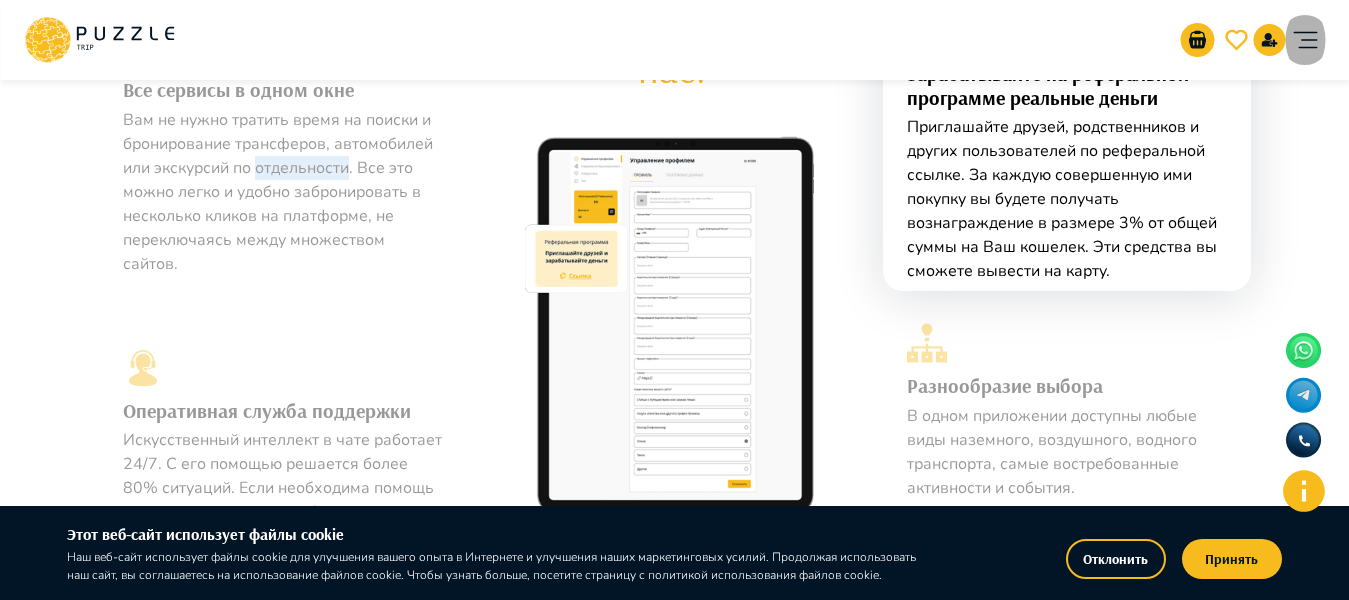 click 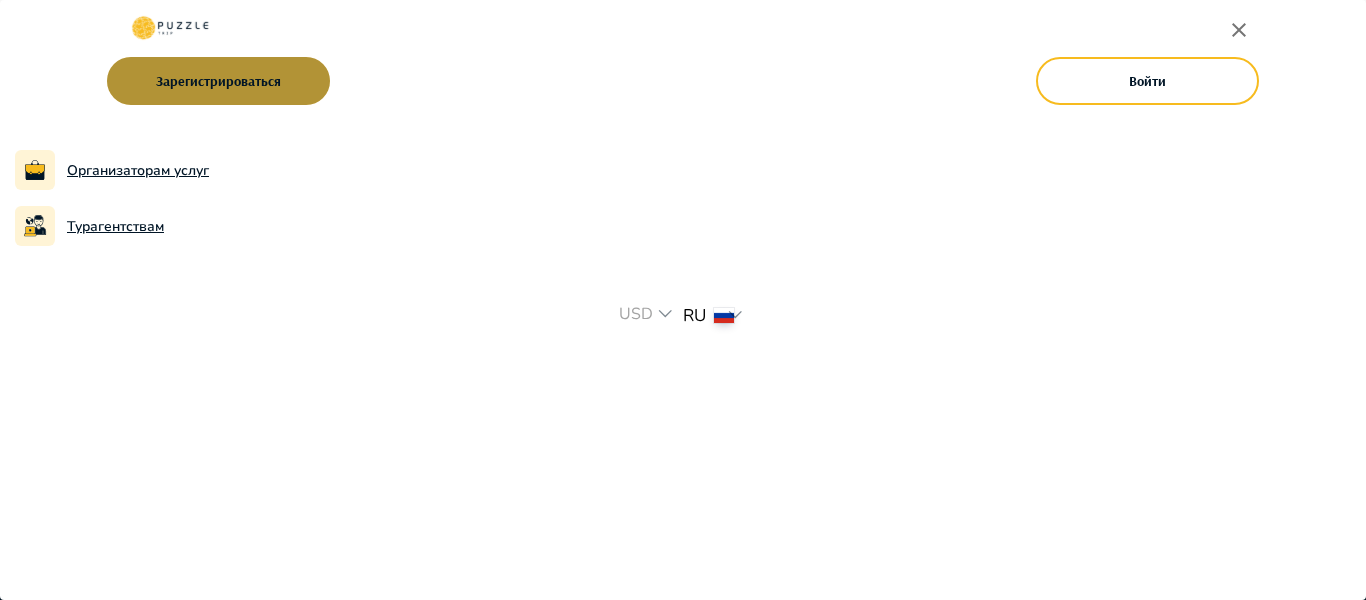 click on "Зарегистрироваться" at bounding box center (218, 81) 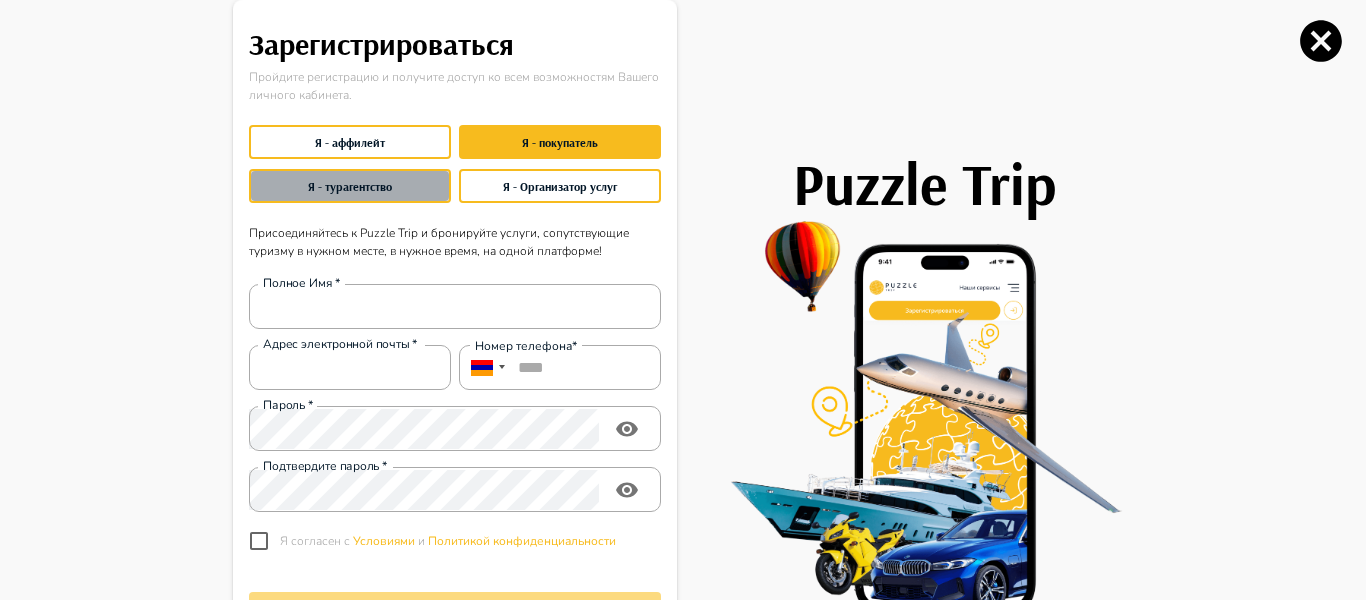 click on "Я - турагентство" at bounding box center [350, 186] 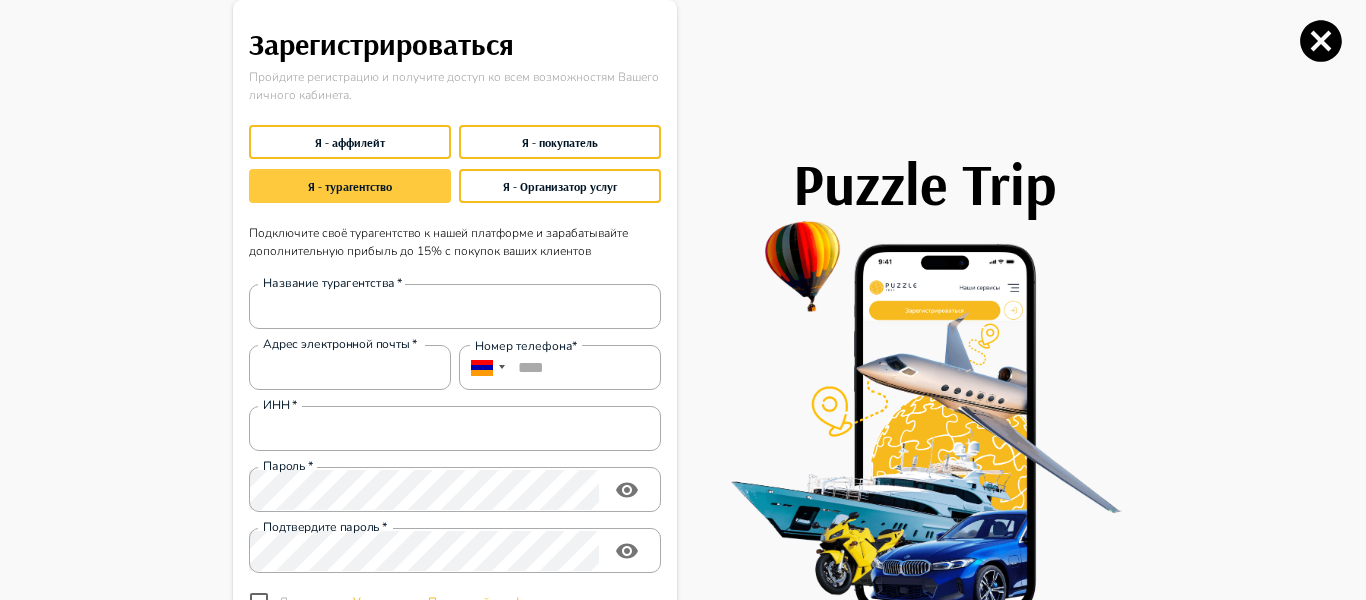 click on "Я - турагентство" at bounding box center (350, 186) 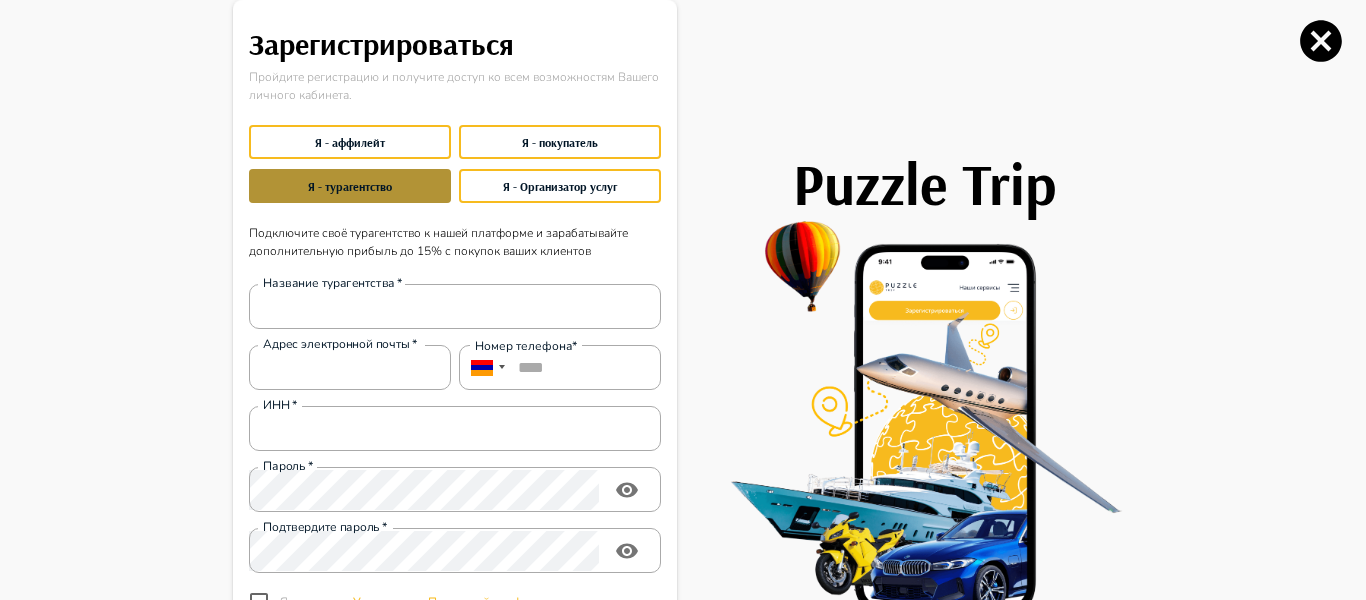 click on "Я - турагентство" at bounding box center (350, 186) 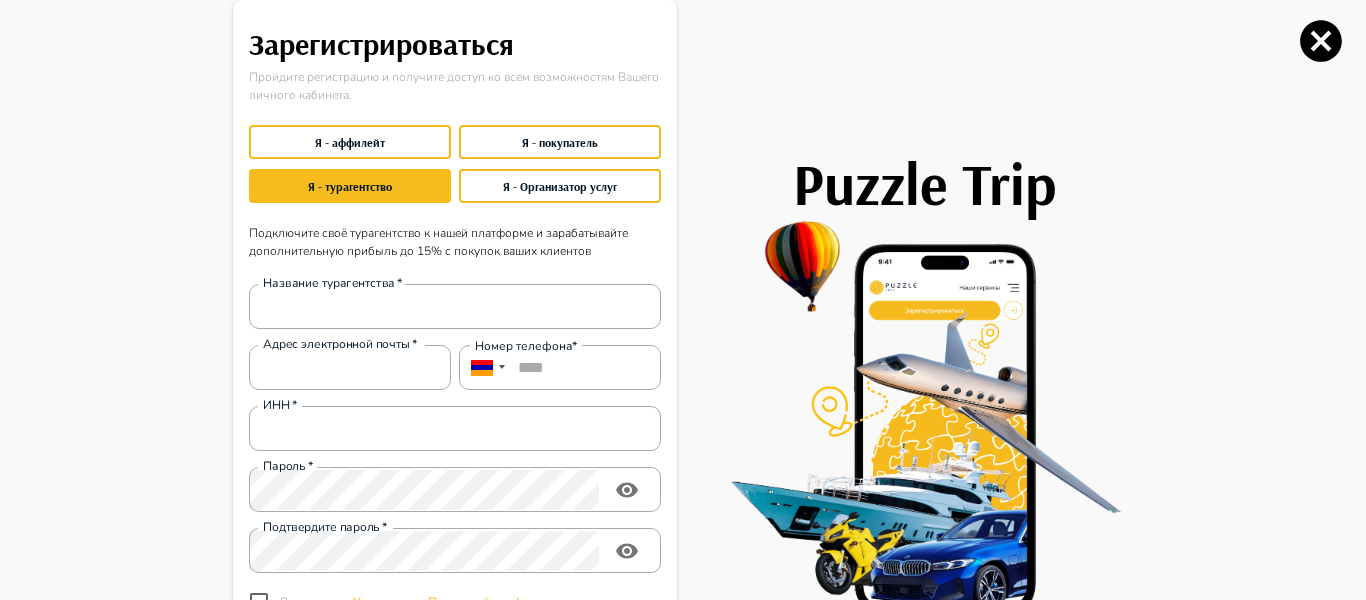 click on "Подключите своё турагентство к нашей платформе и зарабатывайте дополнительную прибыль до 15% с покупок ваших клиентов" at bounding box center (455, 242) 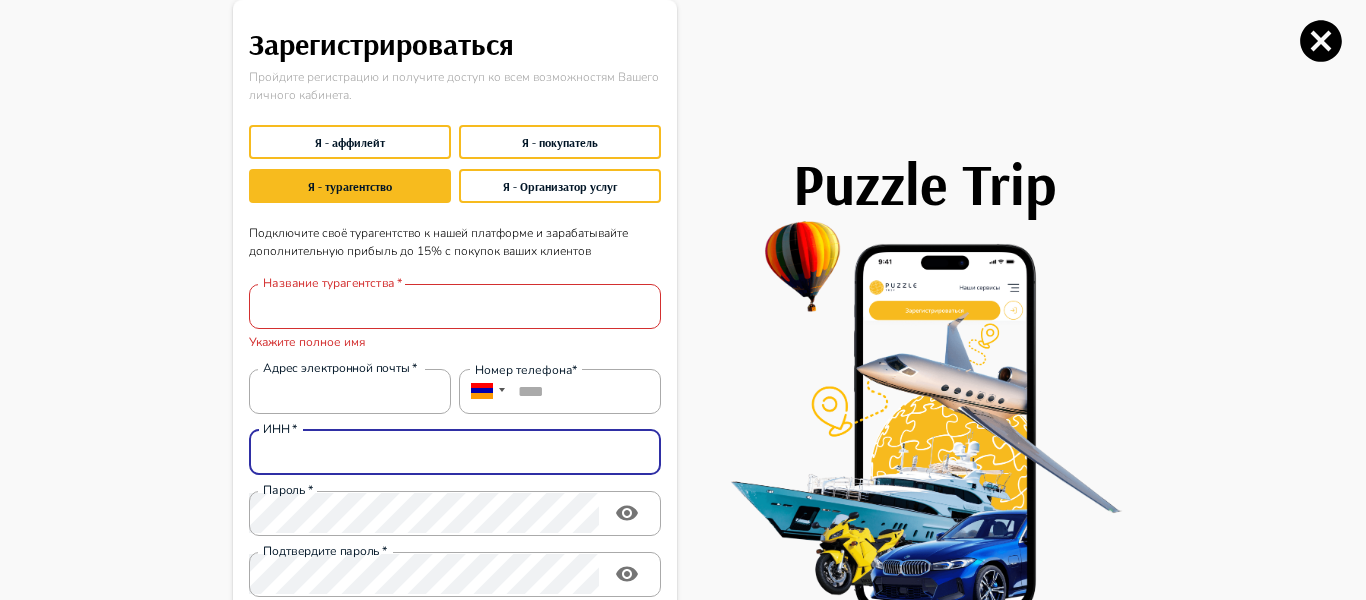 click on "ИНН   * ИНН   *" at bounding box center (451, 448) 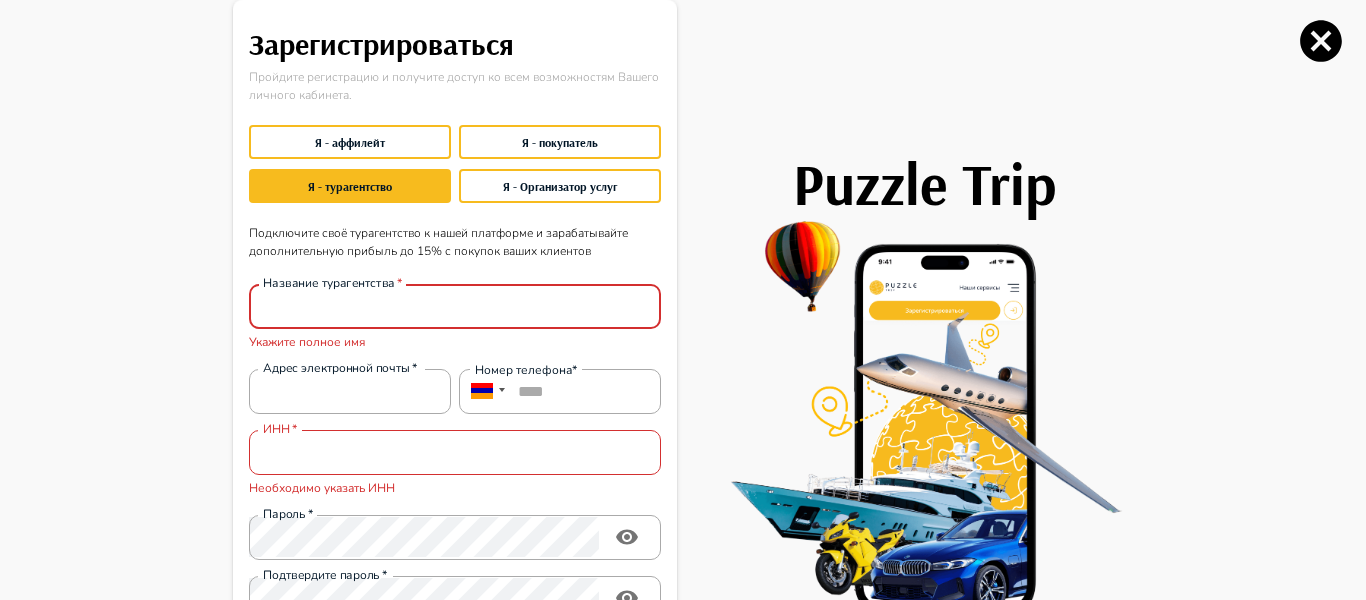 click on "Название турагентства   *" at bounding box center (455, 307) 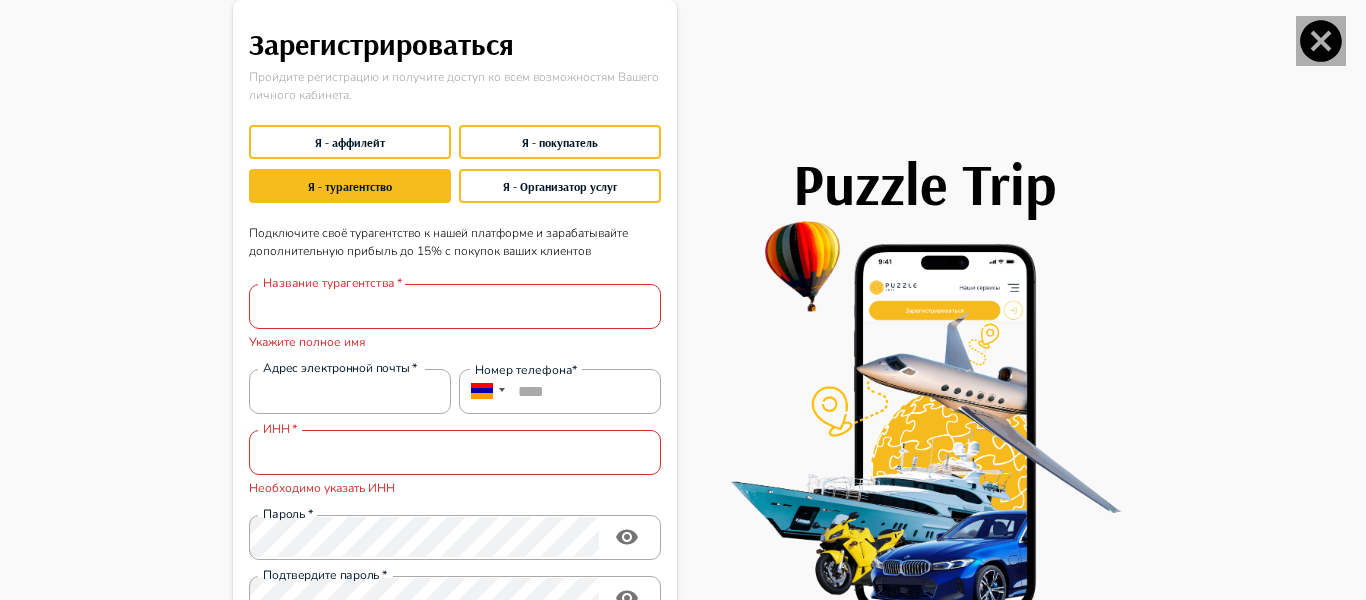 click 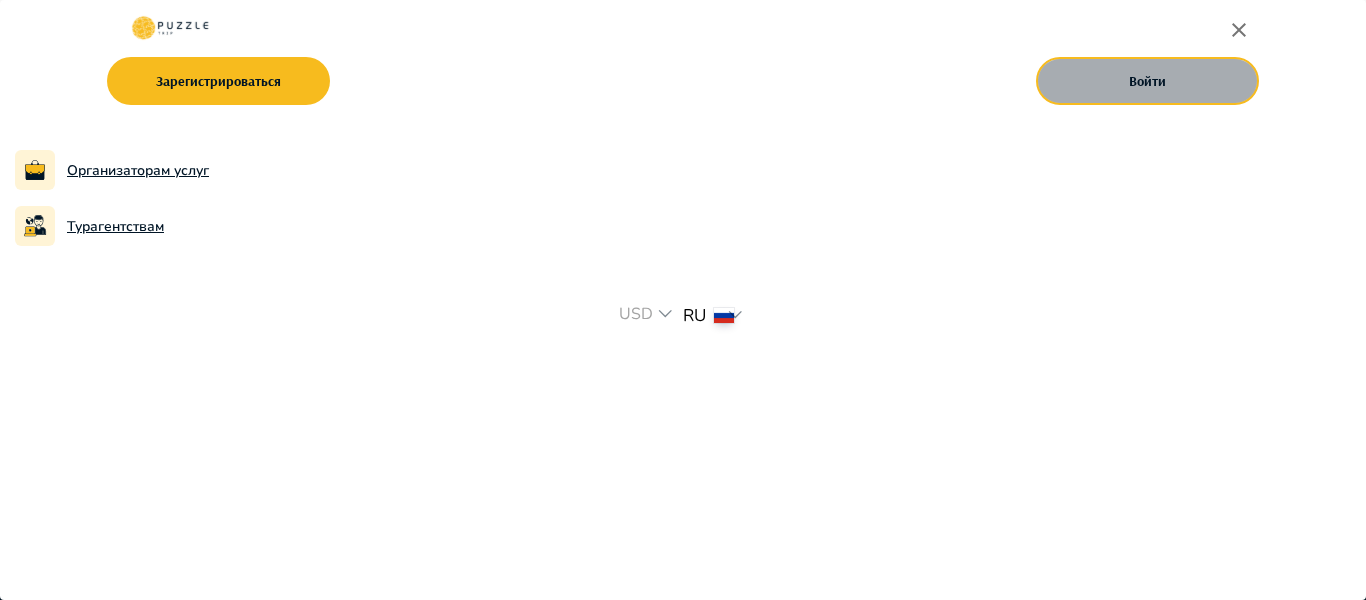 click on "Войти" at bounding box center [1147, 81] 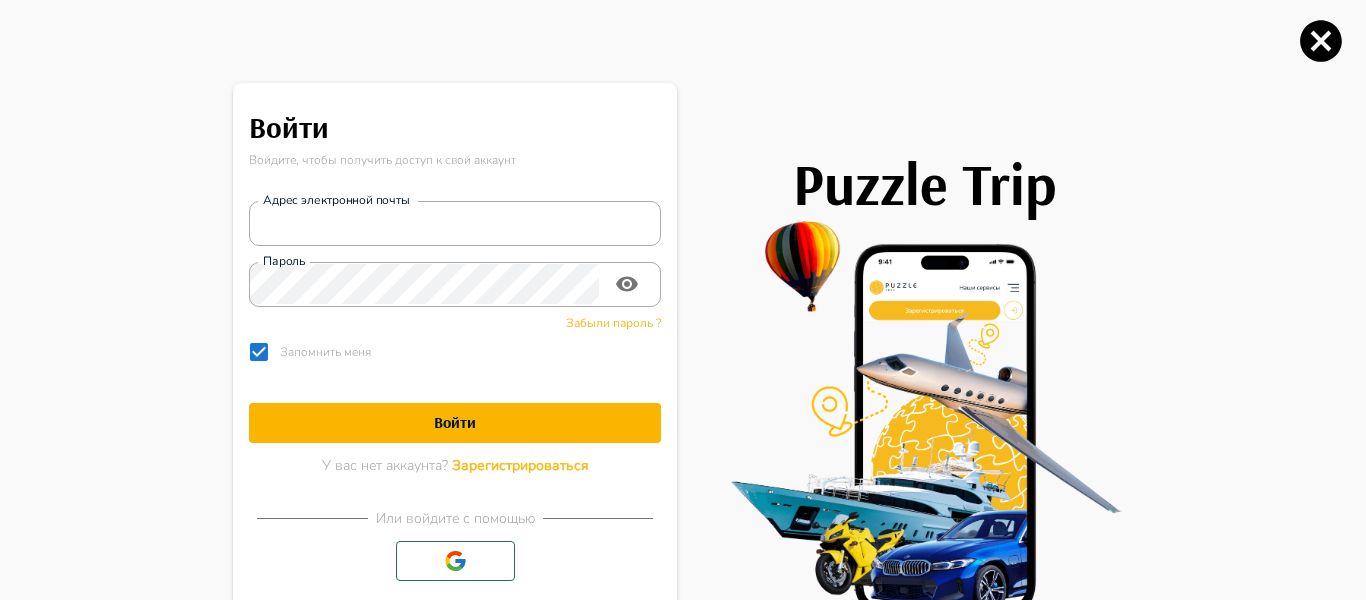 type on "**********" 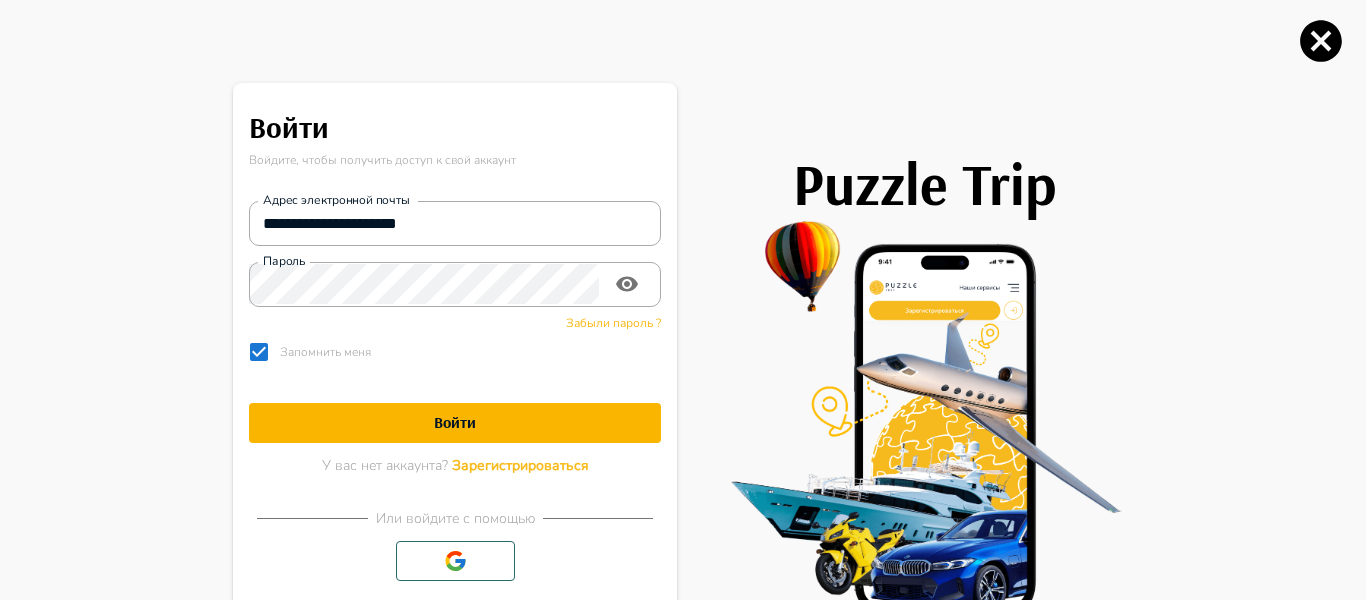 click 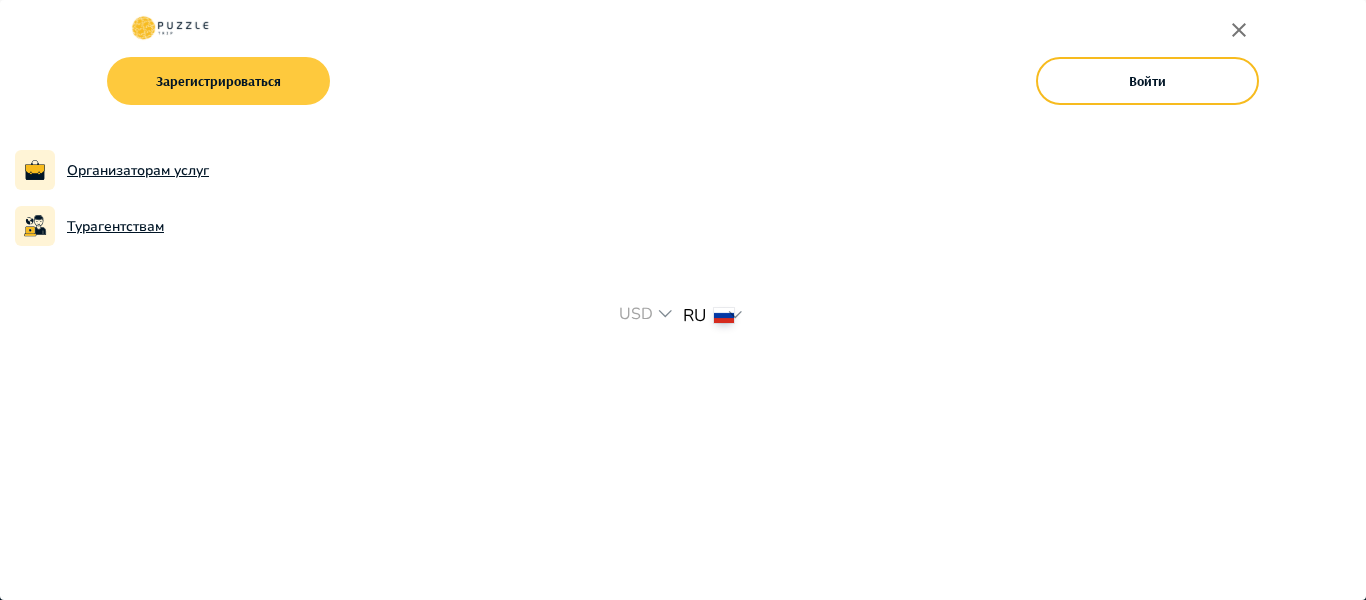 click on "Зарегистрироваться" at bounding box center (218, 81) 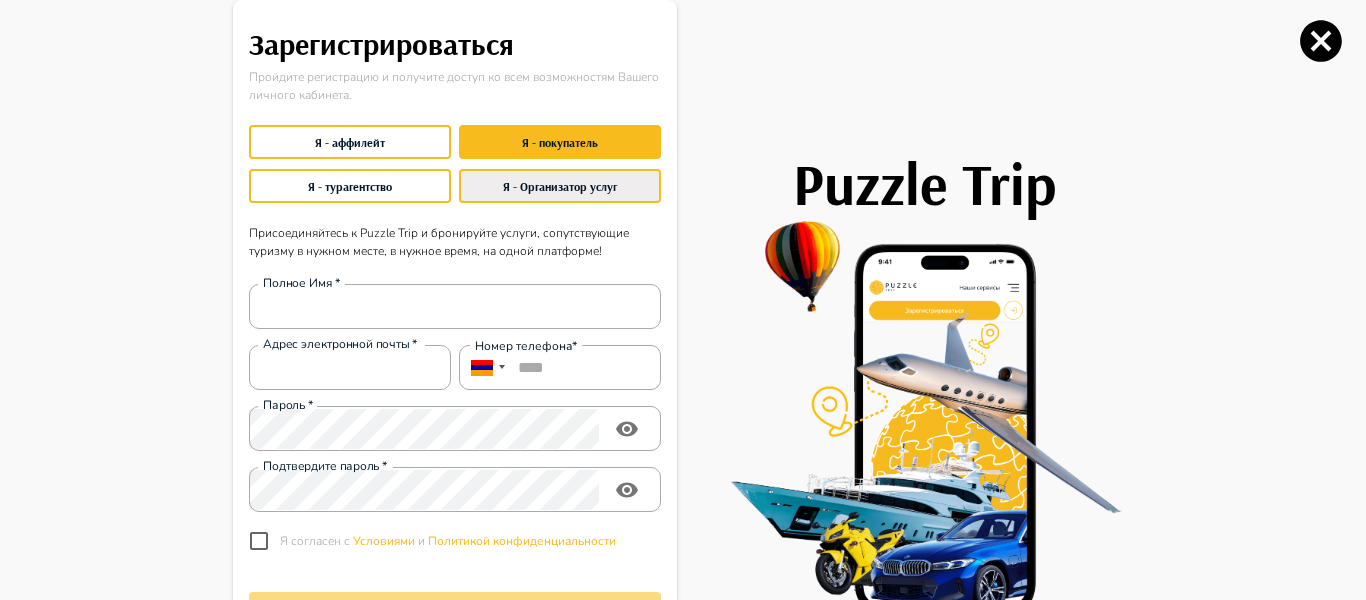 click on "Я - Организатор услуг" at bounding box center [560, 186] 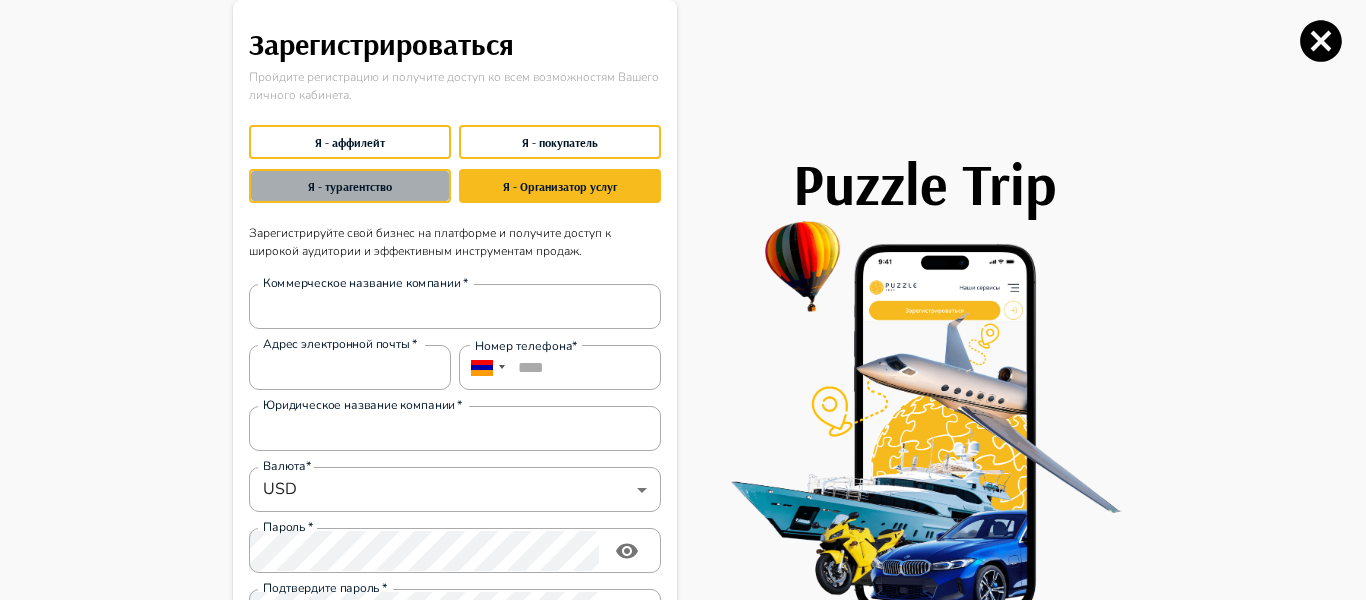 click on "Я - турагентство" at bounding box center (350, 186) 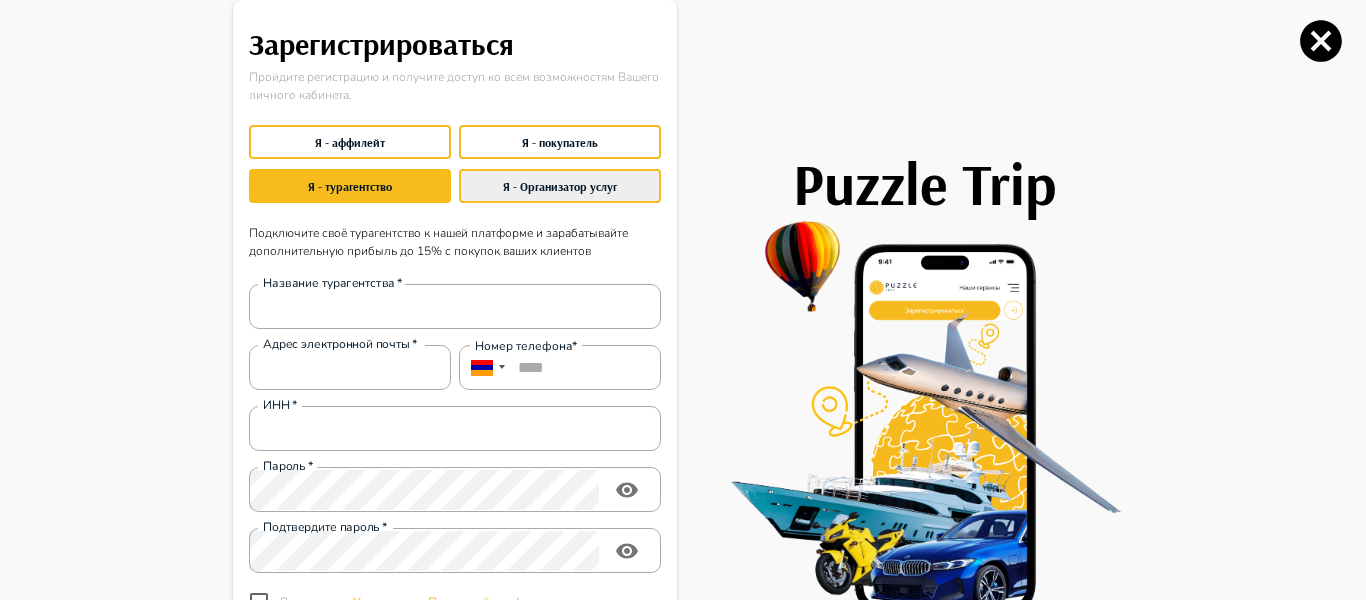 click on "Я - Организатор услуг" at bounding box center [560, 186] 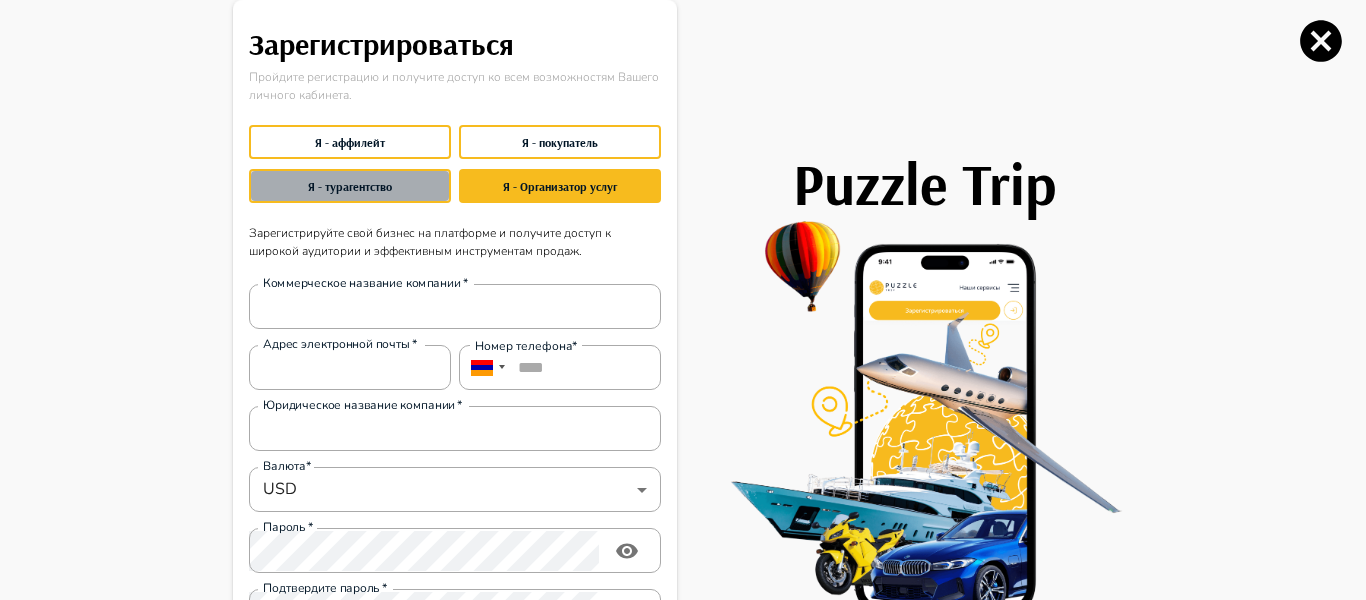 click on "Я - турагентство" at bounding box center [350, 186] 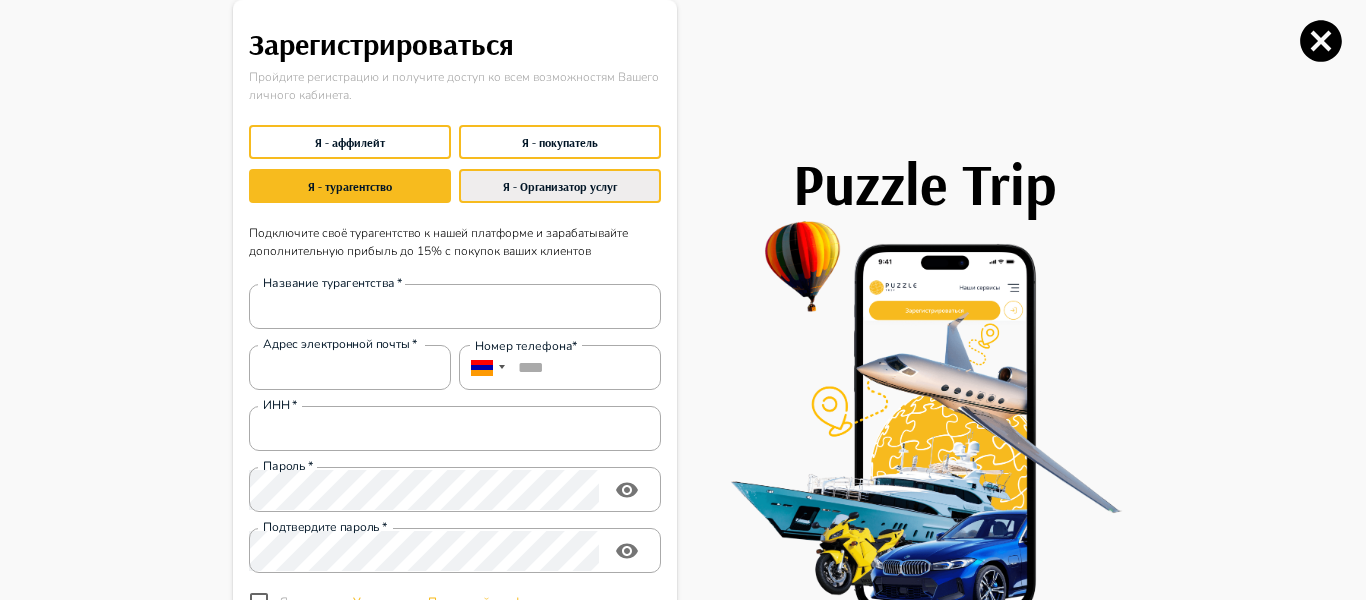 click on "Я - Организатор услуг" at bounding box center [560, 186] 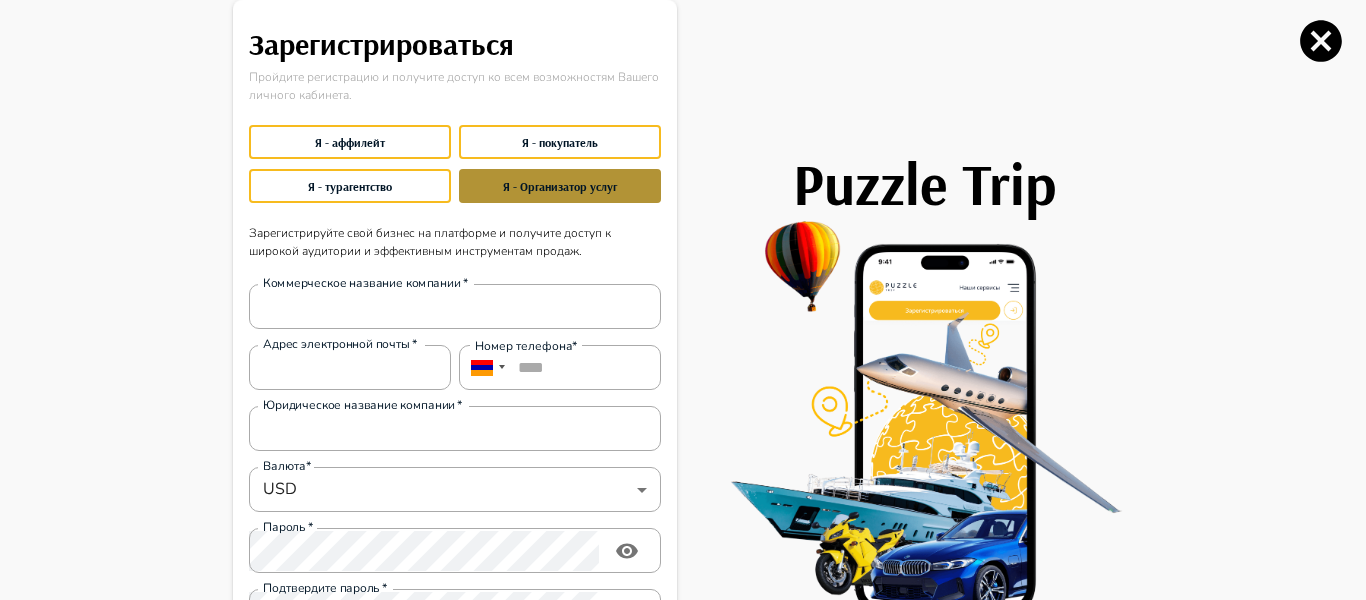 click on "Я - Организатор услуг" at bounding box center [560, 186] 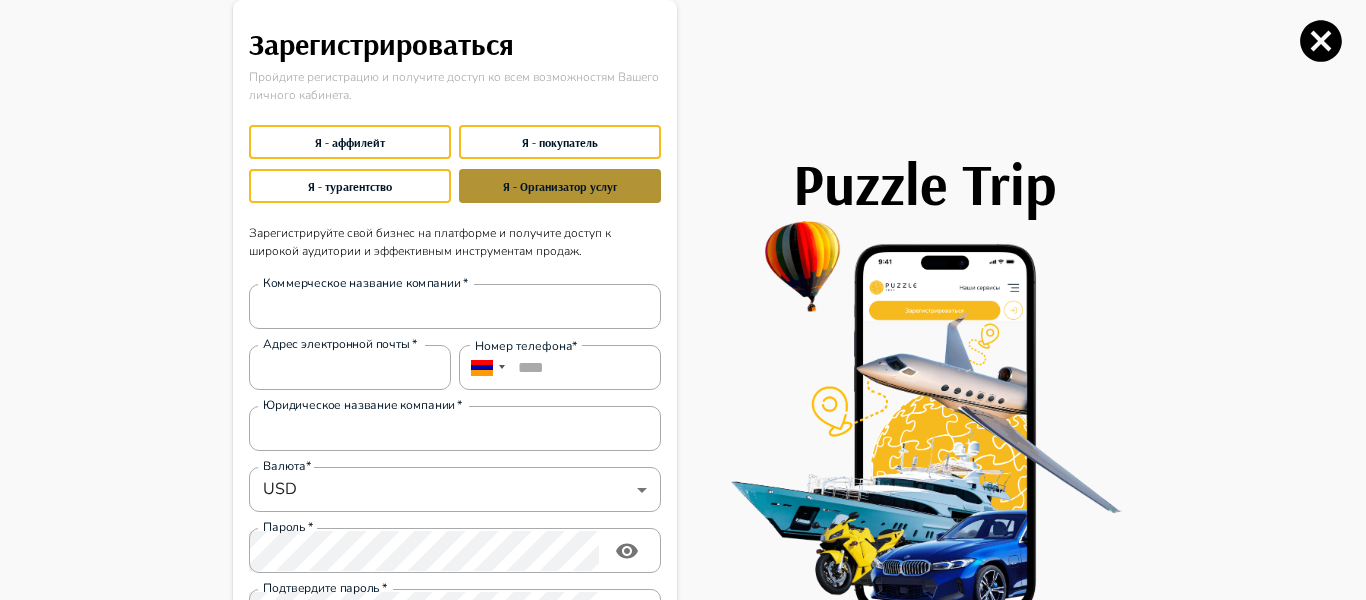 click on "Я - Организатор услуг" at bounding box center [560, 186] 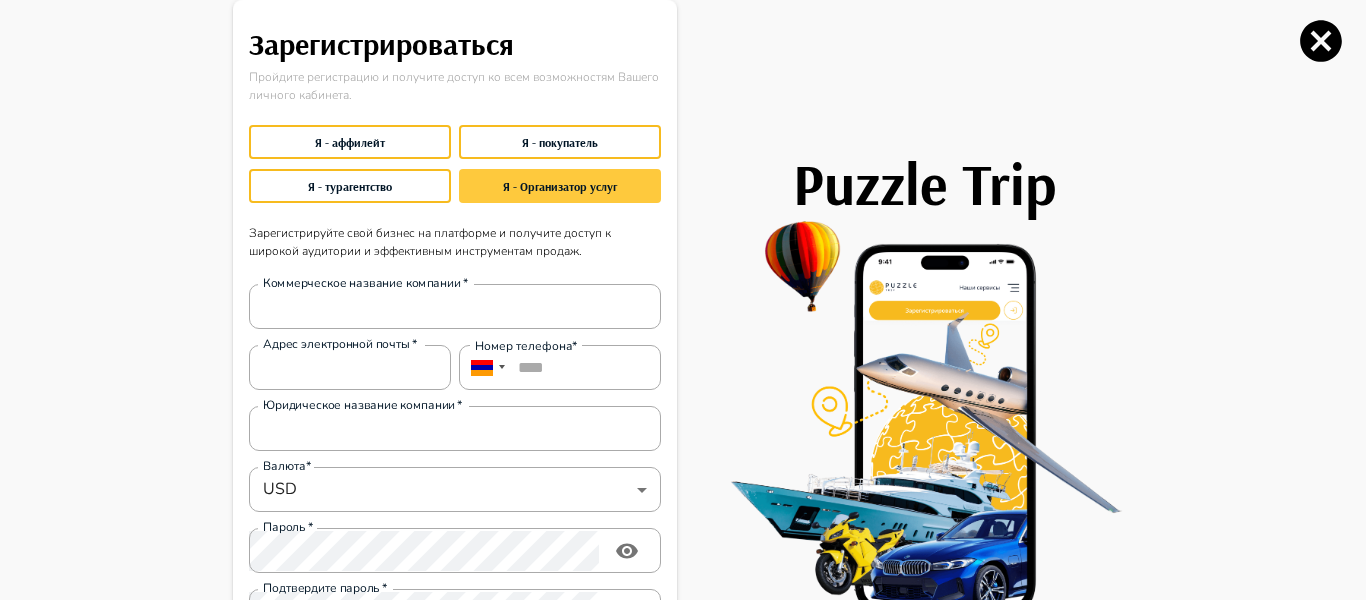 click on "Я - Организатор услуг" at bounding box center (560, 186) 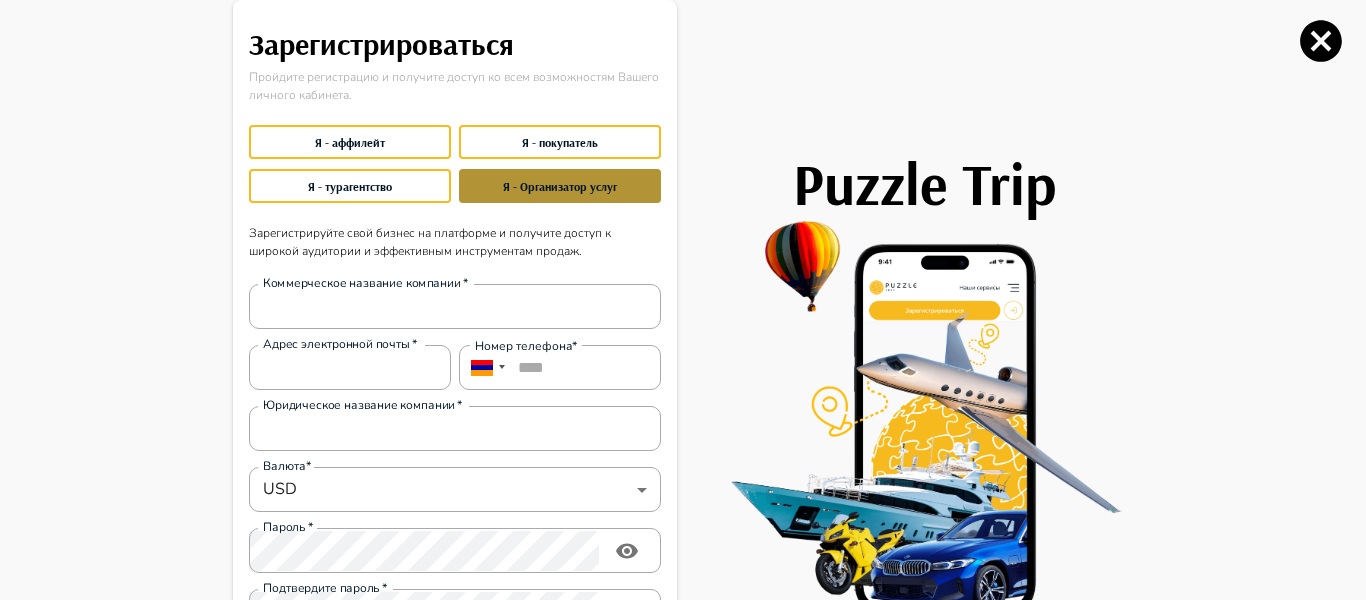 click on "Я - Организатор услуг" at bounding box center (560, 186) 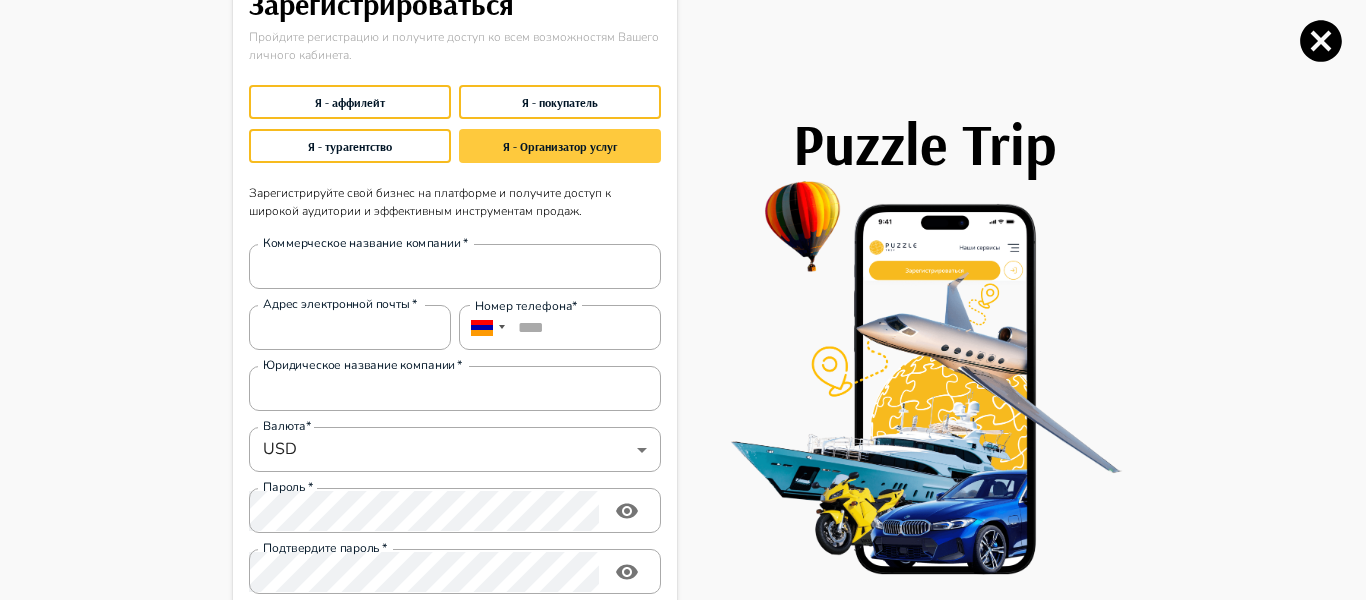 scroll, scrollTop: 67, scrollLeft: 0, axis: vertical 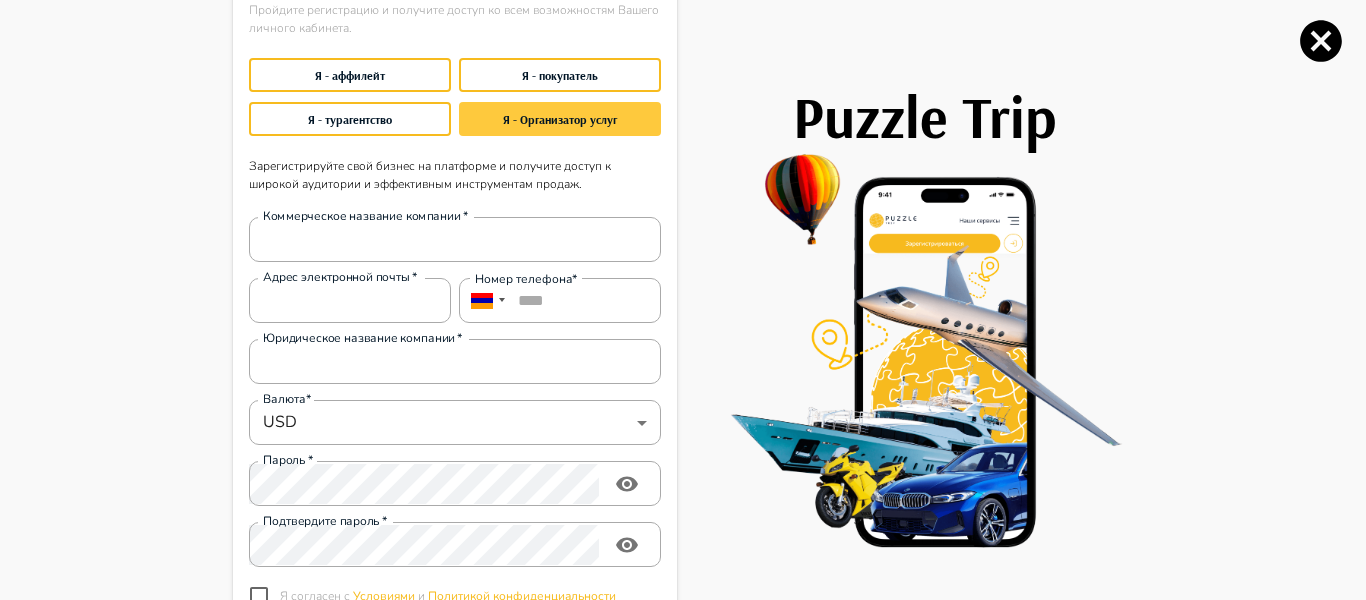 click on "Зарегистрируйте свой бизнес на платформе и получите доступ к широкой аудитории и эффективным инструментам продаж." at bounding box center [455, 175] 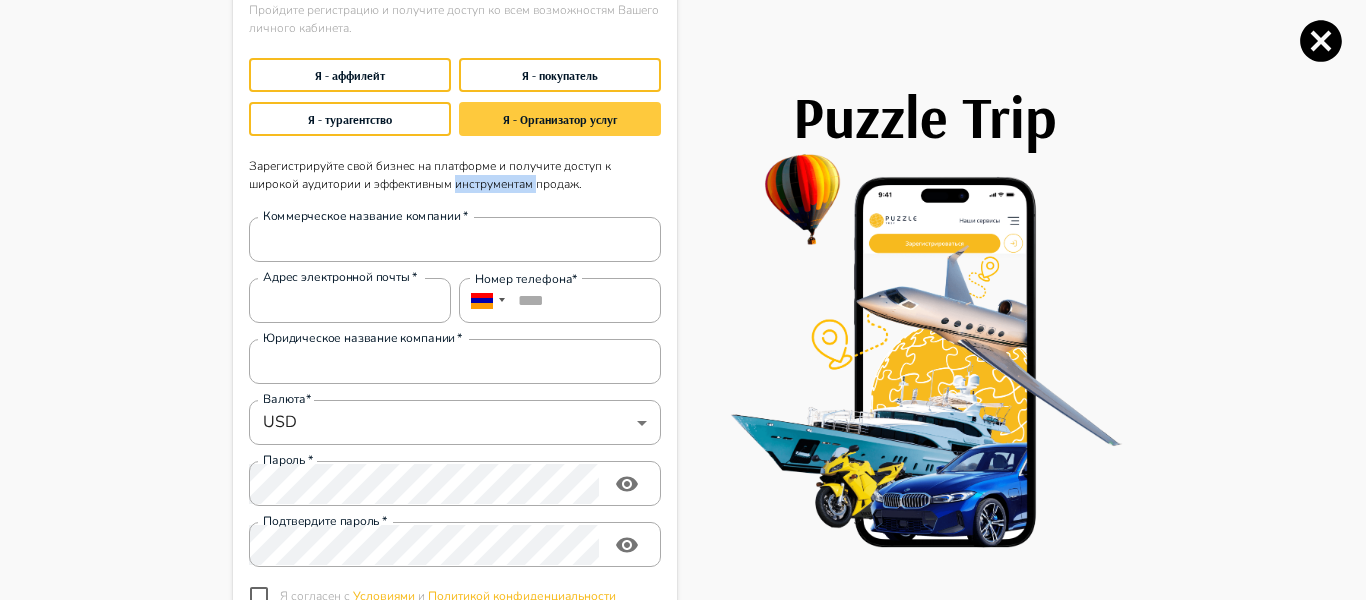 click on "Зарегистрируйте свой бизнес на платформе и получите доступ к широкой аудитории и эффективным инструментам продаж." at bounding box center [455, 175] 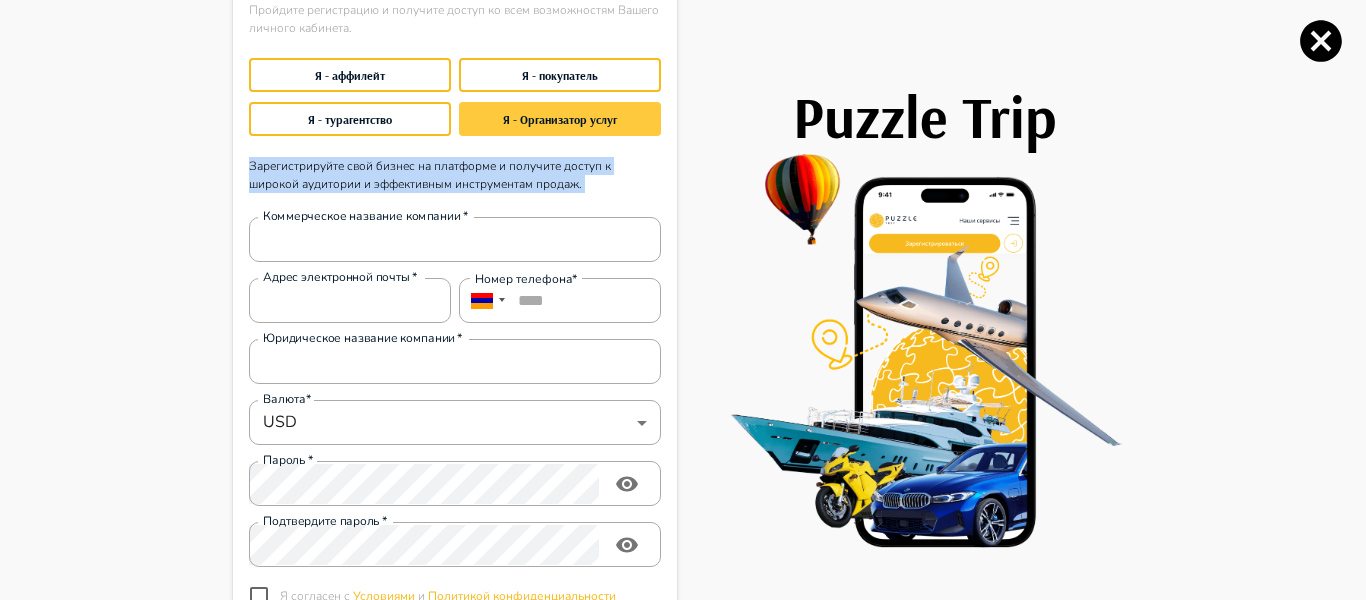 click on "Зарегистрируйте свой бизнес на платформе и получите доступ к широкой аудитории и эффективным инструментам продаж." at bounding box center [455, 175] 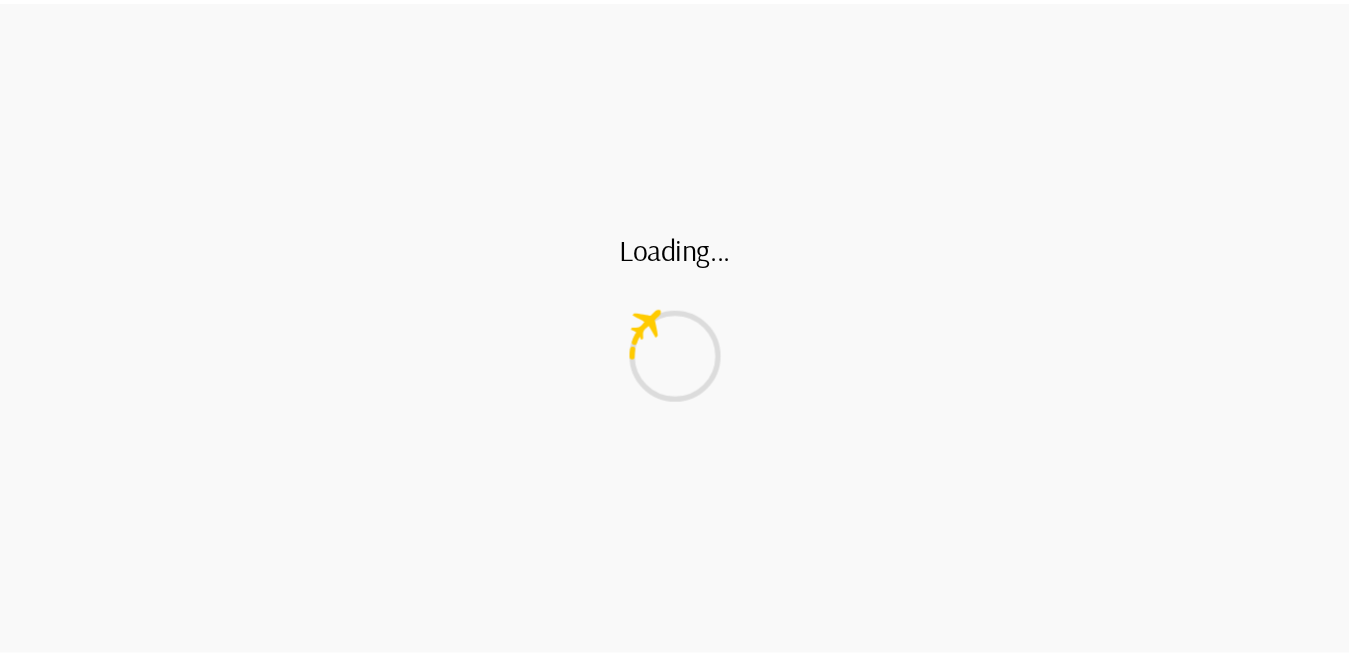 scroll, scrollTop: 0, scrollLeft: 0, axis: both 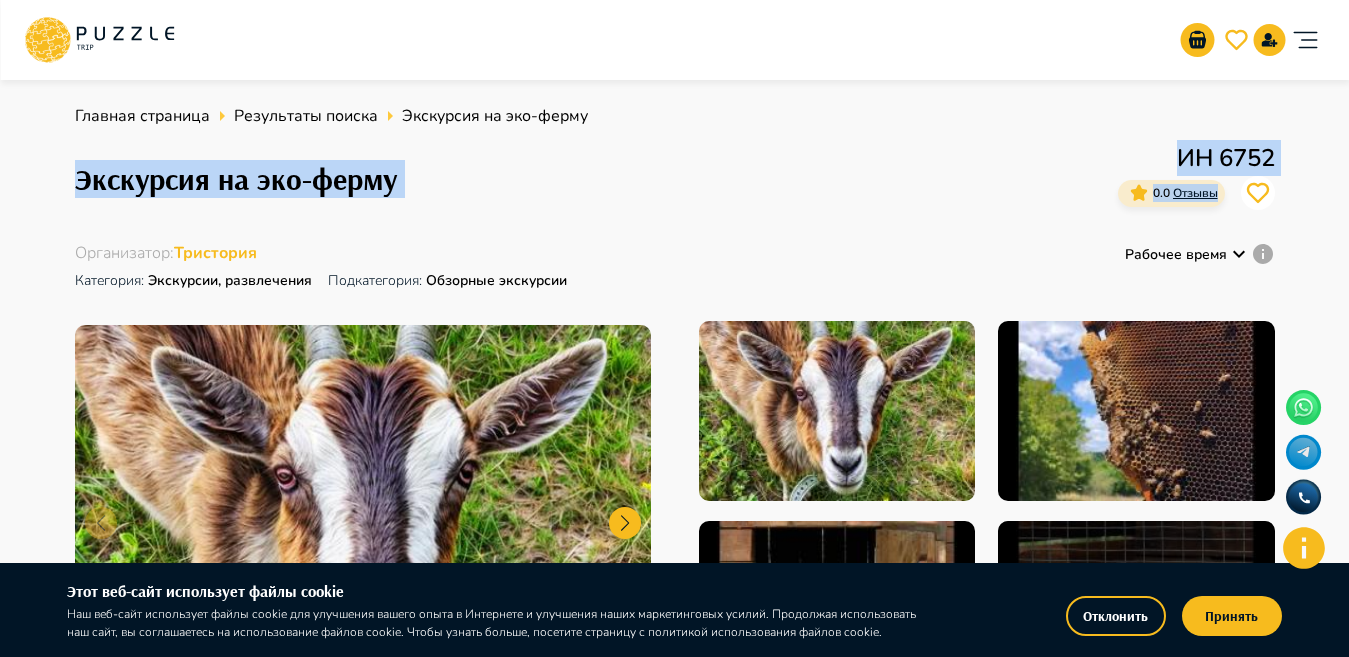 drag, startPoint x: 1346, startPoint y: 133, endPoint x: 1365, endPoint y: 185, distance: 55.362442 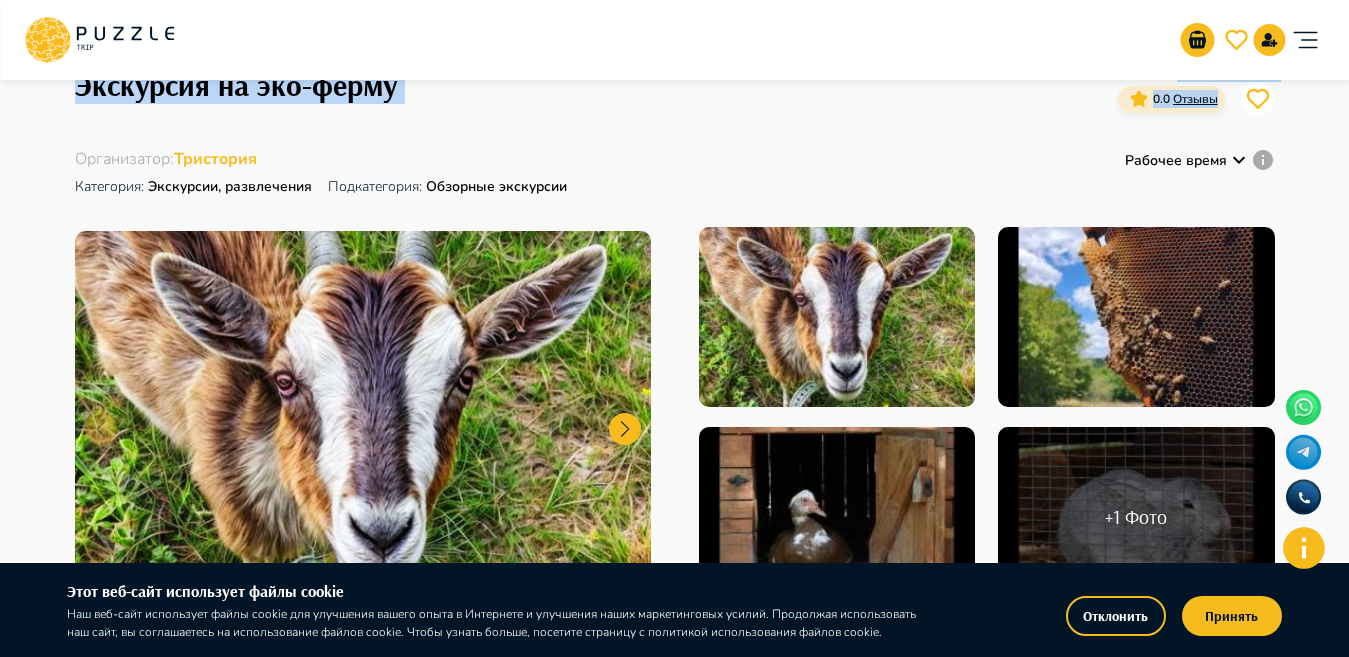 scroll, scrollTop: 0, scrollLeft: 0, axis: both 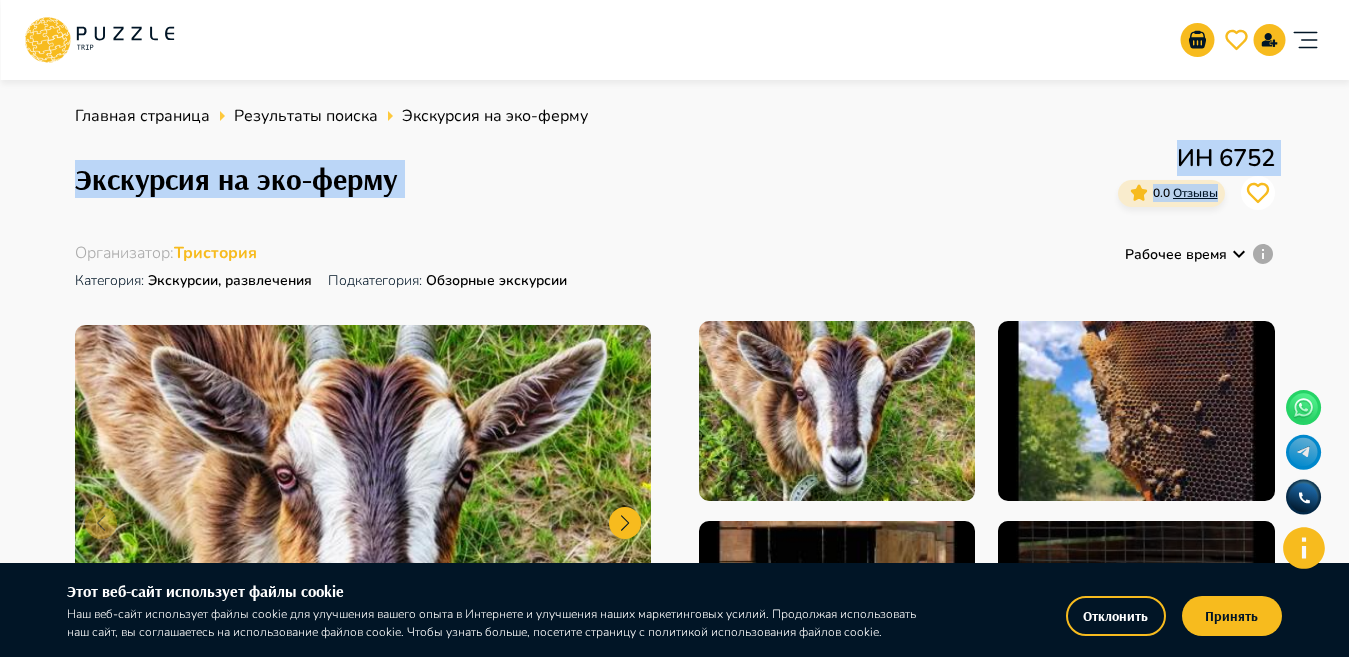 click on "Главная страница Результаты поиска Экскурсия на эко-ферму Экскурсия на эко-ферму ИН 6752 0.0   Отзывы Организатор :  Тристория   Категория :     Экскурсии, развлечения Подкатегория:     Обзорные экскурсии Рабочее время + 1   Фото Детали 20 Максимальное количество мест Групповые  1 Минимальное количество мест 1 Ч Продолжительность услуги Взрослый билет (14+) $ 6.15 Детский билет (6-13) $ 3.69 Детский билет (0-5) $ 1.23 В корзину Описание Краткое описание : Подробное описание : Добро пожаловать на эко-ферму при винодельне Тристория плодовому саду Экскурсия на эко-ферме Тристории : : :" at bounding box center [674, 1374] 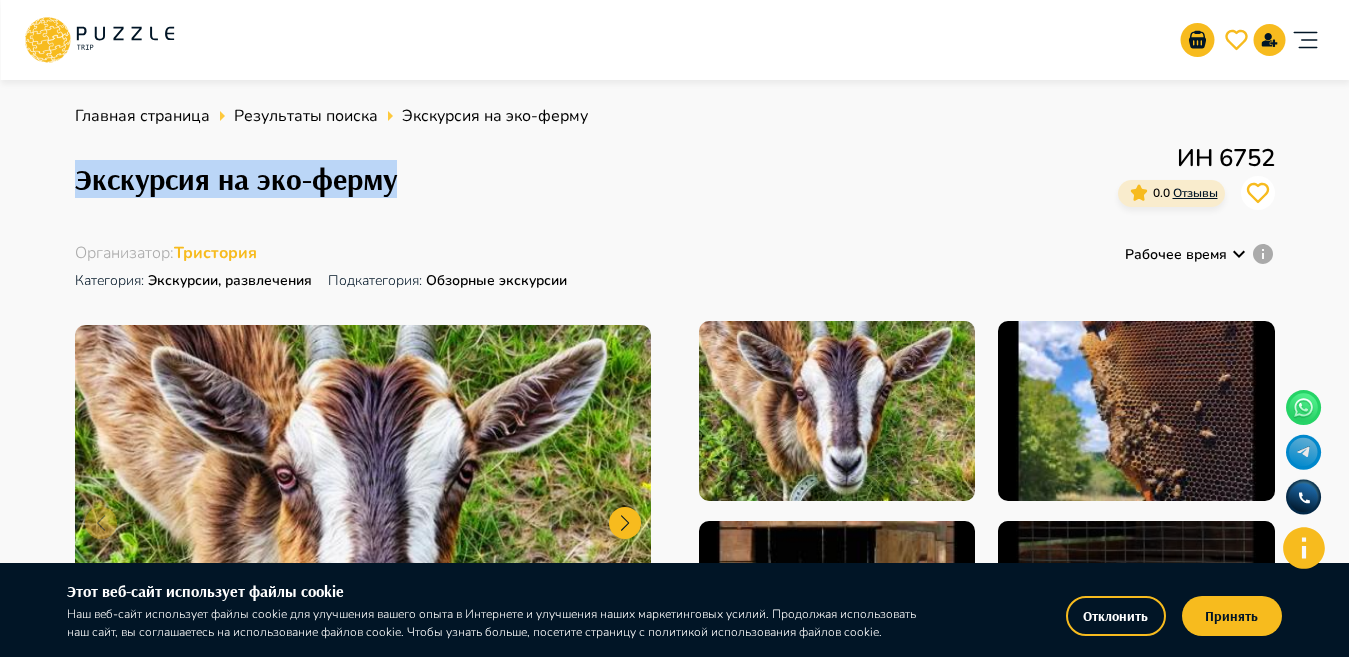 drag, startPoint x: 61, startPoint y: 175, endPoint x: 395, endPoint y: 209, distance: 335.72607 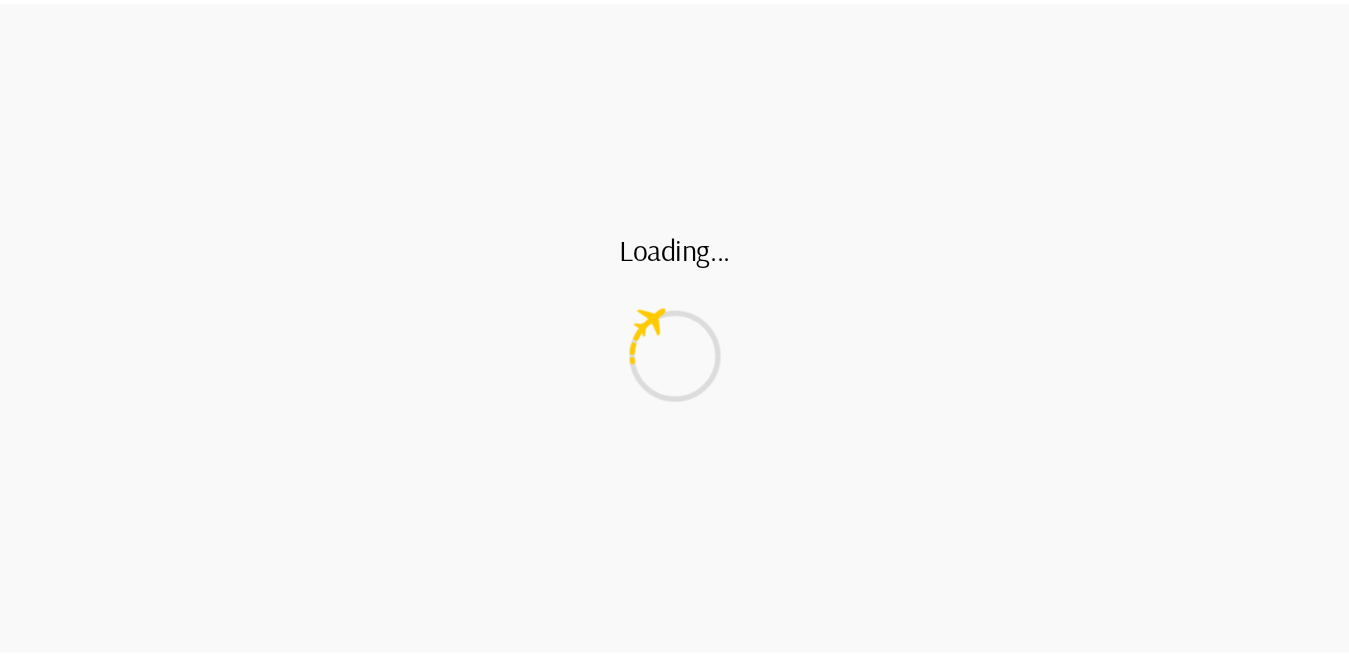scroll, scrollTop: 0, scrollLeft: 0, axis: both 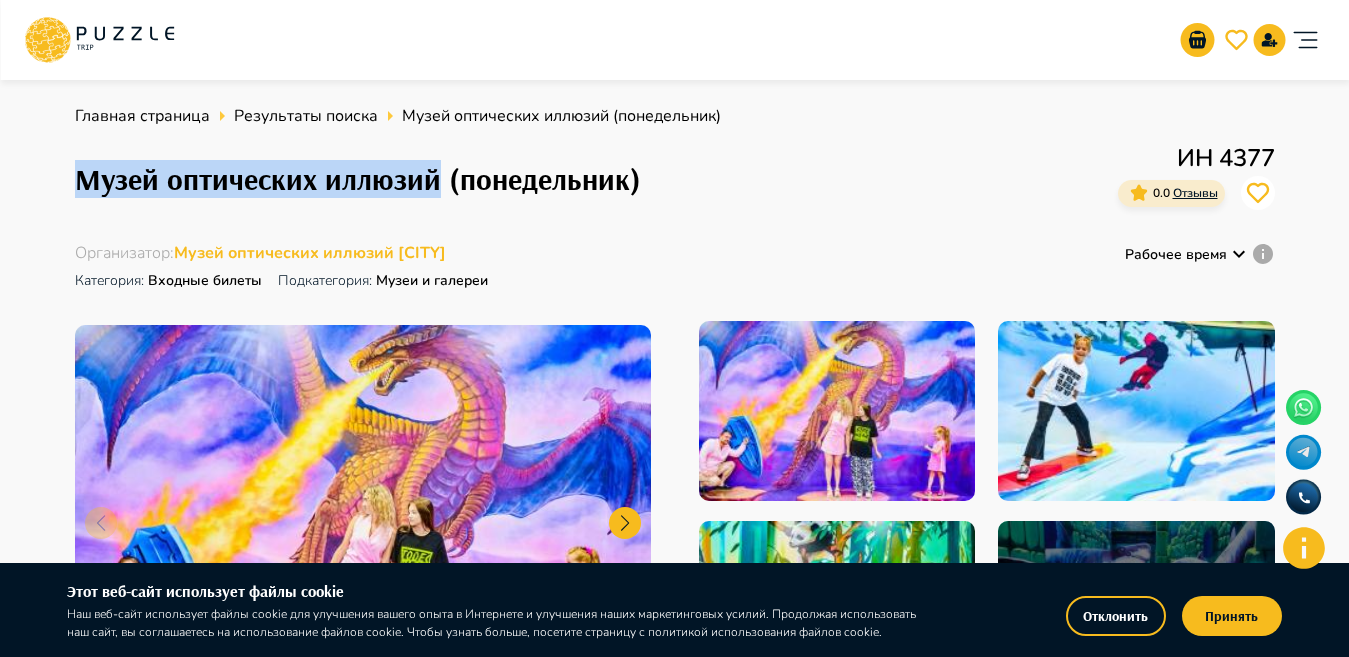 drag, startPoint x: 72, startPoint y: 155, endPoint x: 440, endPoint y: 192, distance: 369.85538 